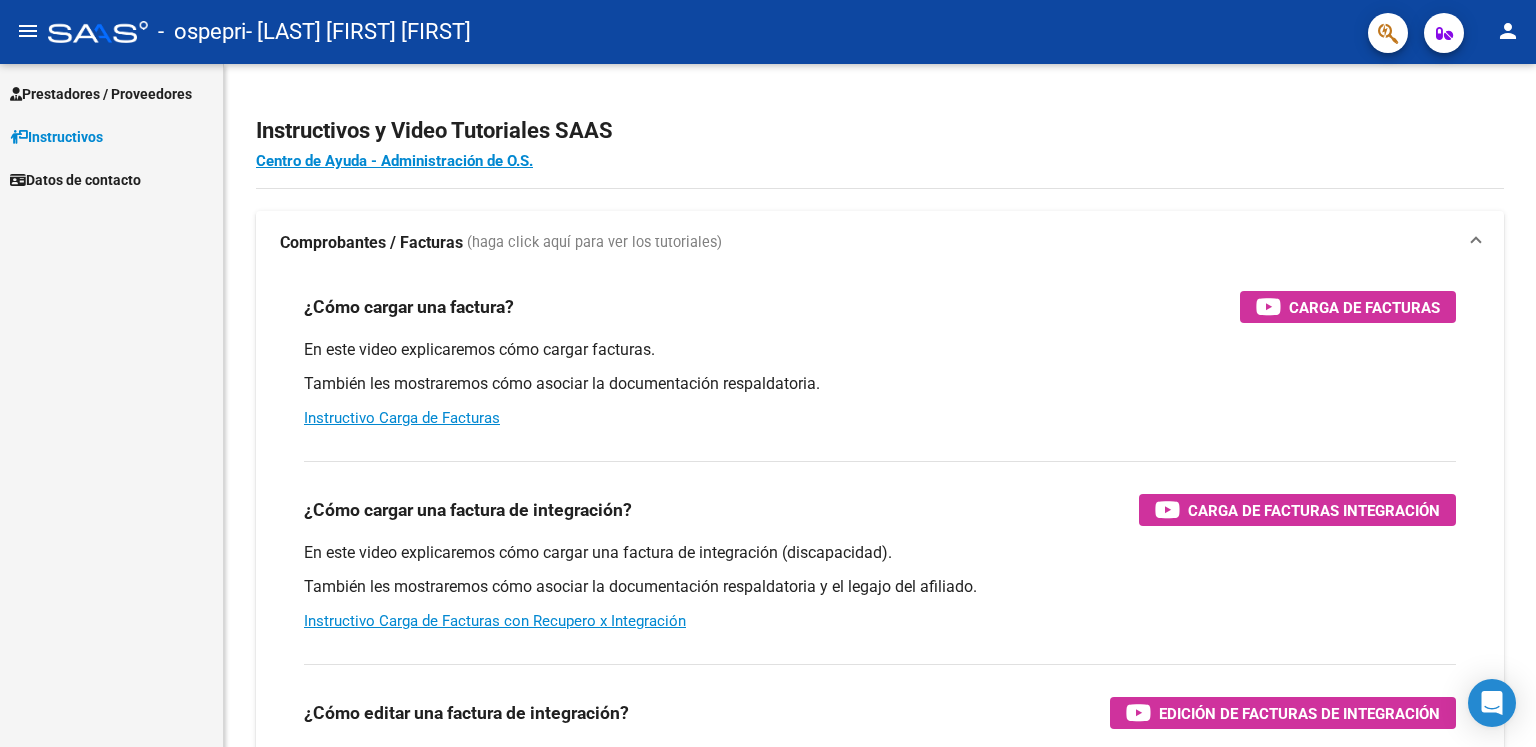 scroll, scrollTop: 0, scrollLeft: 0, axis: both 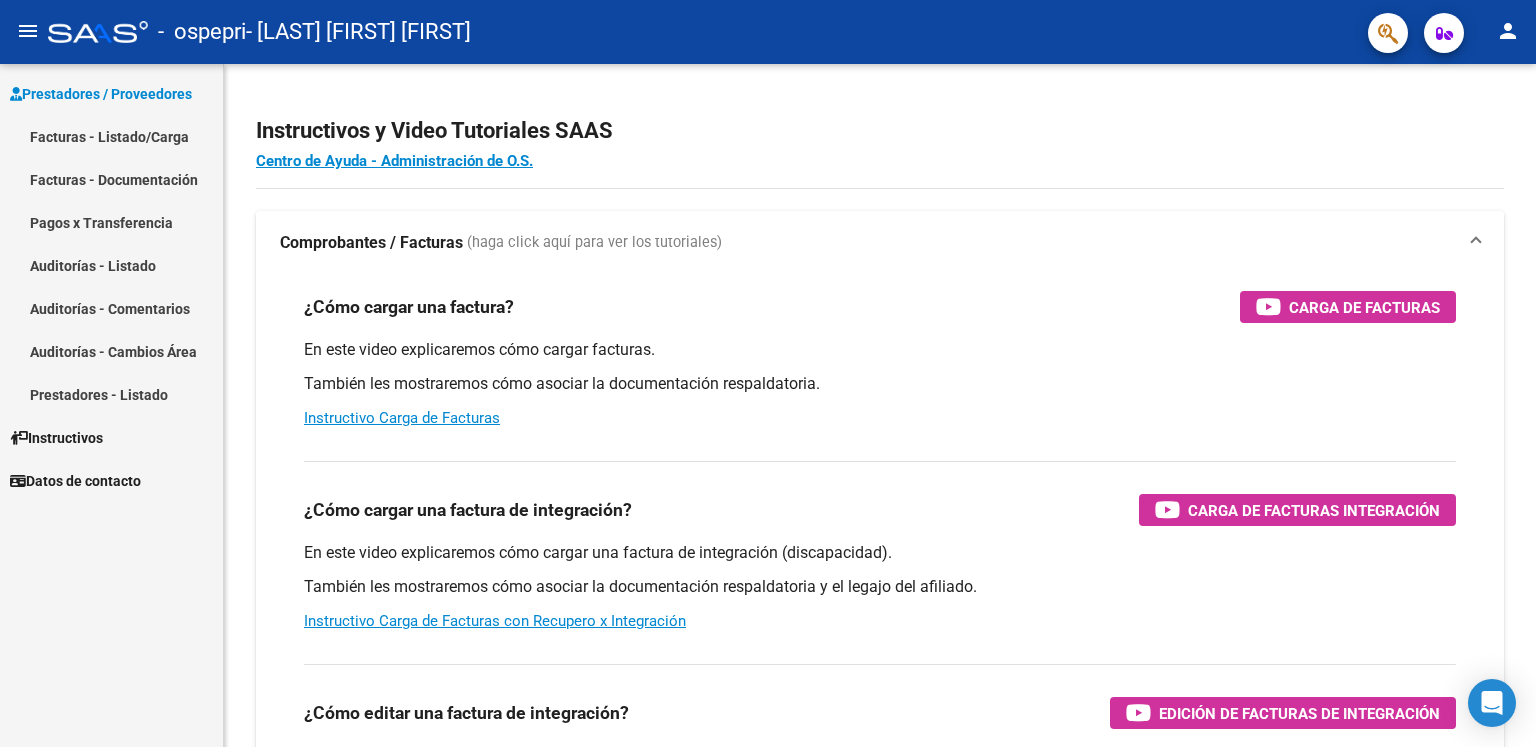 click on "Facturas - Listado/Carga" at bounding box center [111, 136] 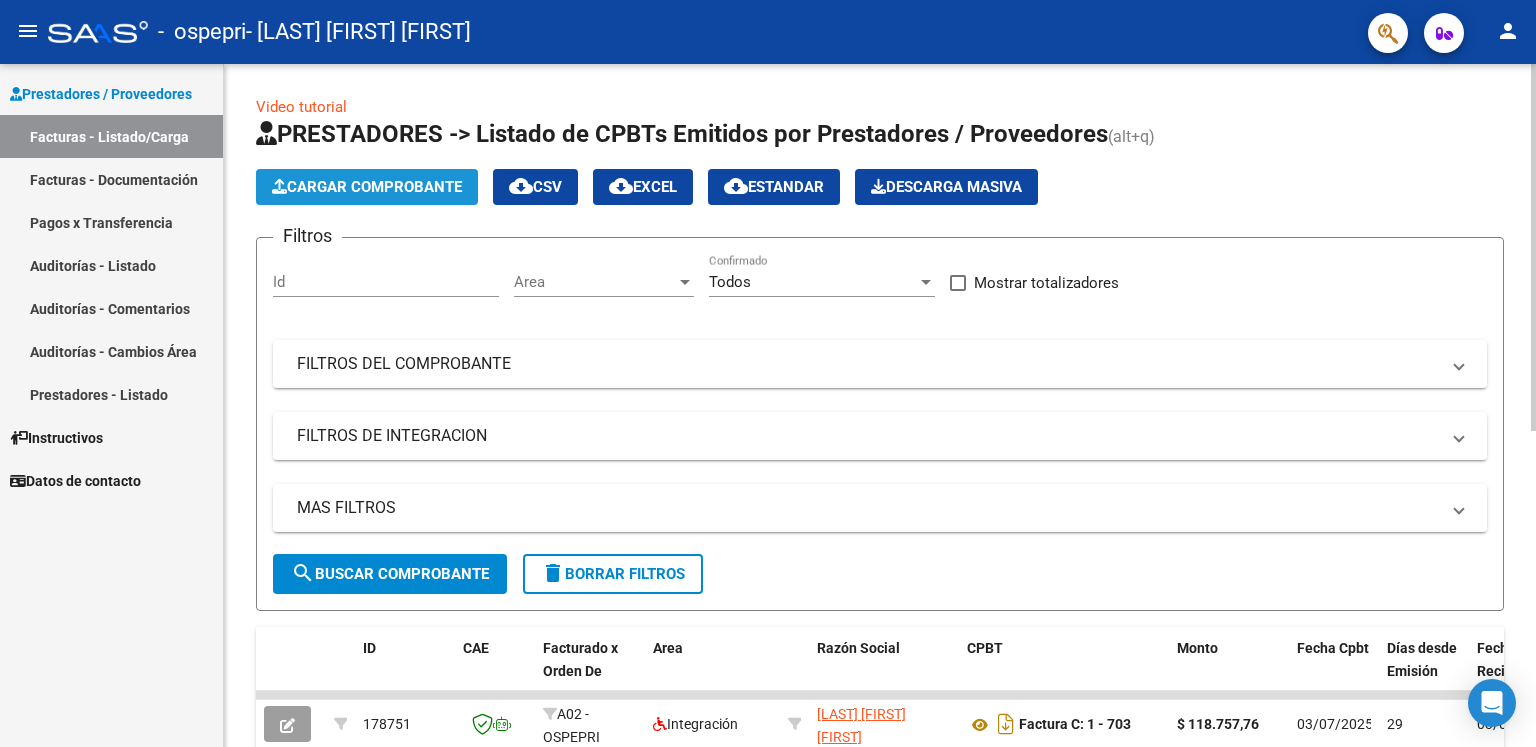 click on "Cargar Comprobante" 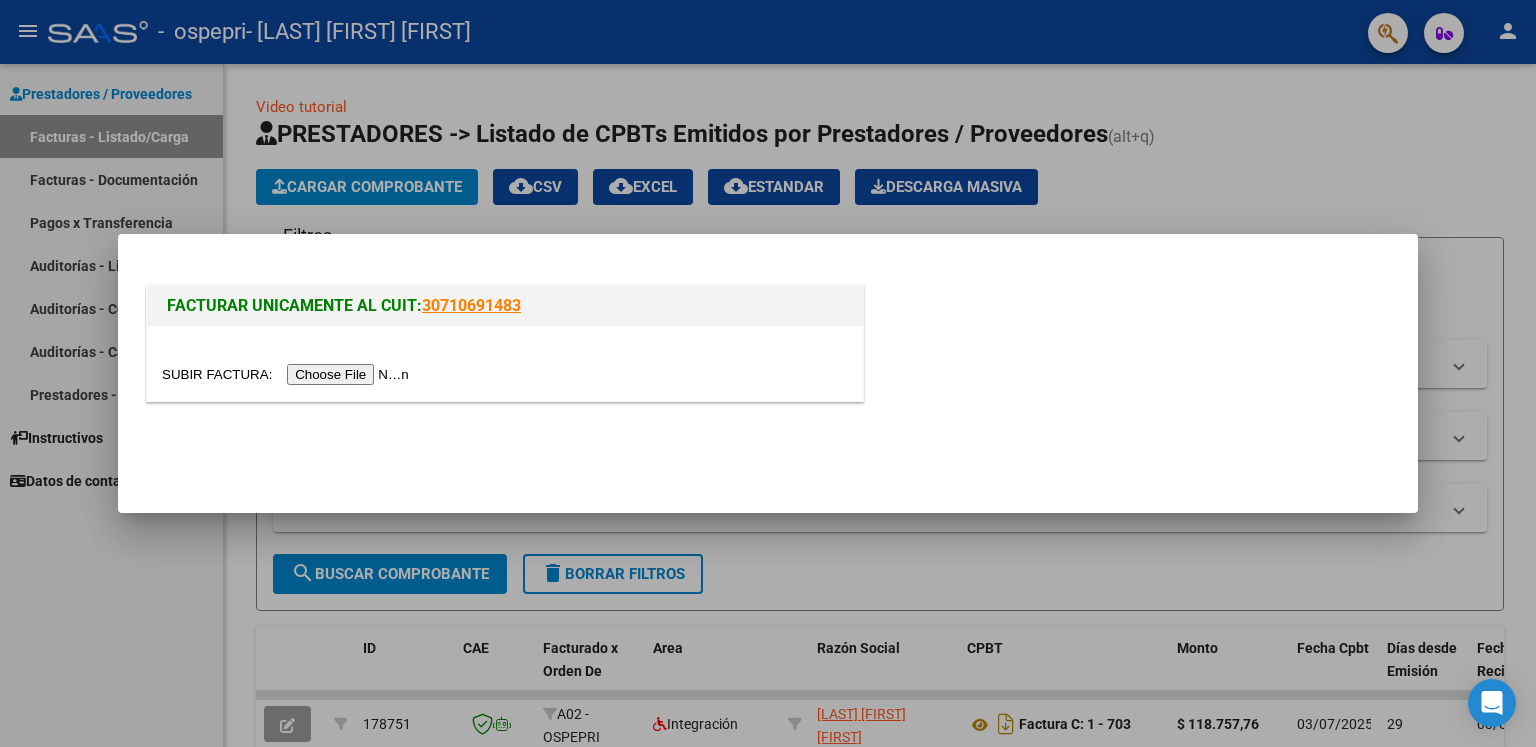 click at bounding box center (288, 374) 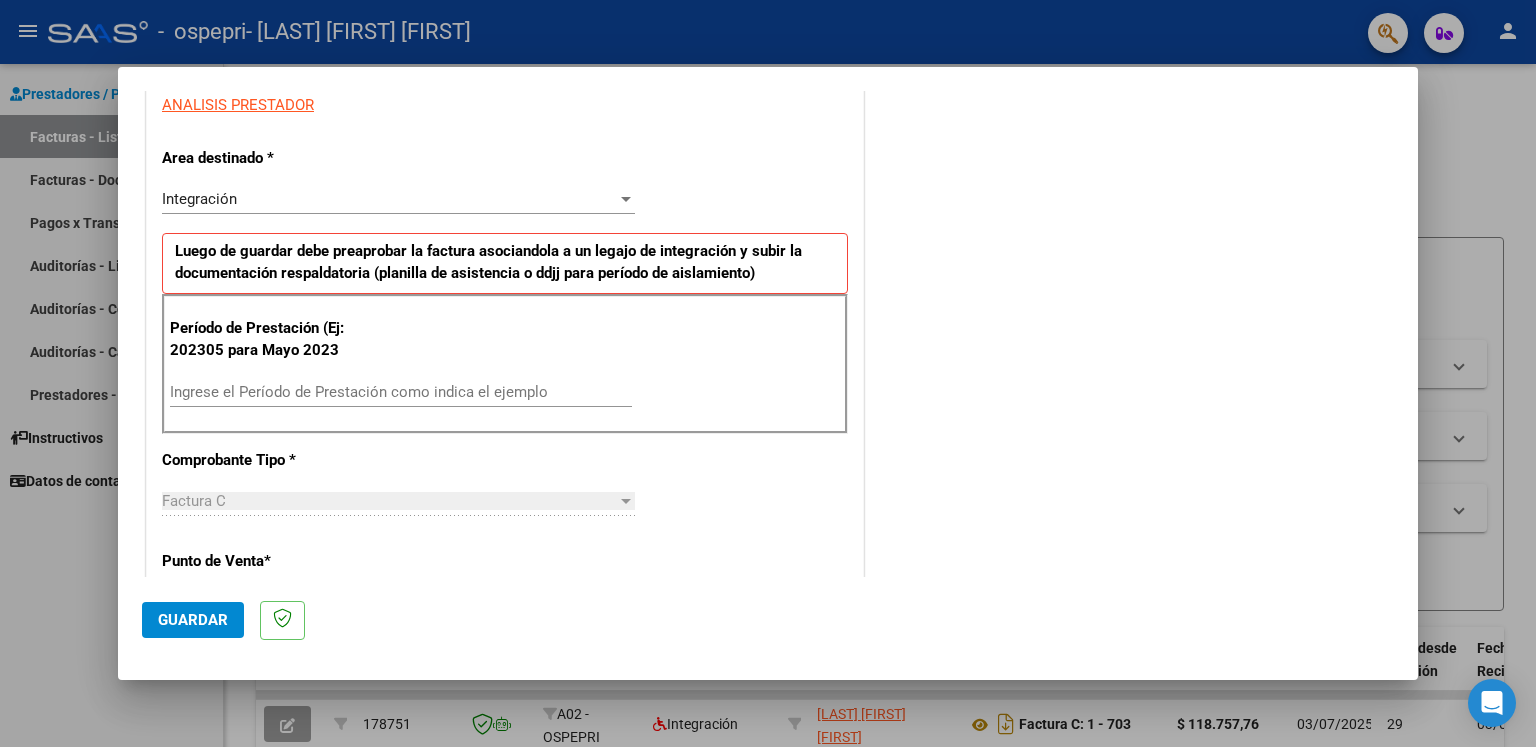 scroll, scrollTop: 400, scrollLeft: 0, axis: vertical 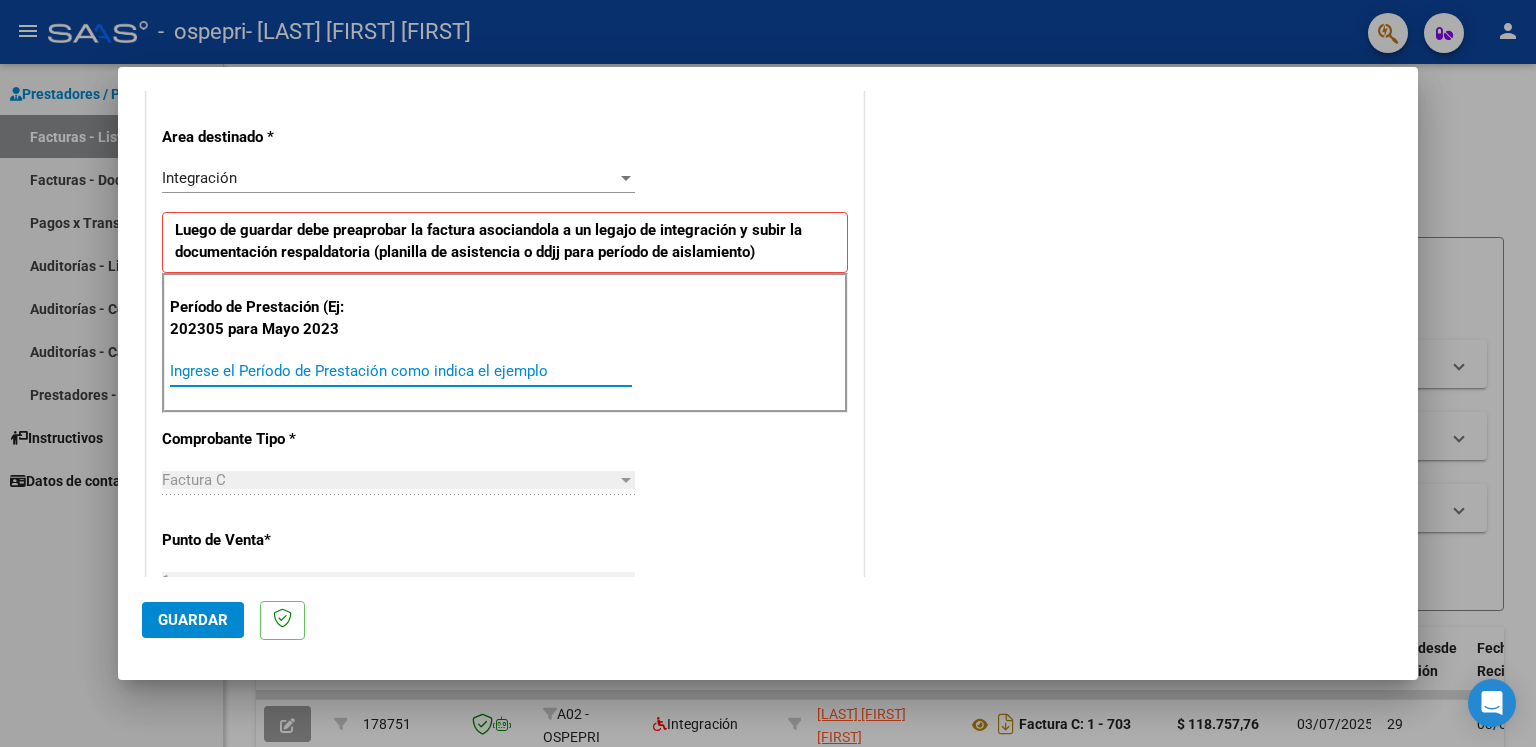 click on "Ingrese el Período de Prestación como indica el ejemplo" at bounding box center [401, 371] 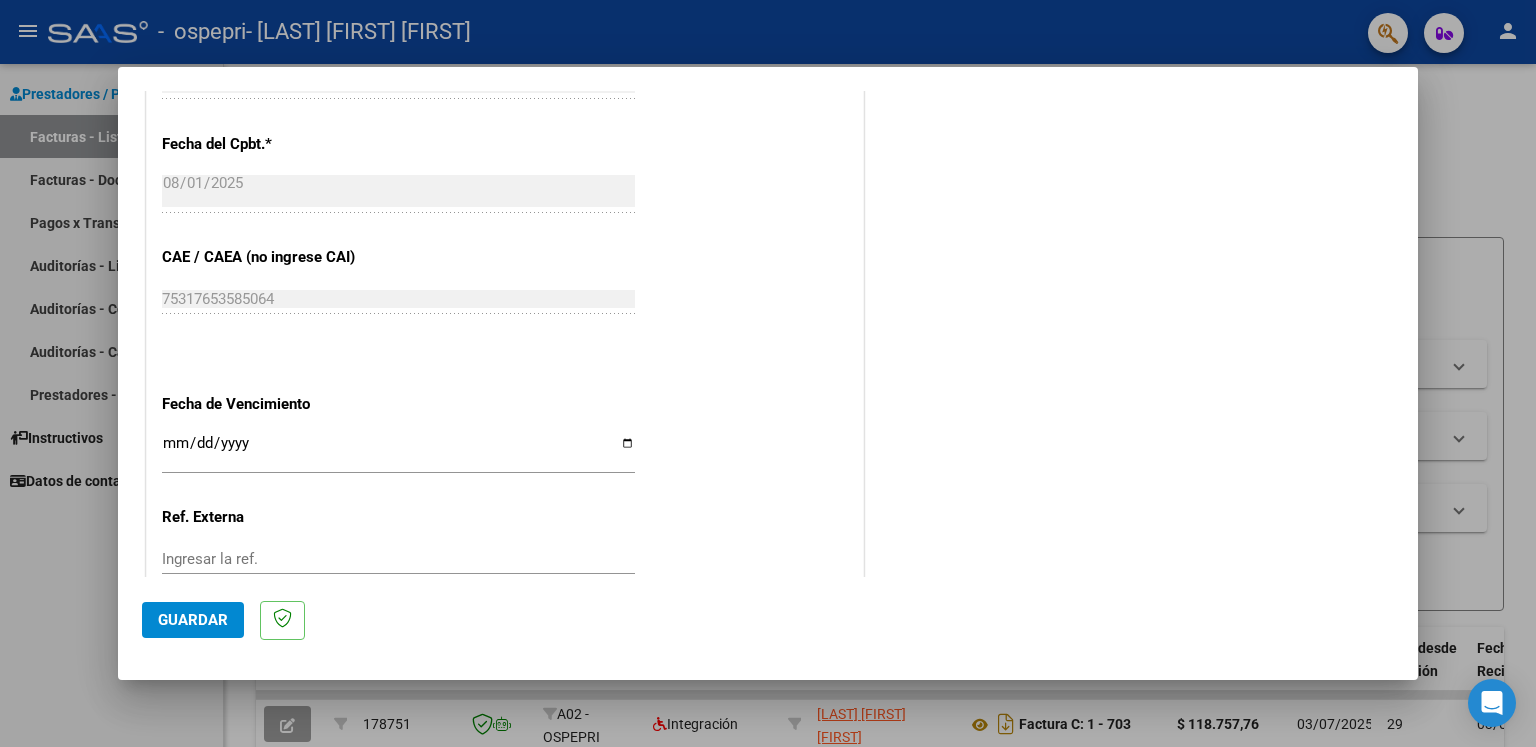 scroll, scrollTop: 1234, scrollLeft: 0, axis: vertical 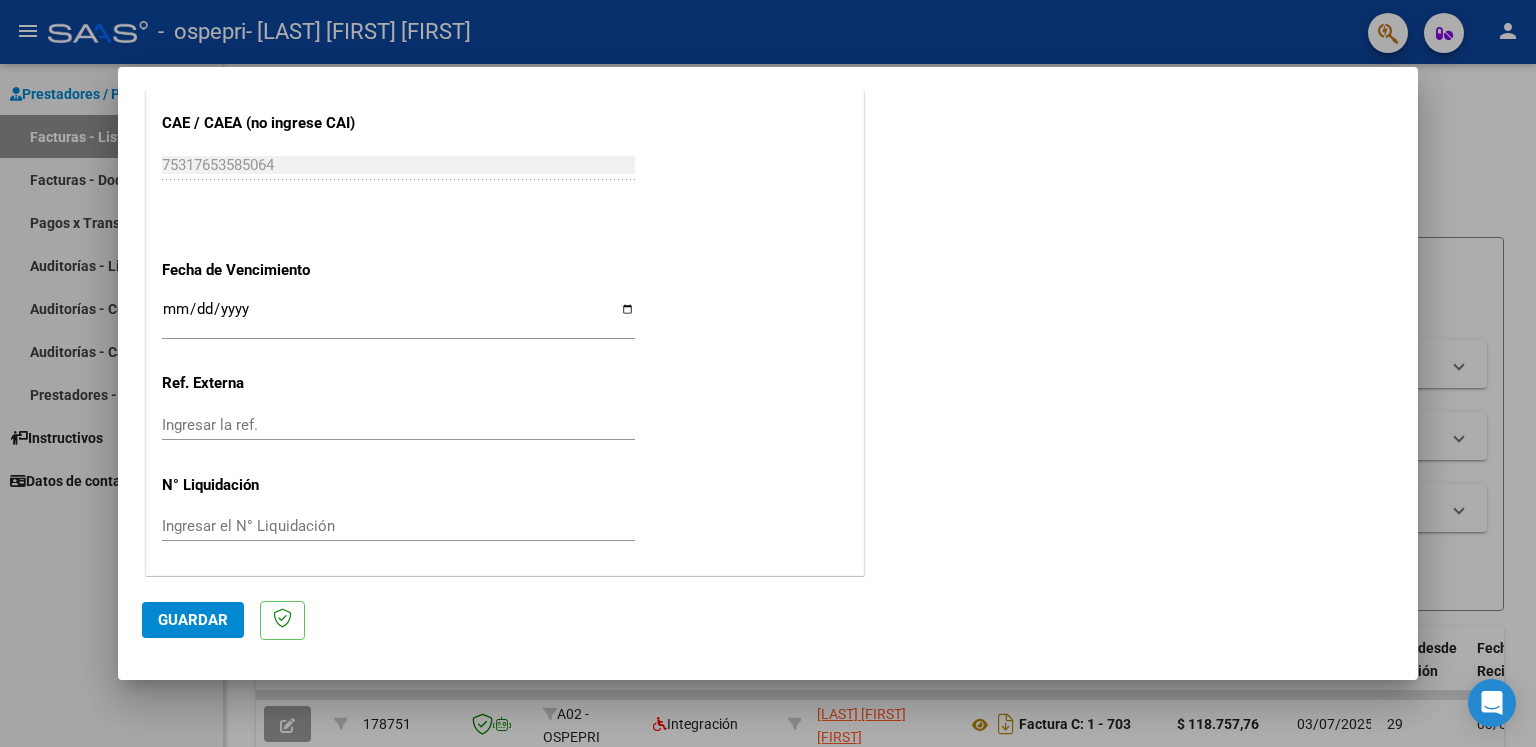 type on "202507" 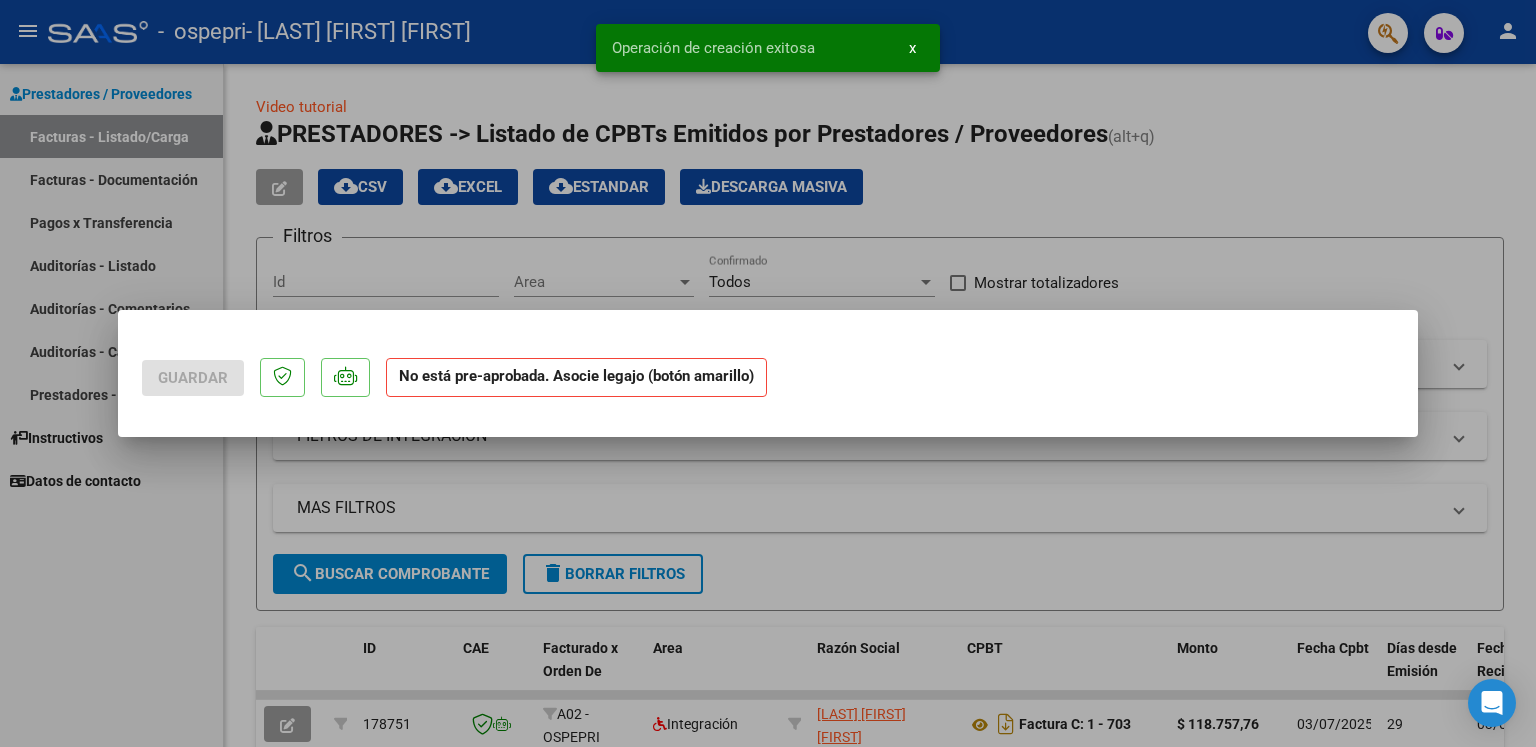 scroll, scrollTop: 0, scrollLeft: 0, axis: both 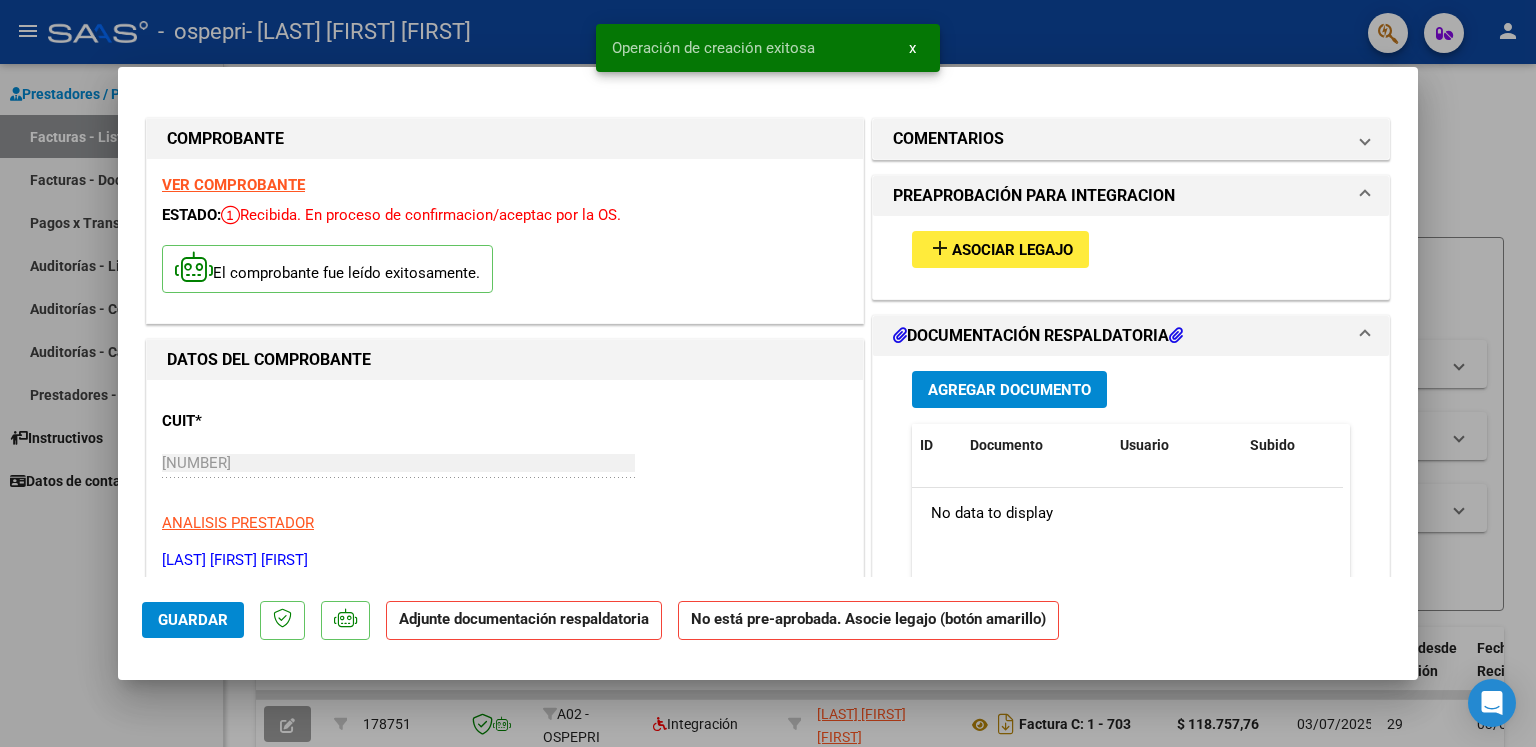 click on "Asociar Legajo" at bounding box center [1012, 250] 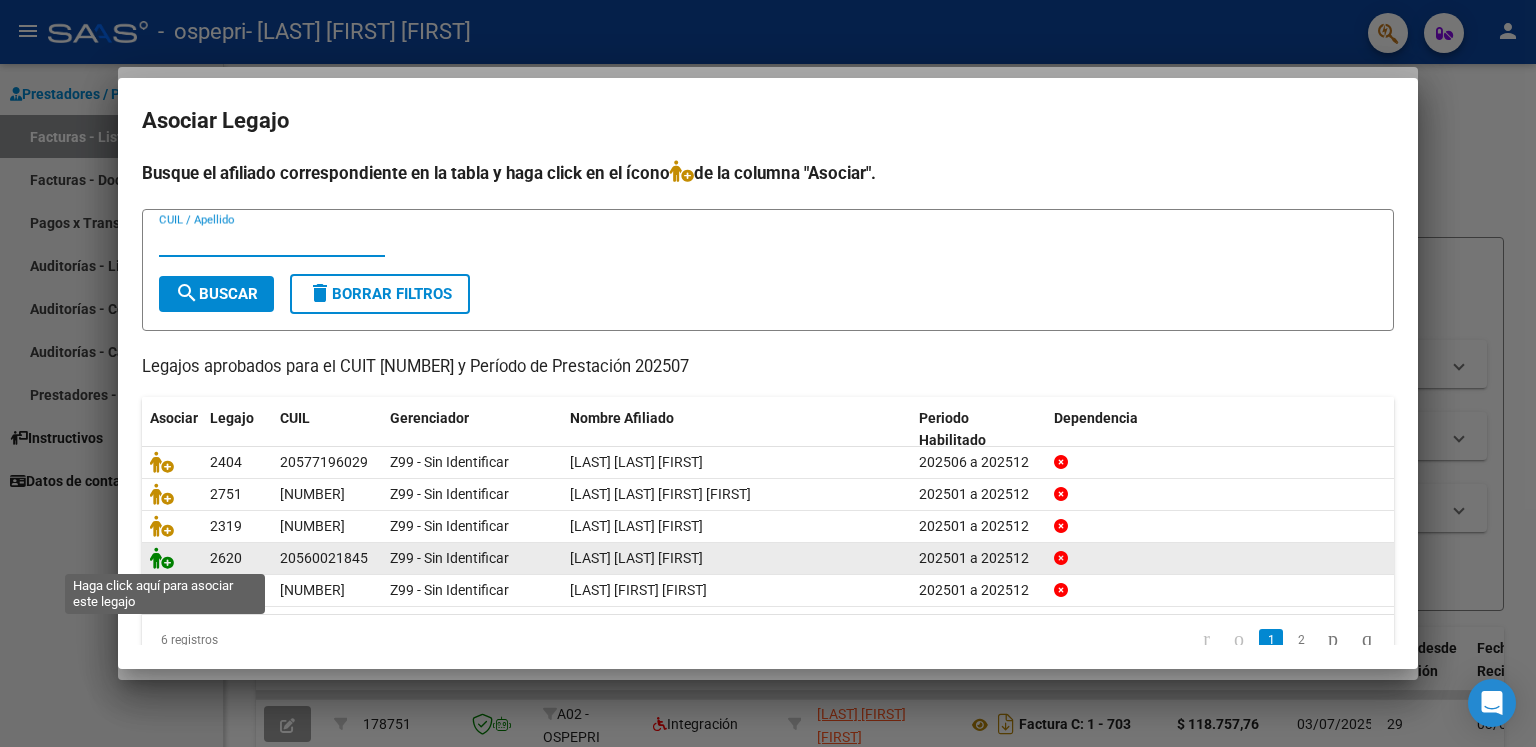 click 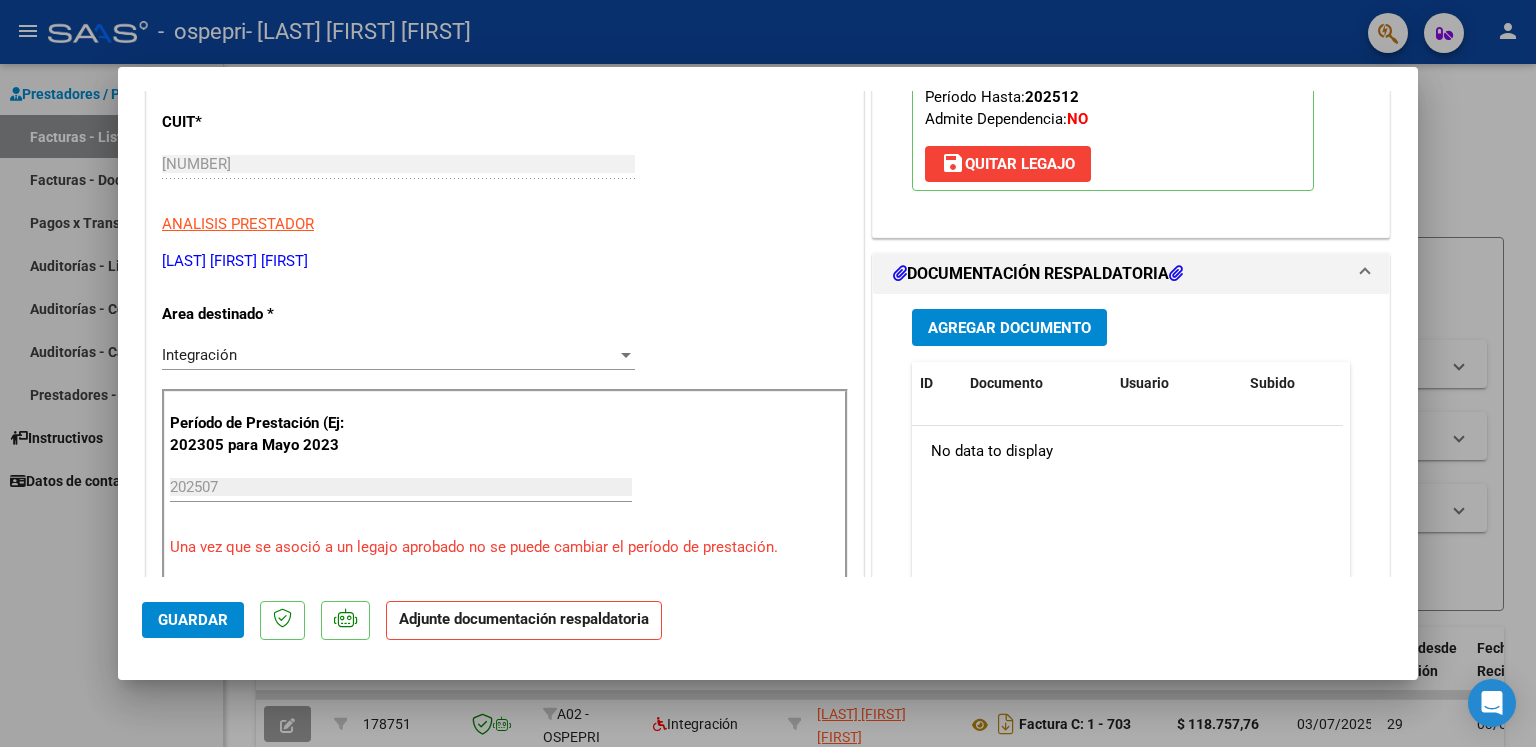 scroll, scrollTop: 300, scrollLeft: 0, axis: vertical 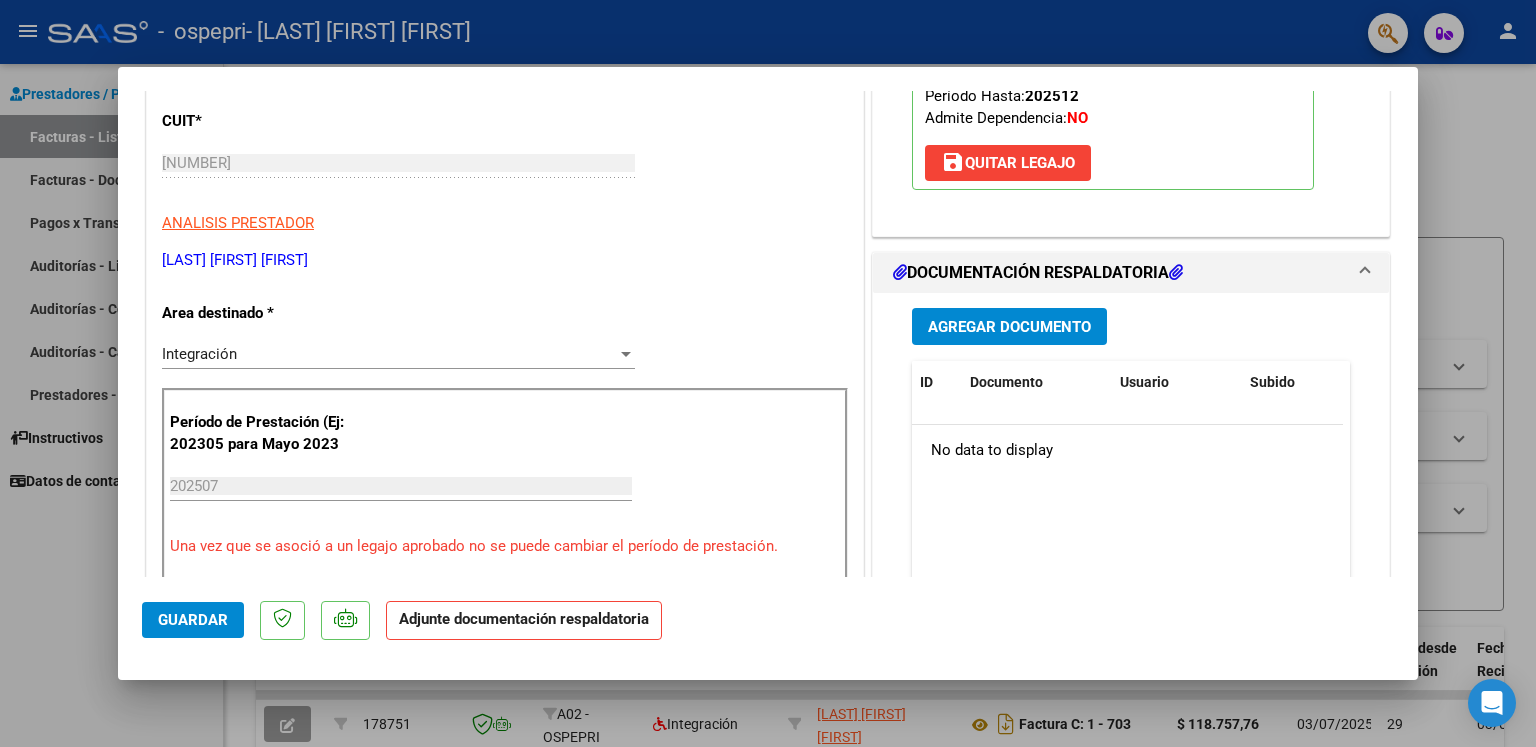 click on "Agregar Documento" at bounding box center (1009, 327) 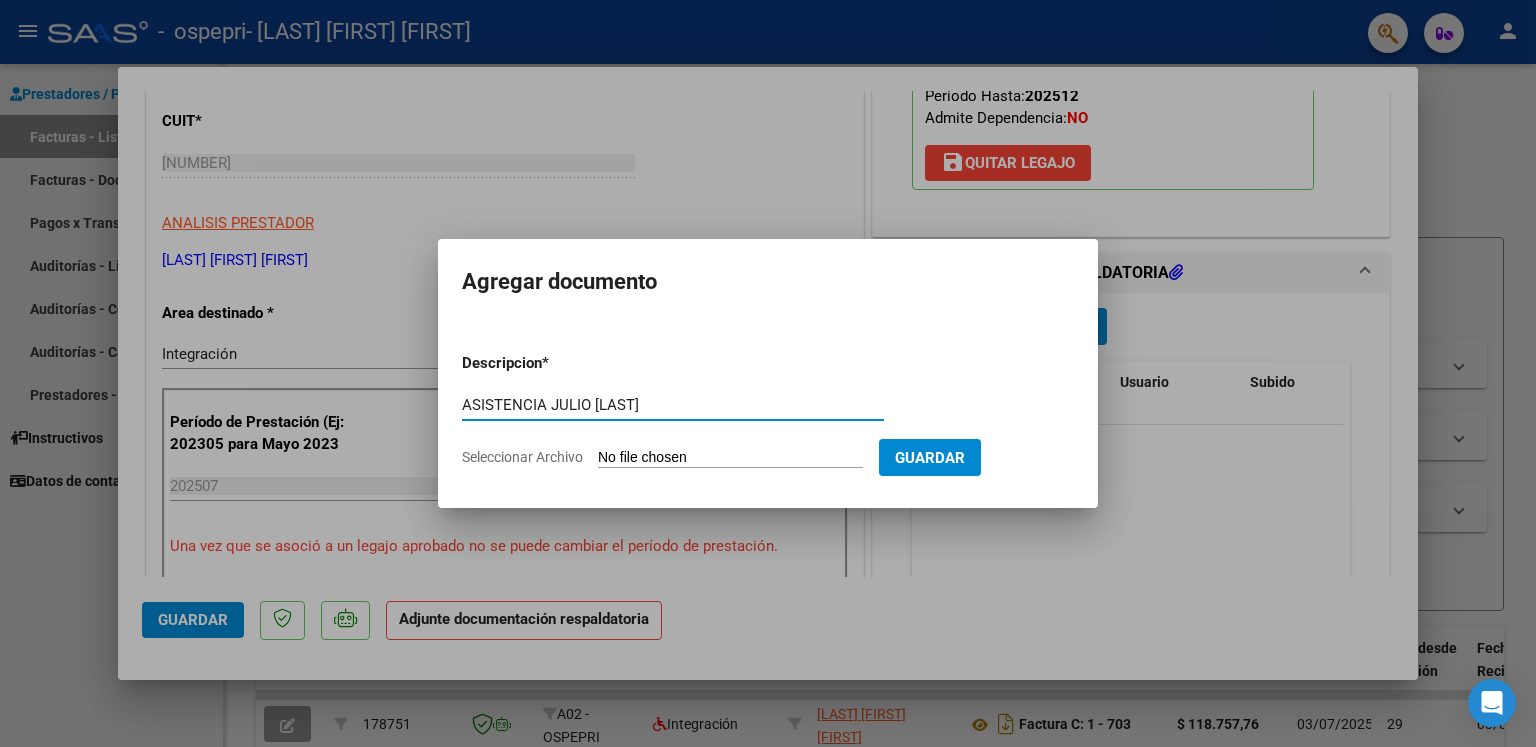 type on "ASISTENCIA JULIO [LAST]" 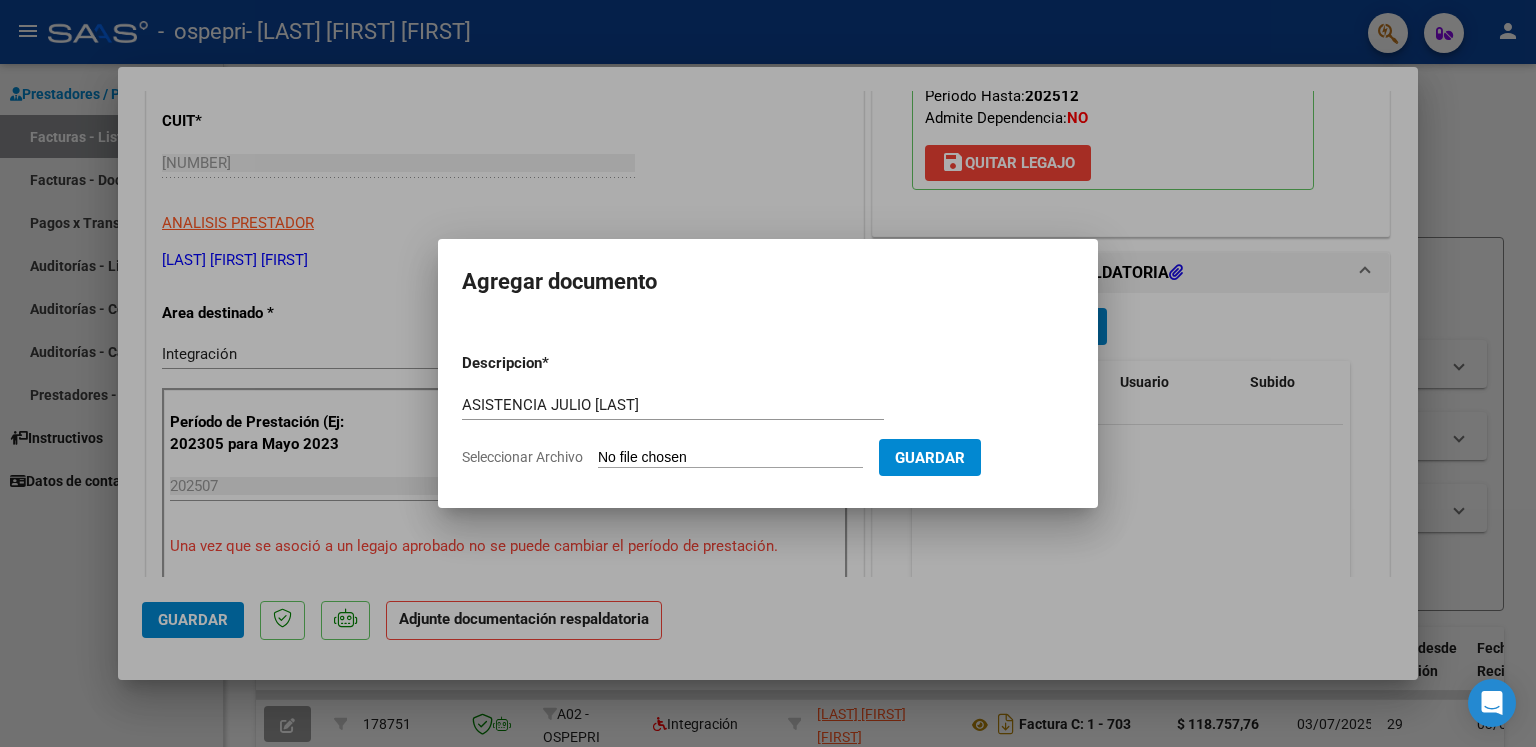 type on "C:\fakepath\ASISTENCIA JULIO [LAST] (1).pdf" 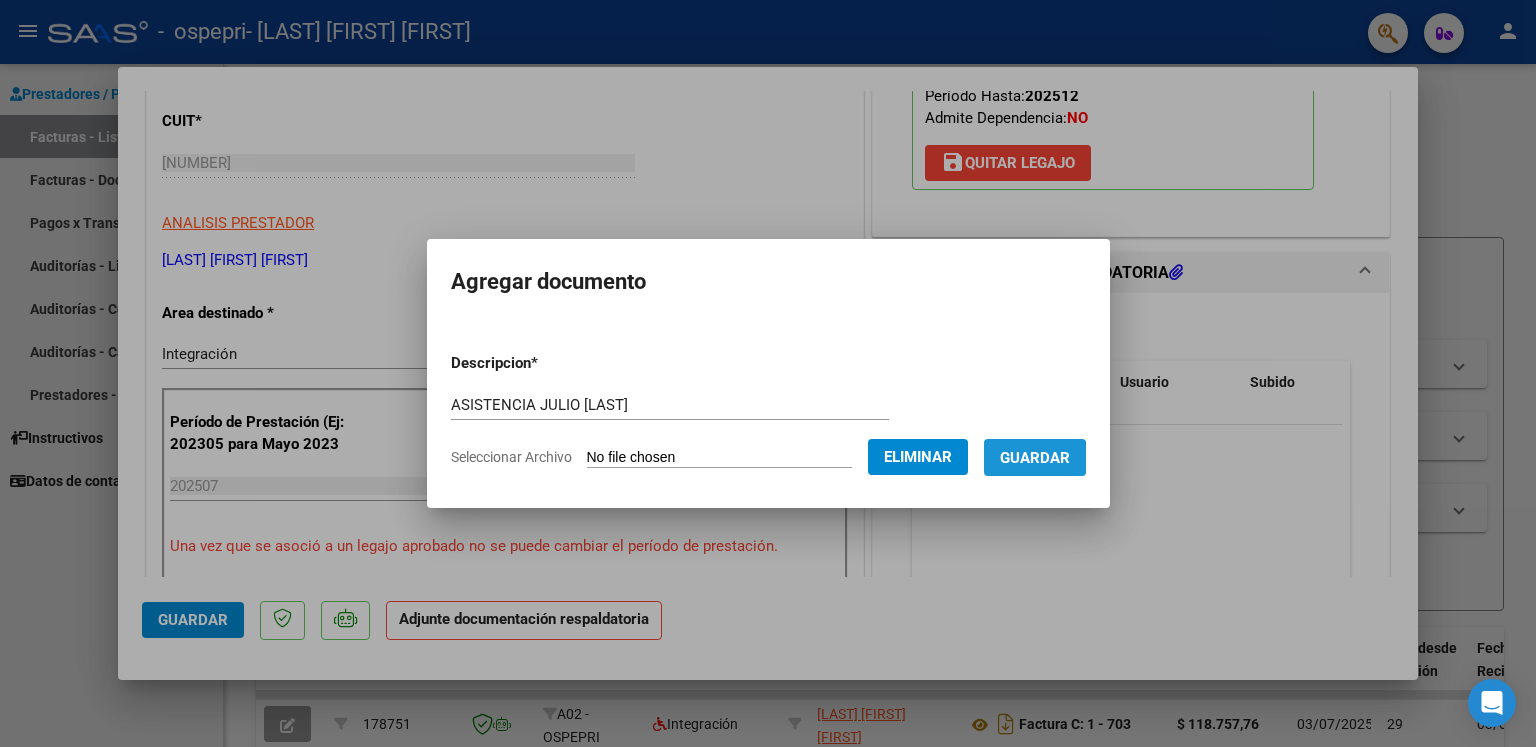click on "Guardar" at bounding box center (1035, 458) 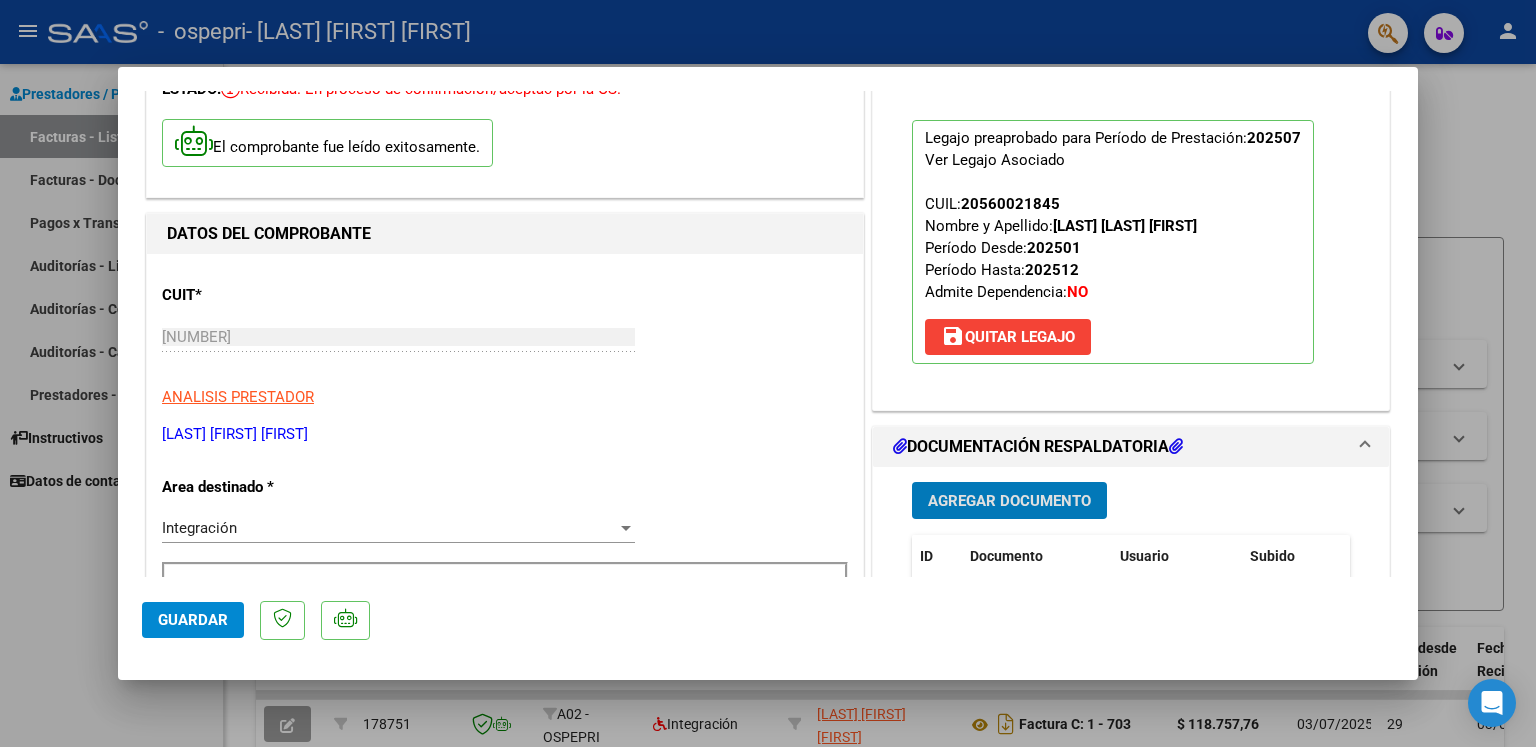 scroll, scrollTop: 0, scrollLeft: 0, axis: both 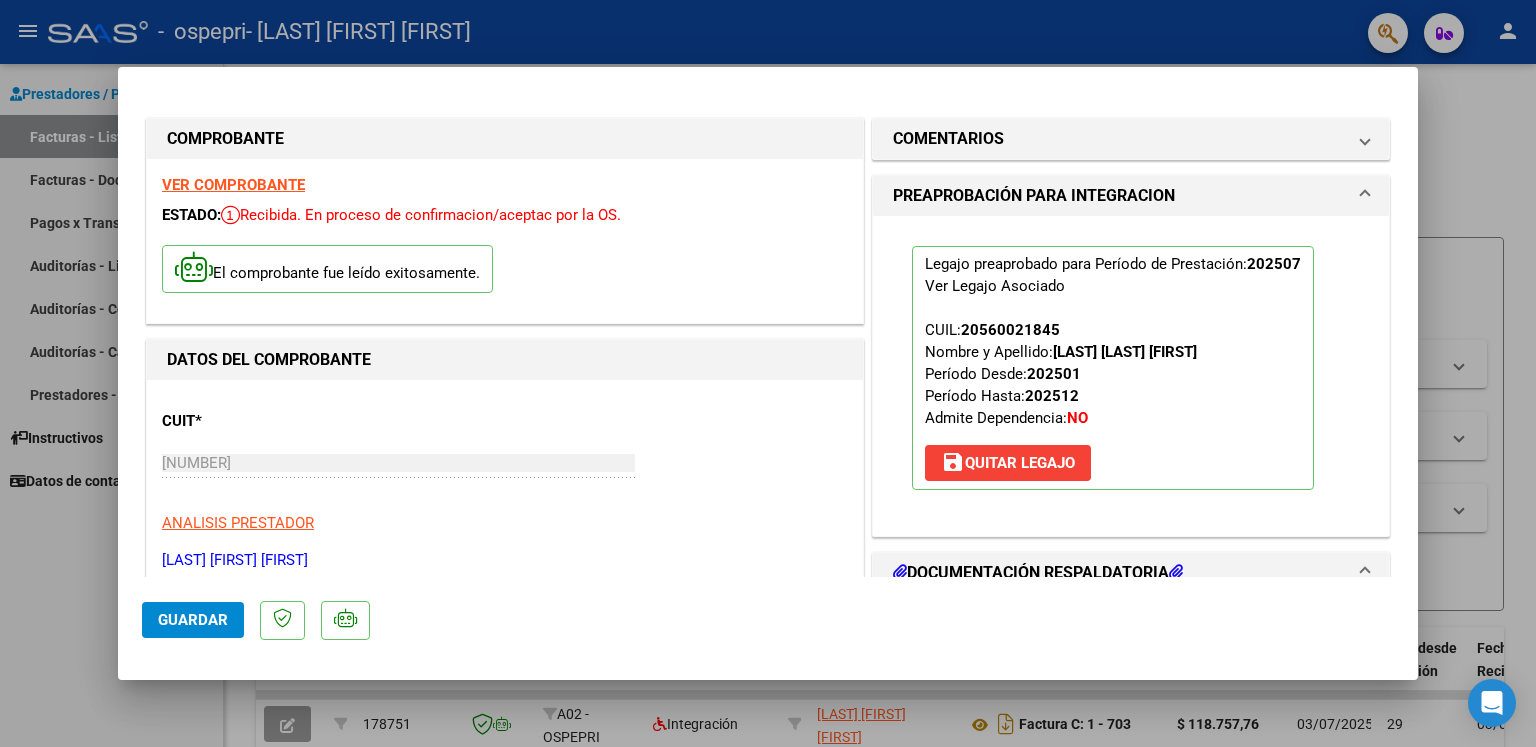 click on "Guardar" 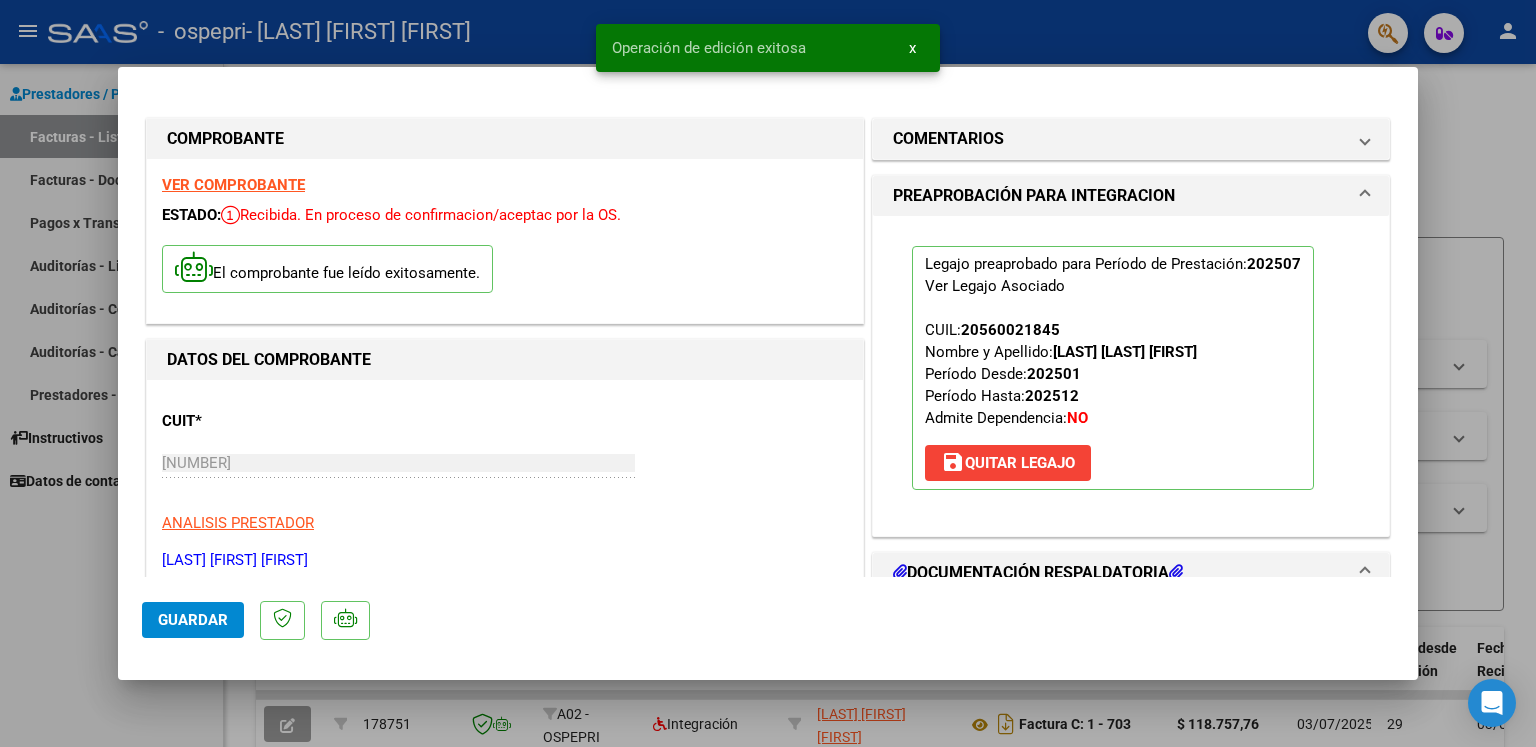 click at bounding box center [768, 373] 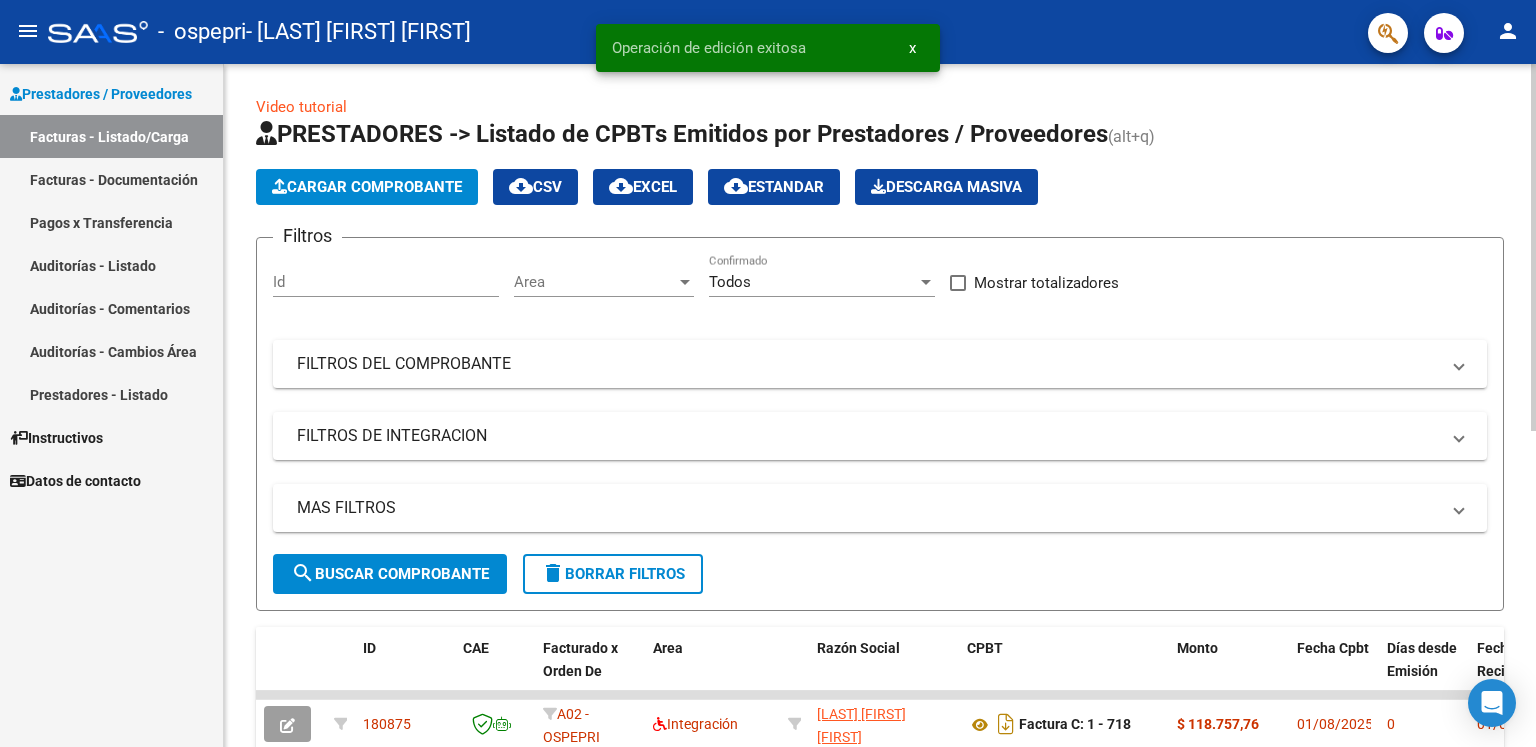 click on "Cargar Comprobante" 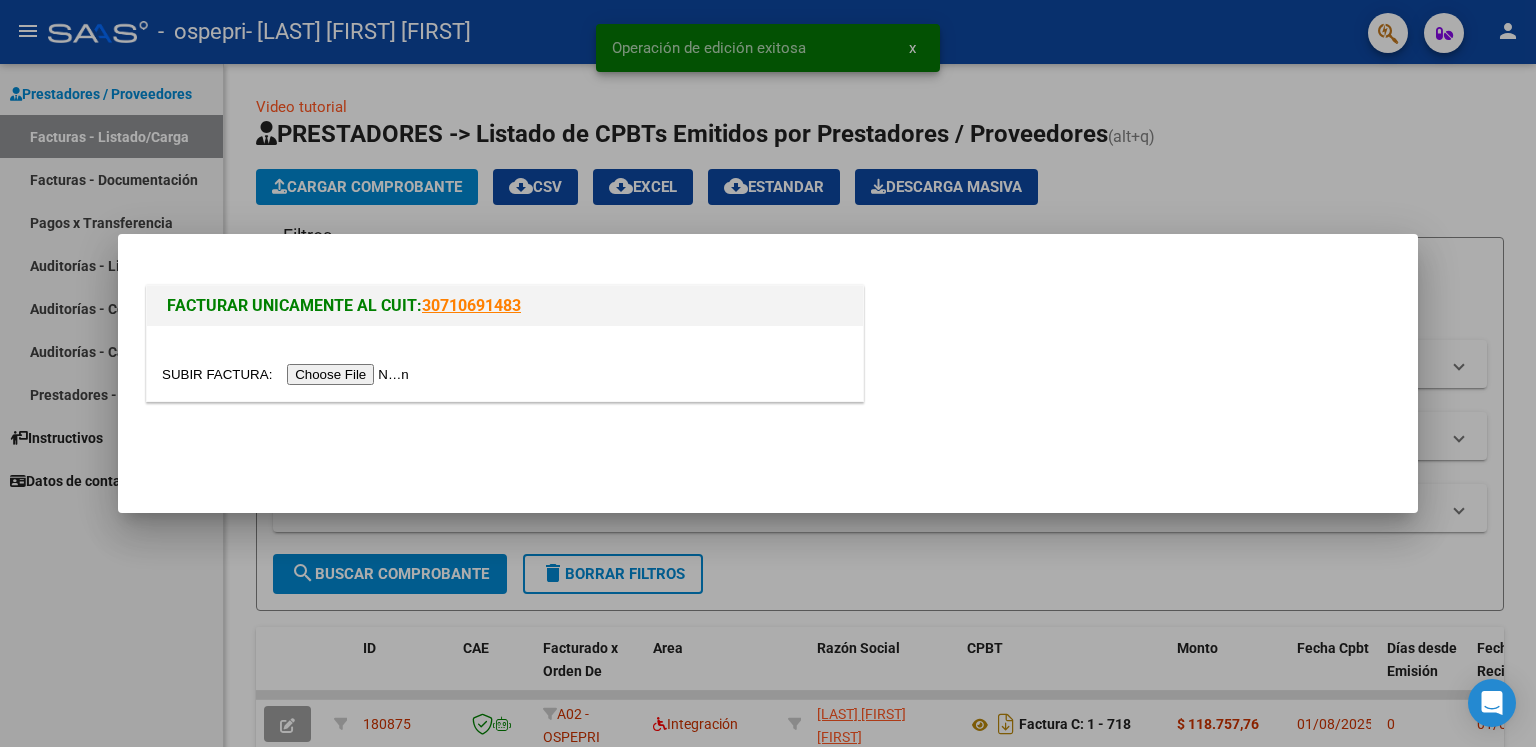 click at bounding box center (288, 374) 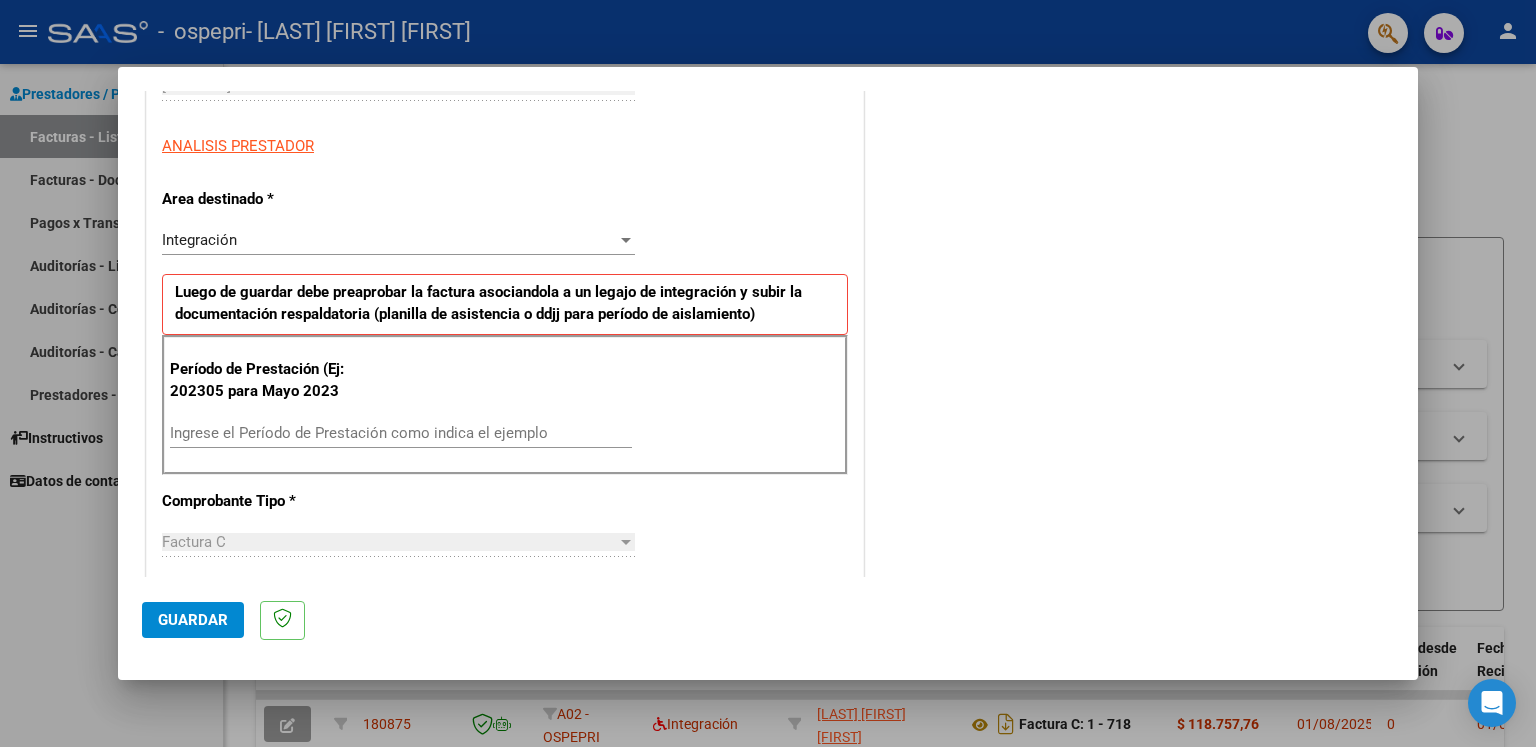 scroll, scrollTop: 400, scrollLeft: 0, axis: vertical 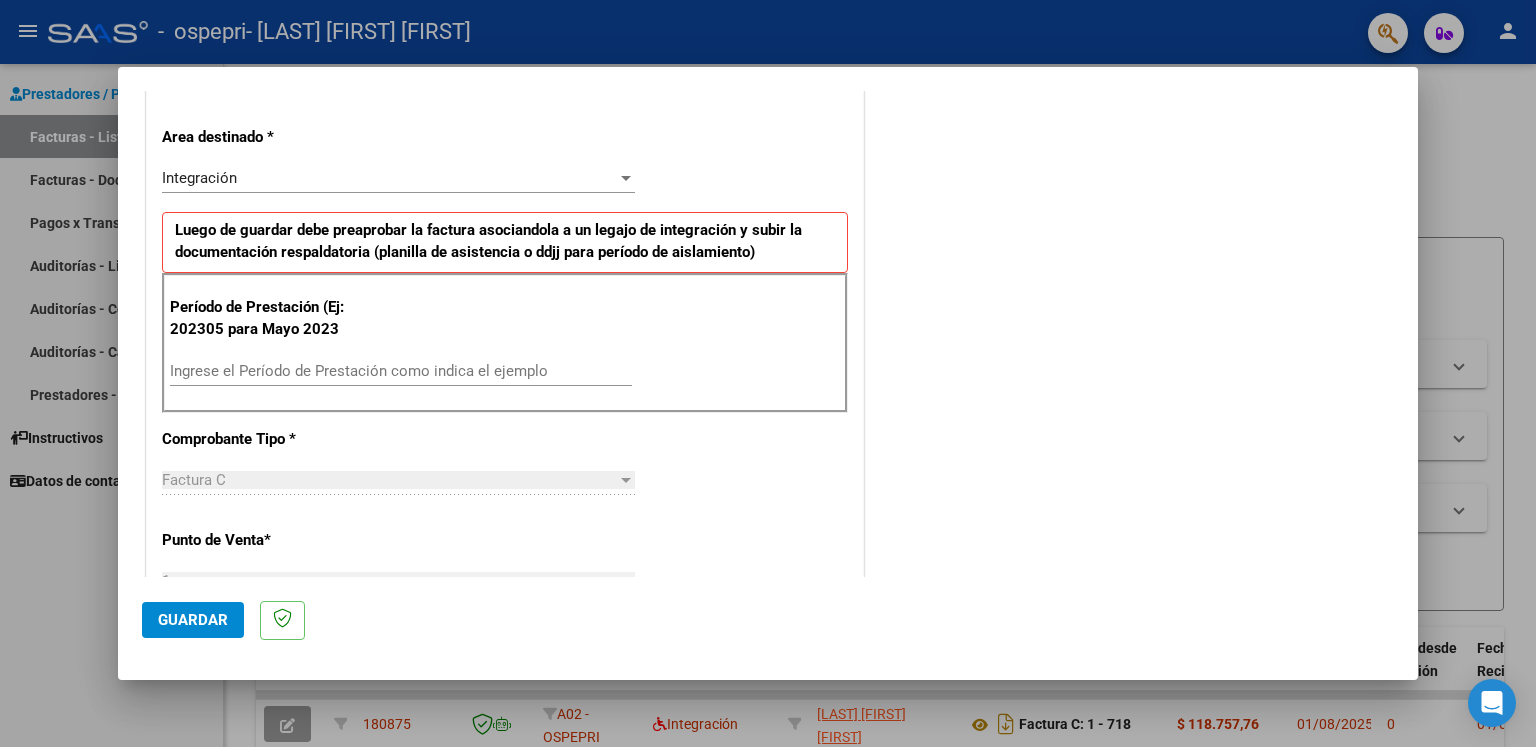 click on "Ingrese el Período de Prestación como indica el ejemplo" at bounding box center [401, 371] 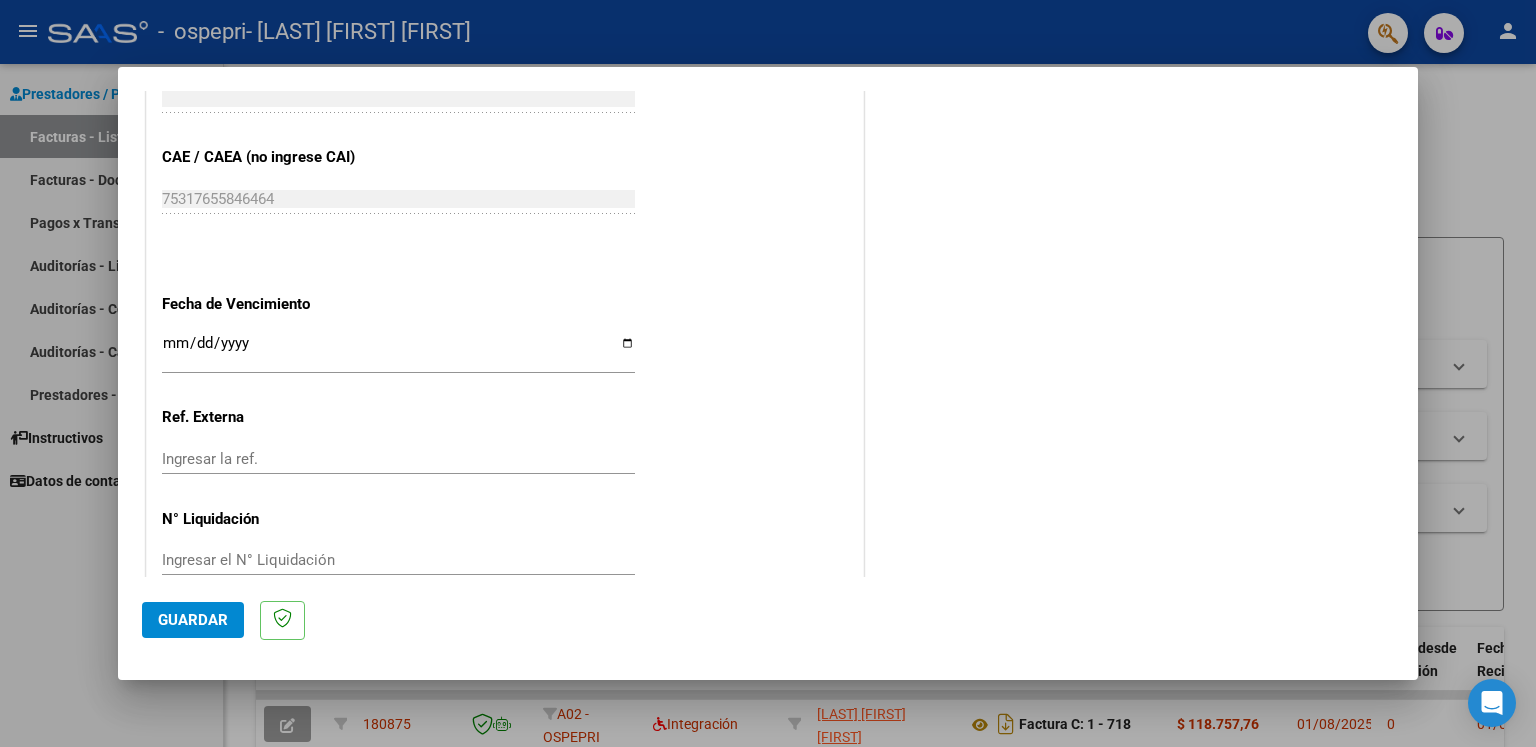 scroll, scrollTop: 1234, scrollLeft: 0, axis: vertical 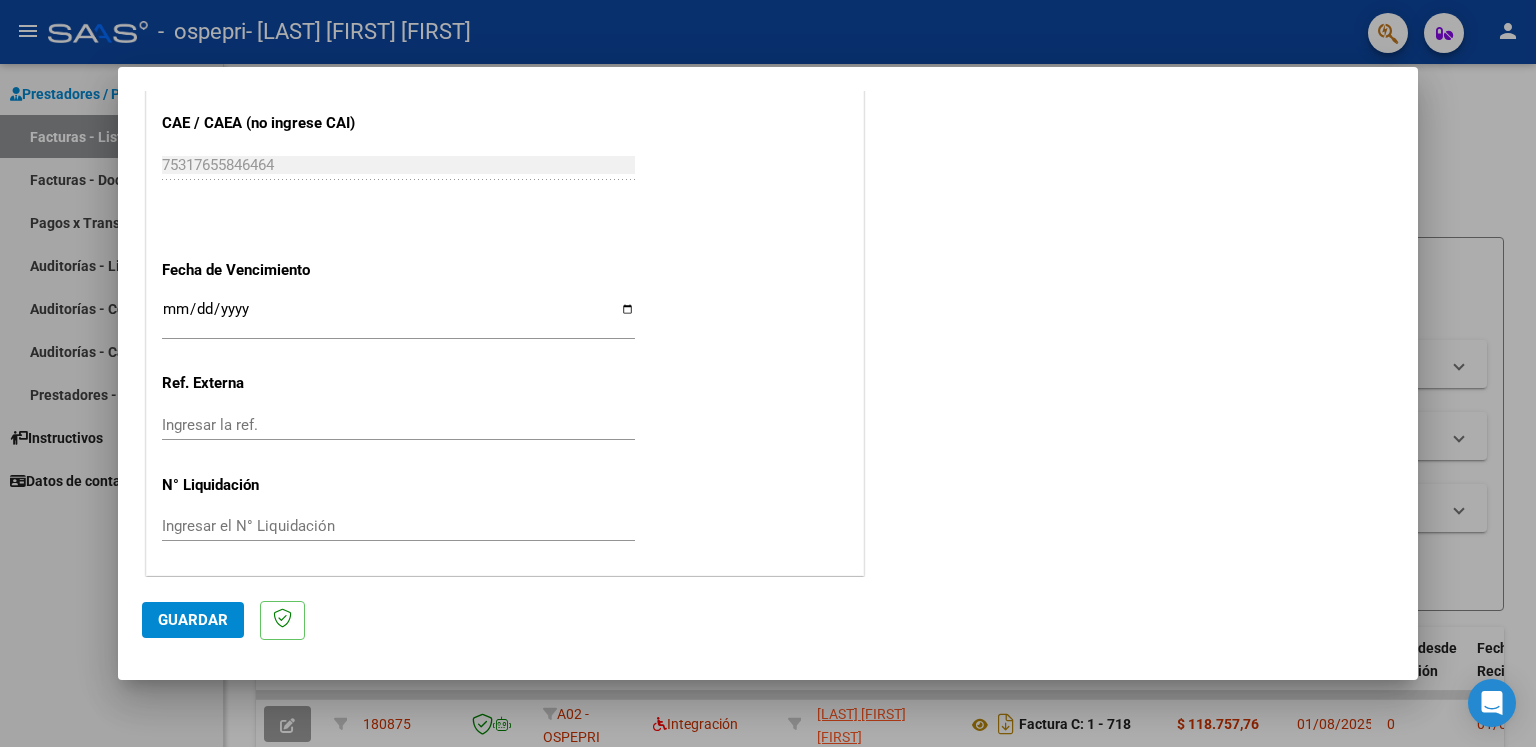 type on "202507" 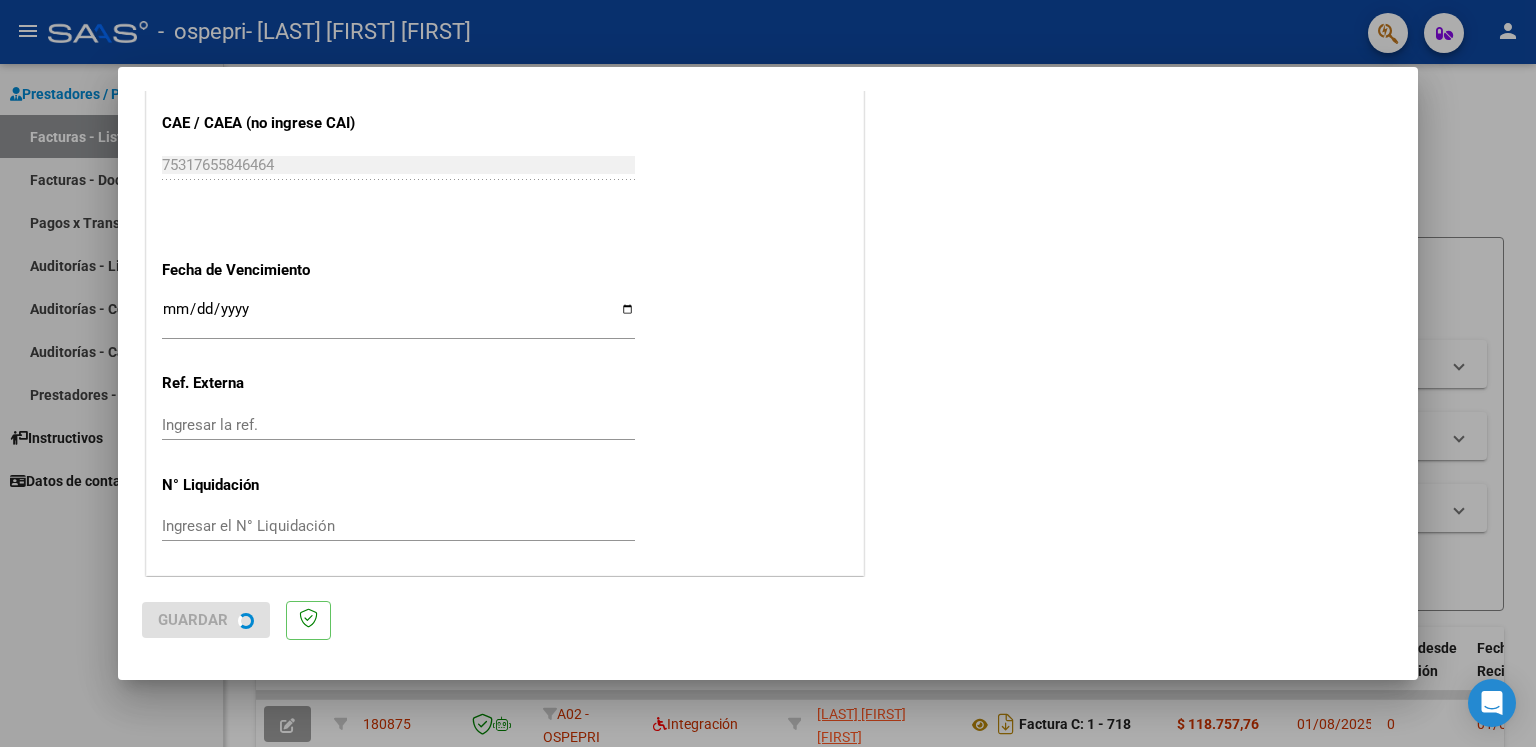 scroll, scrollTop: 0, scrollLeft: 0, axis: both 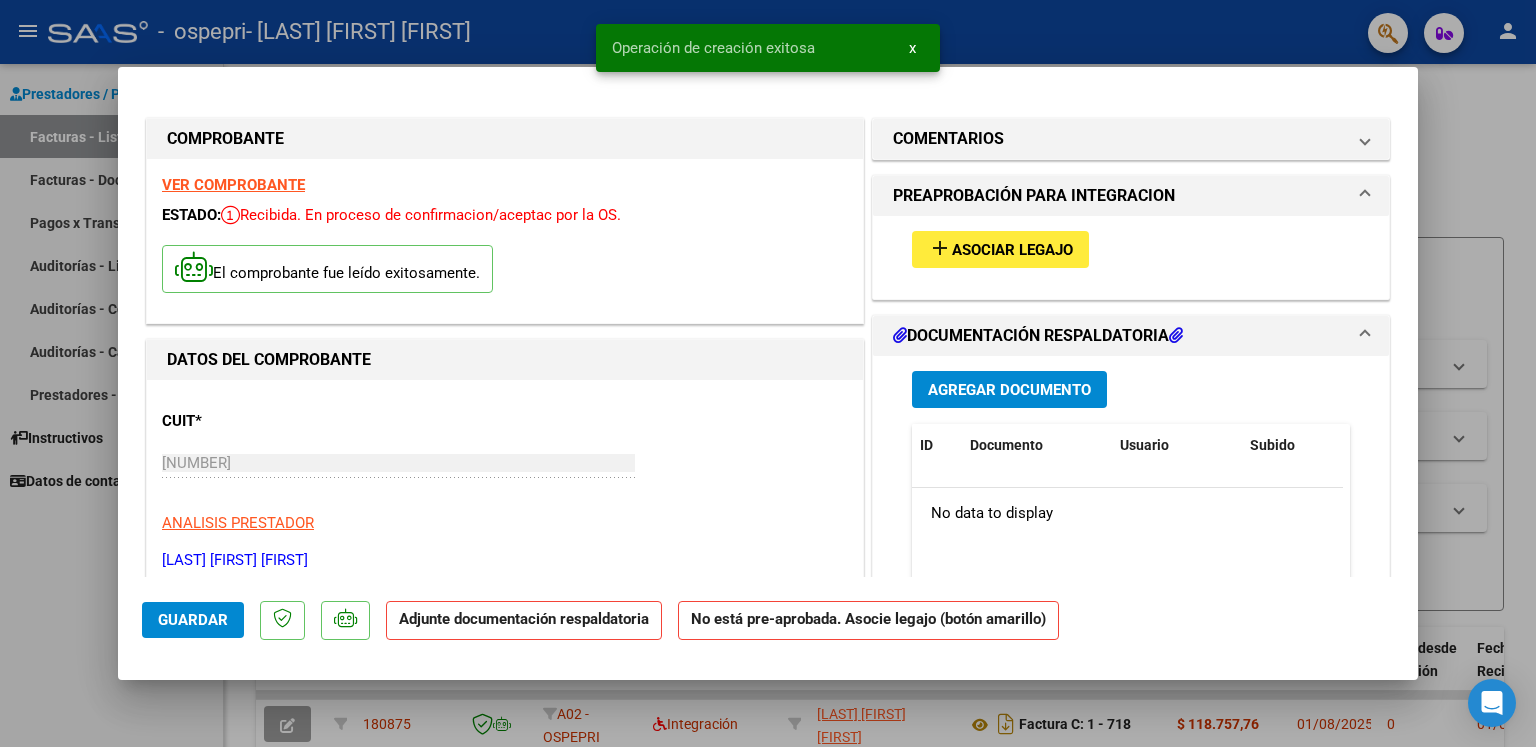 click on "Asociar Legajo" at bounding box center (1012, 250) 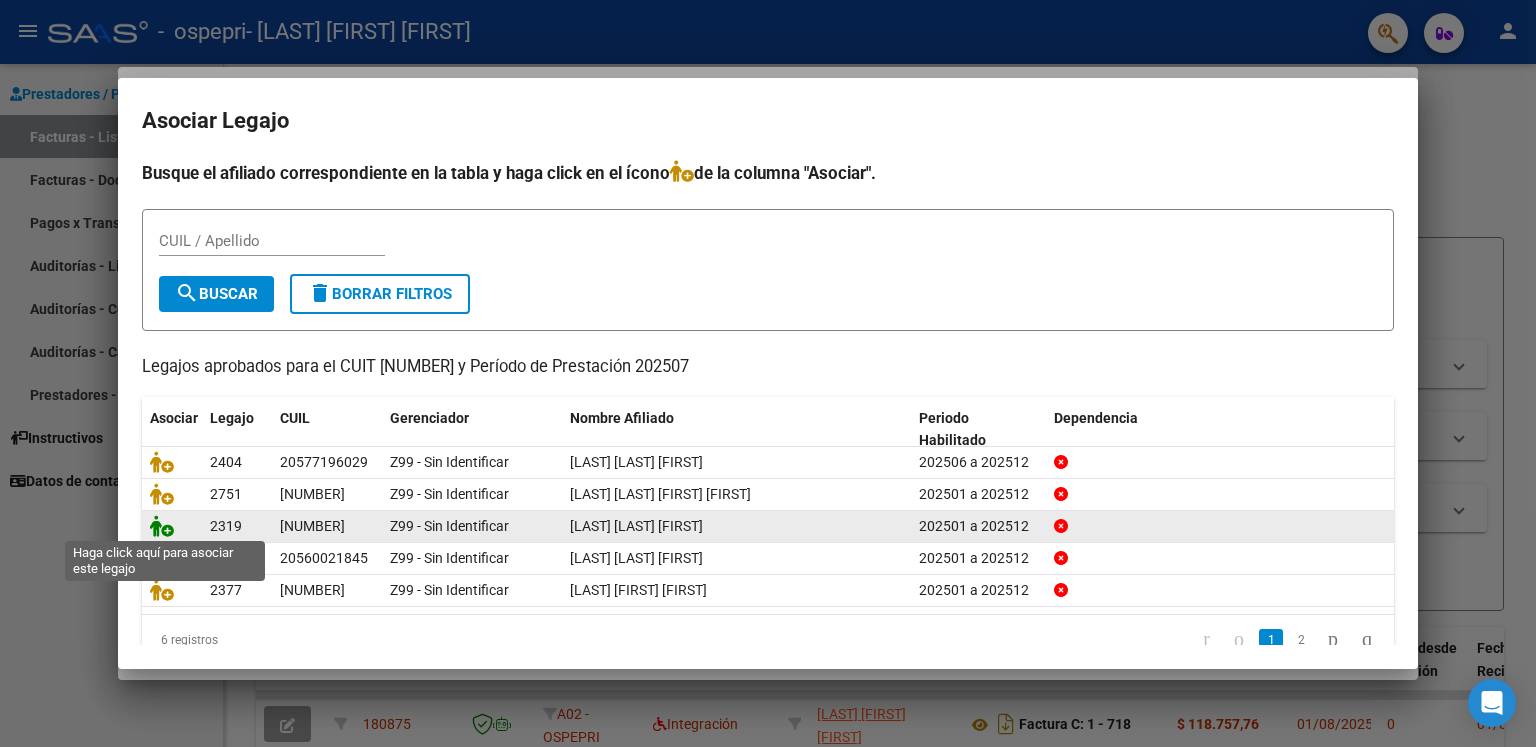 click 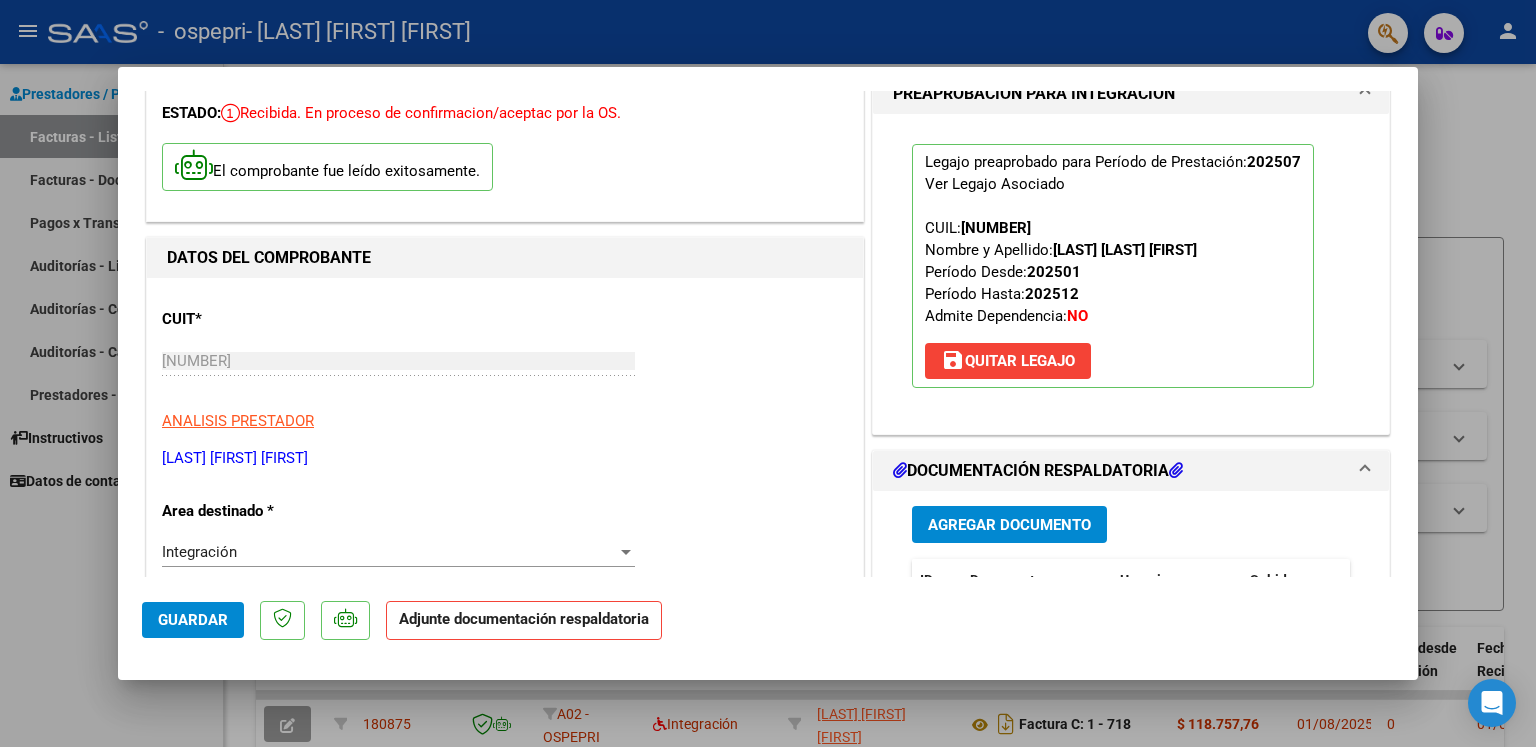 scroll, scrollTop: 100, scrollLeft: 0, axis: vertical 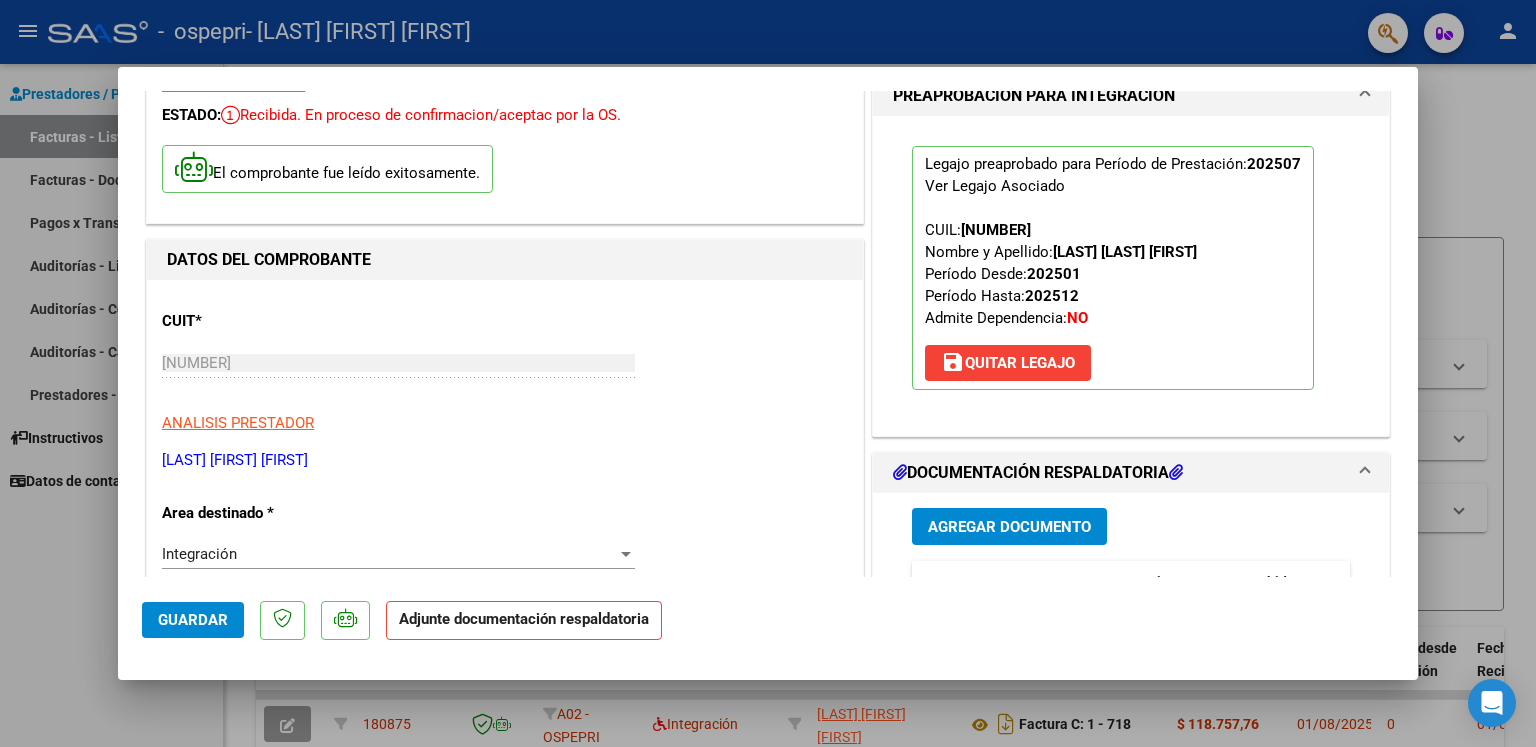 click on "Agregar Documento" at bounding box center [1009, 527] 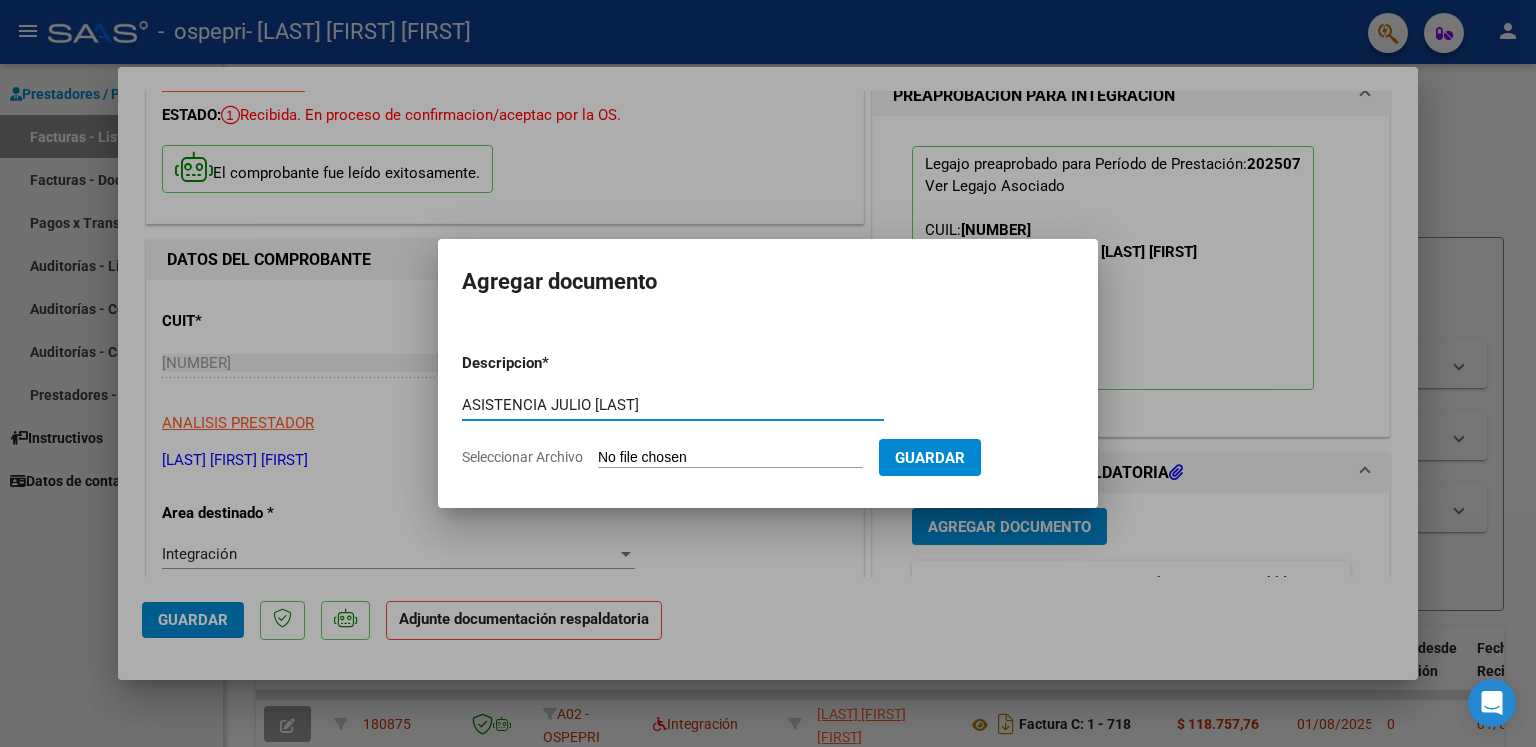 type on "ASISTENCIA JULIO [LAST]" 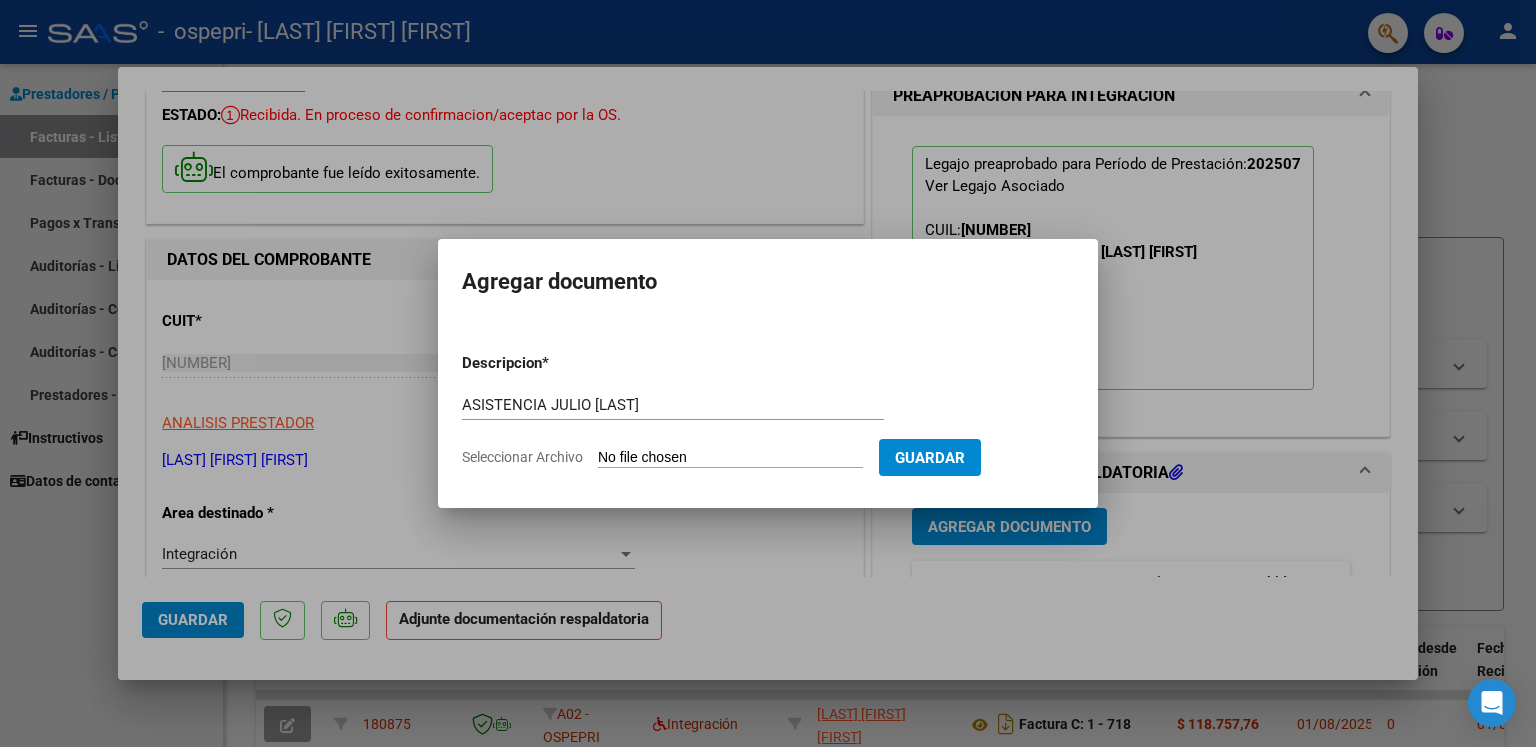click on "Seleccionar Archivo" 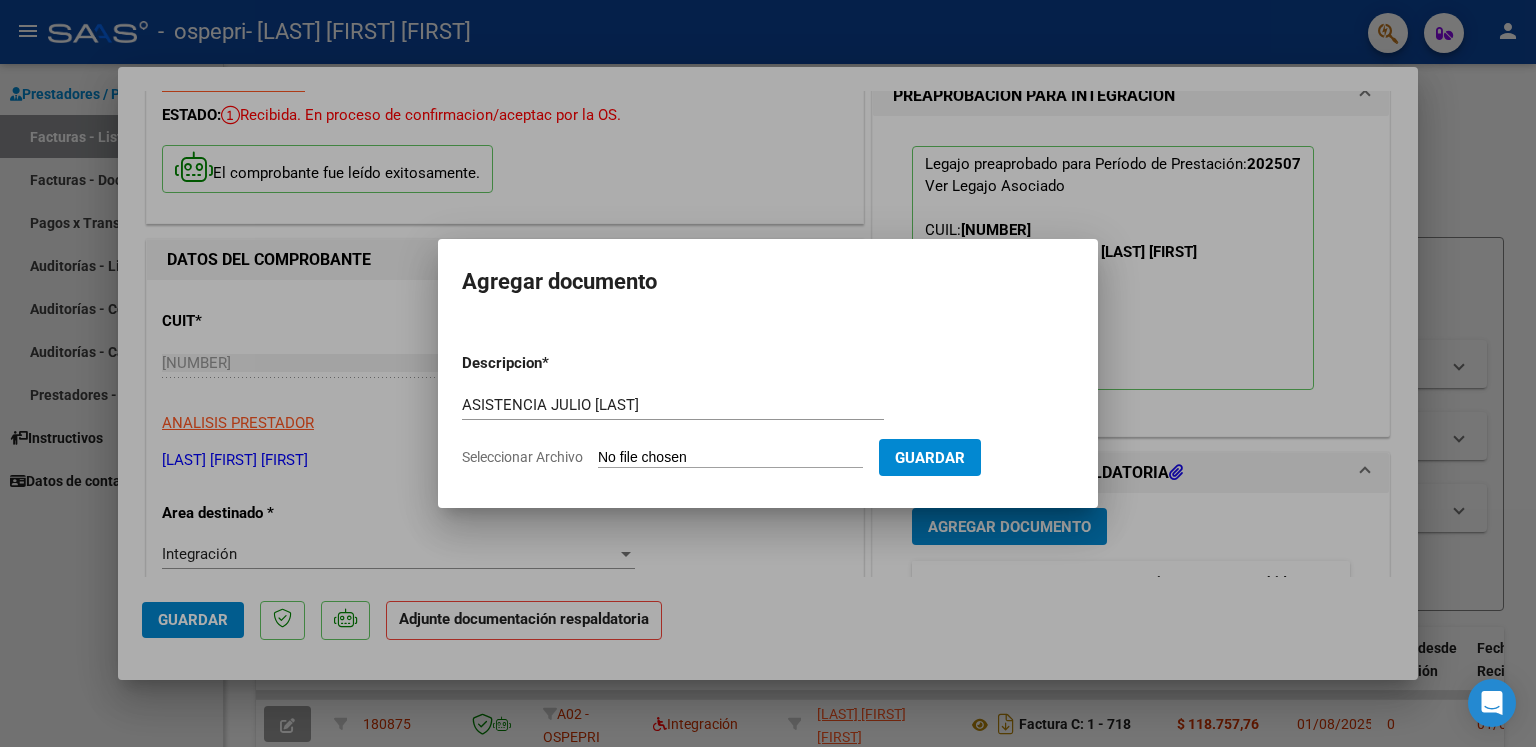 type on "C:\fakepath\ASISTENCIA JULIO [LAST].pdf" 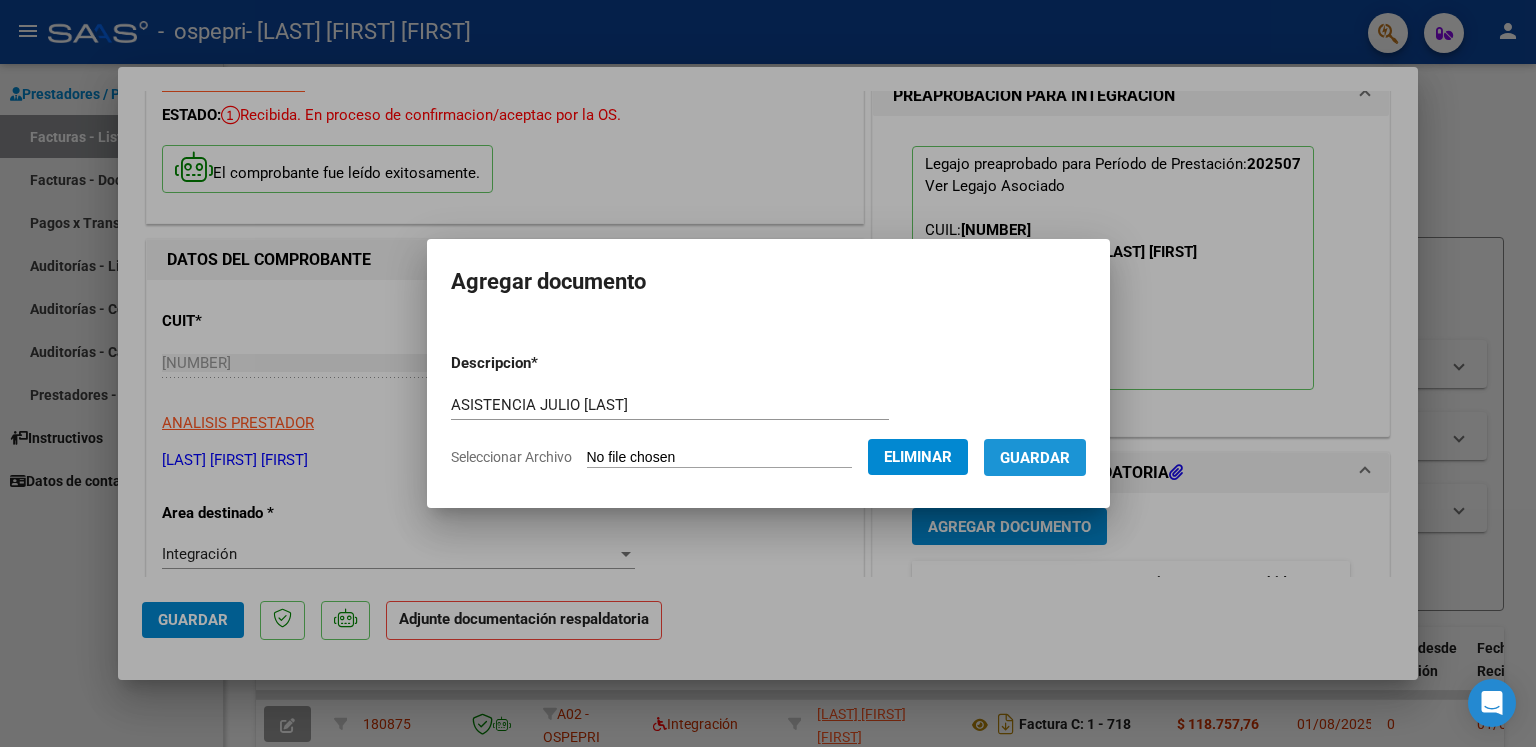 click on "Guardar" at bounding box center (1035, 458) 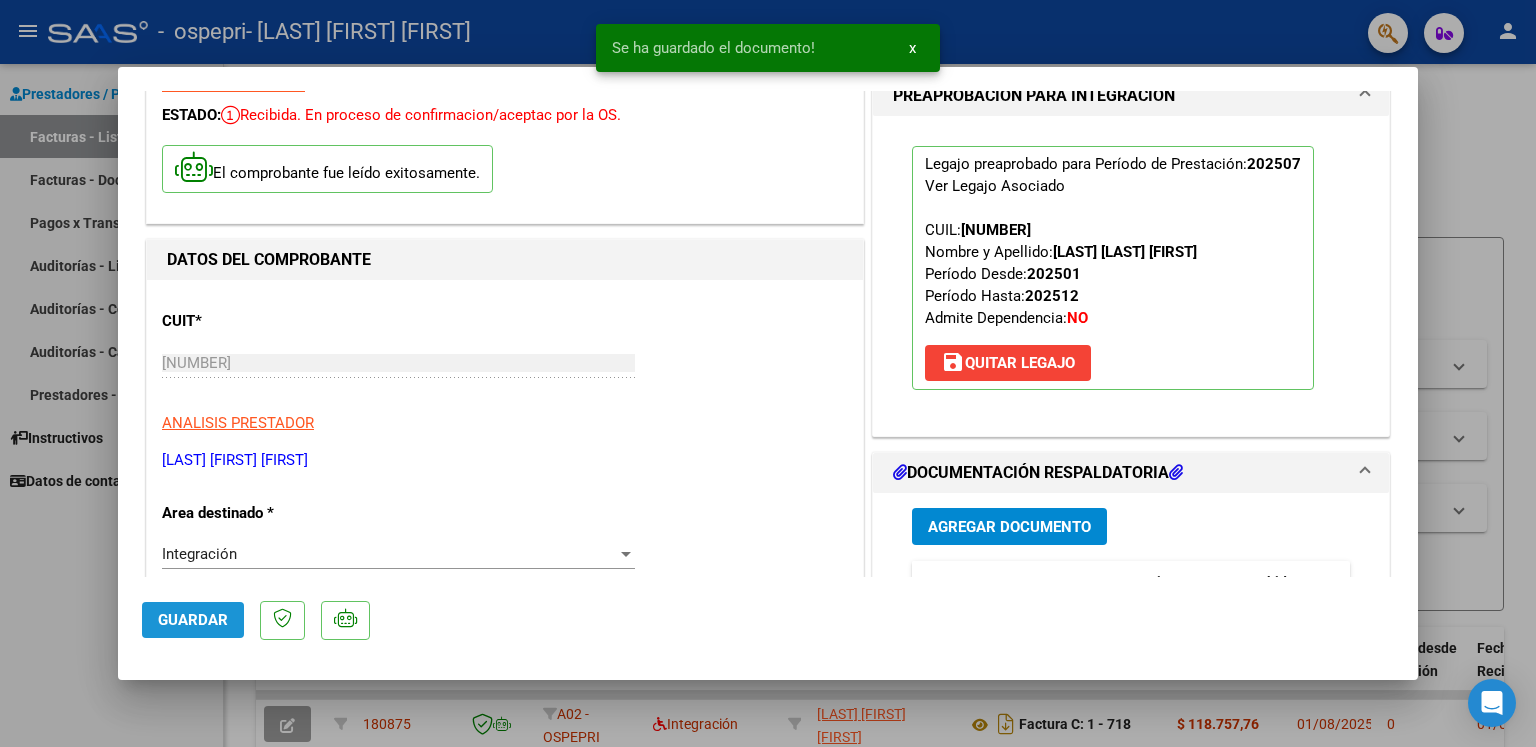 click on "Guardar" 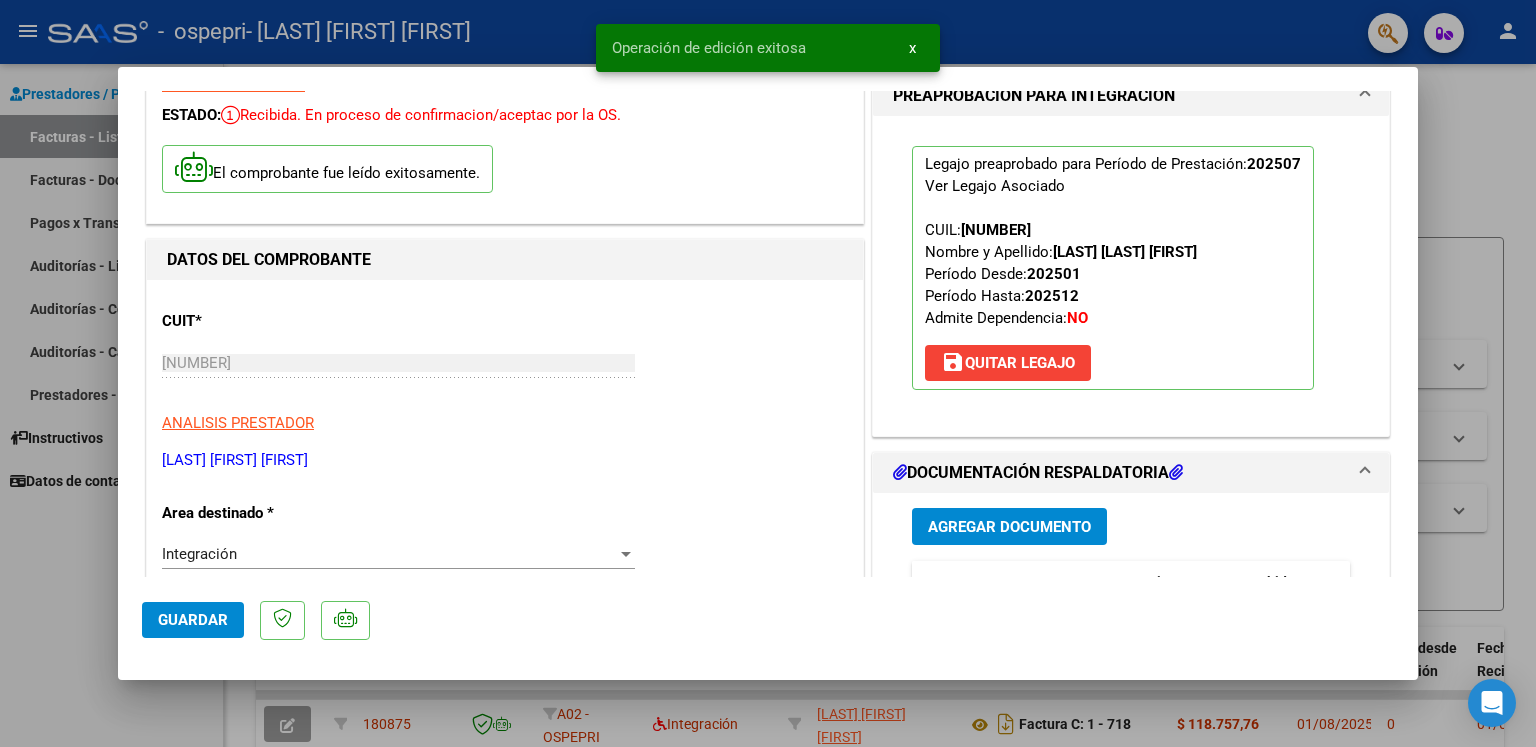 click at bounding box center [768, 373] 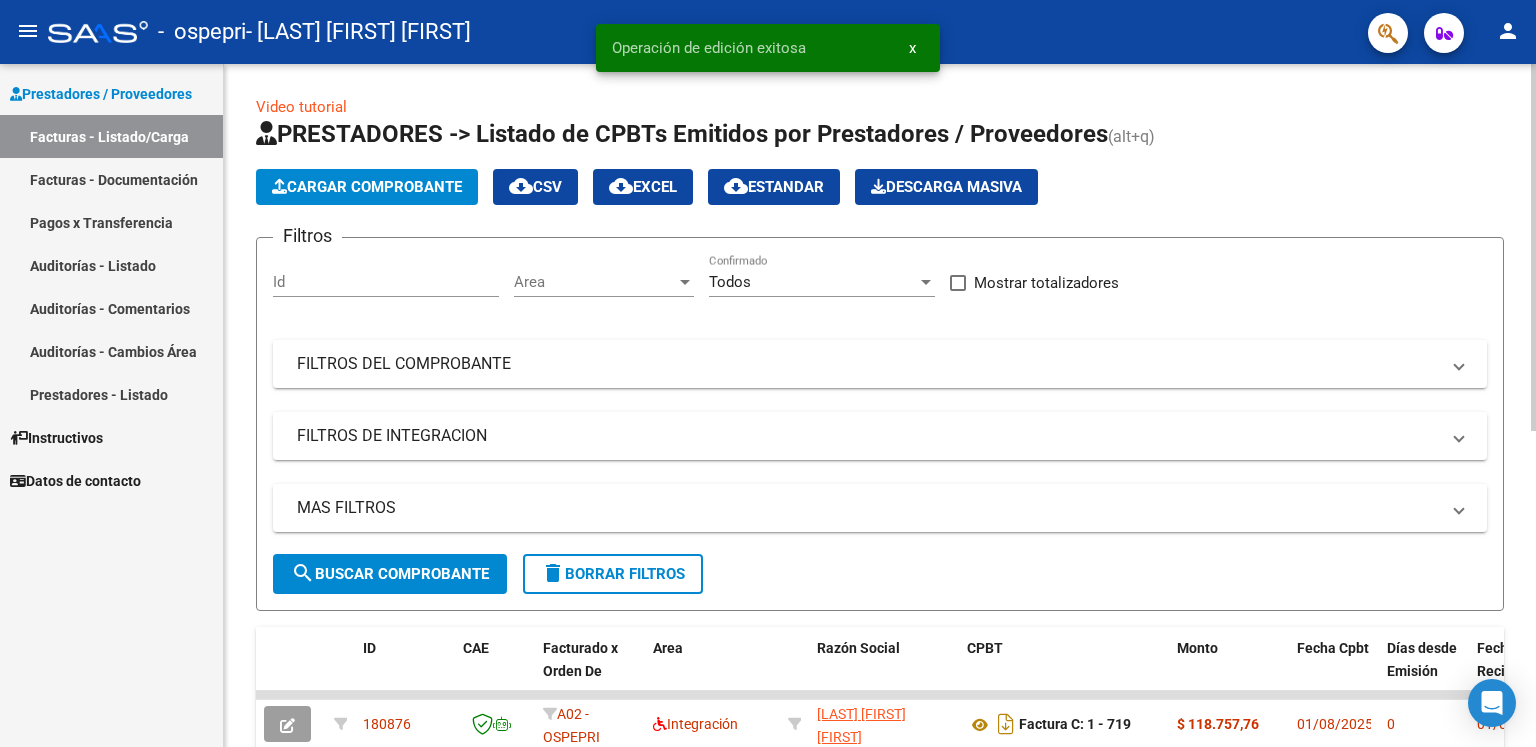 click on "Cargar Comprobante" 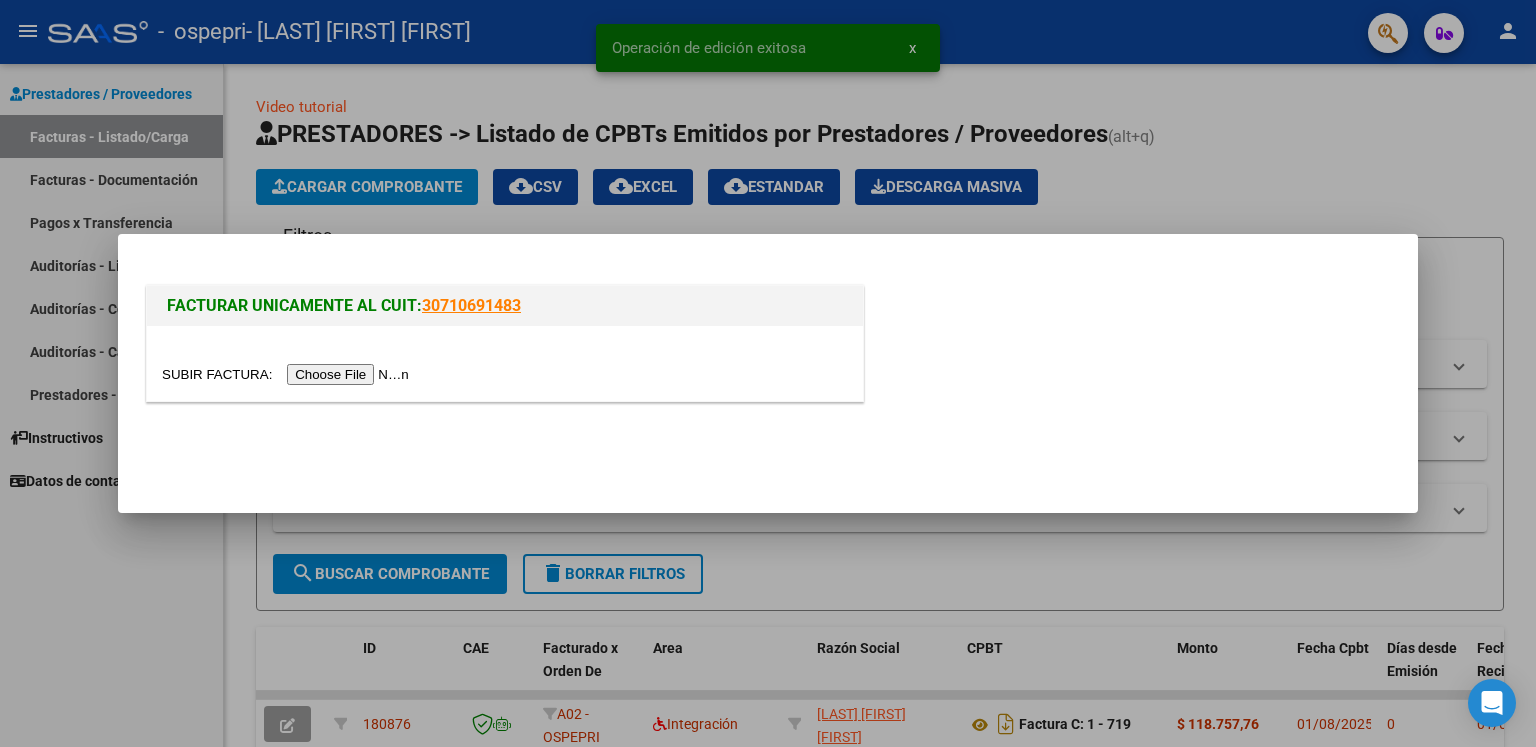 click at bounding box center (288, 374) 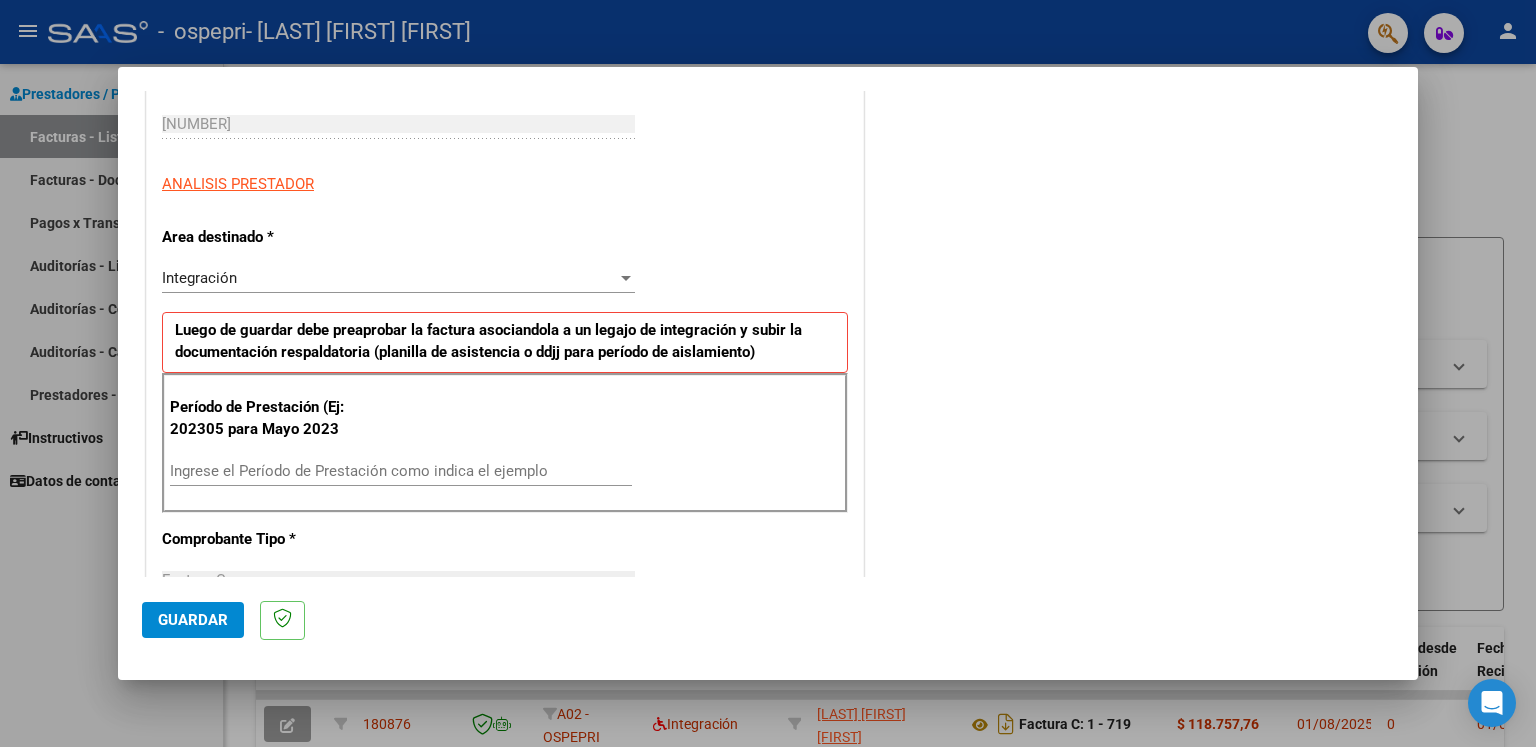 scroll, scrollTop: 500, scrollLeft: 0, axis: vertical 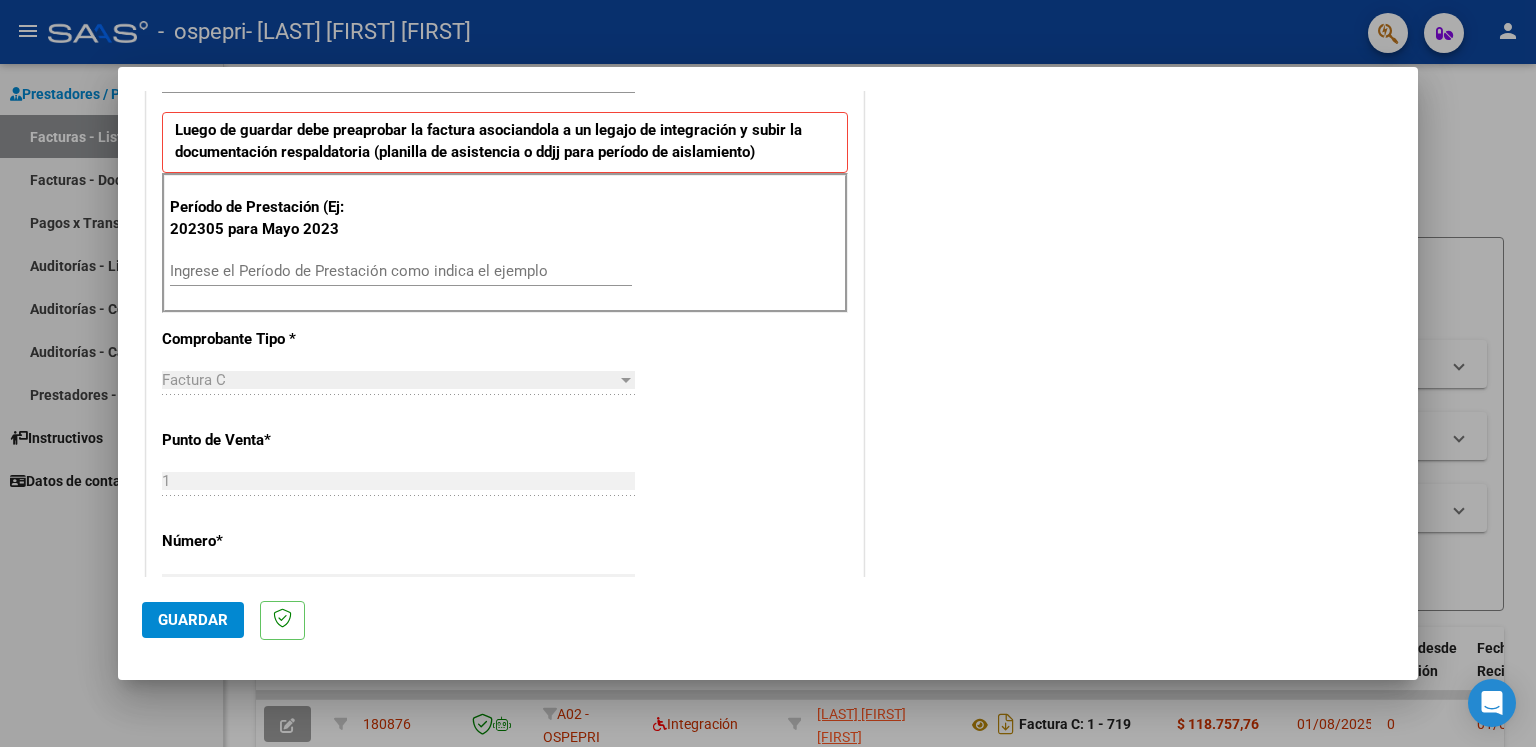 click on "Ingrese el Período de Prestación como indica el ejemplo" at bounding box center [401, 271] 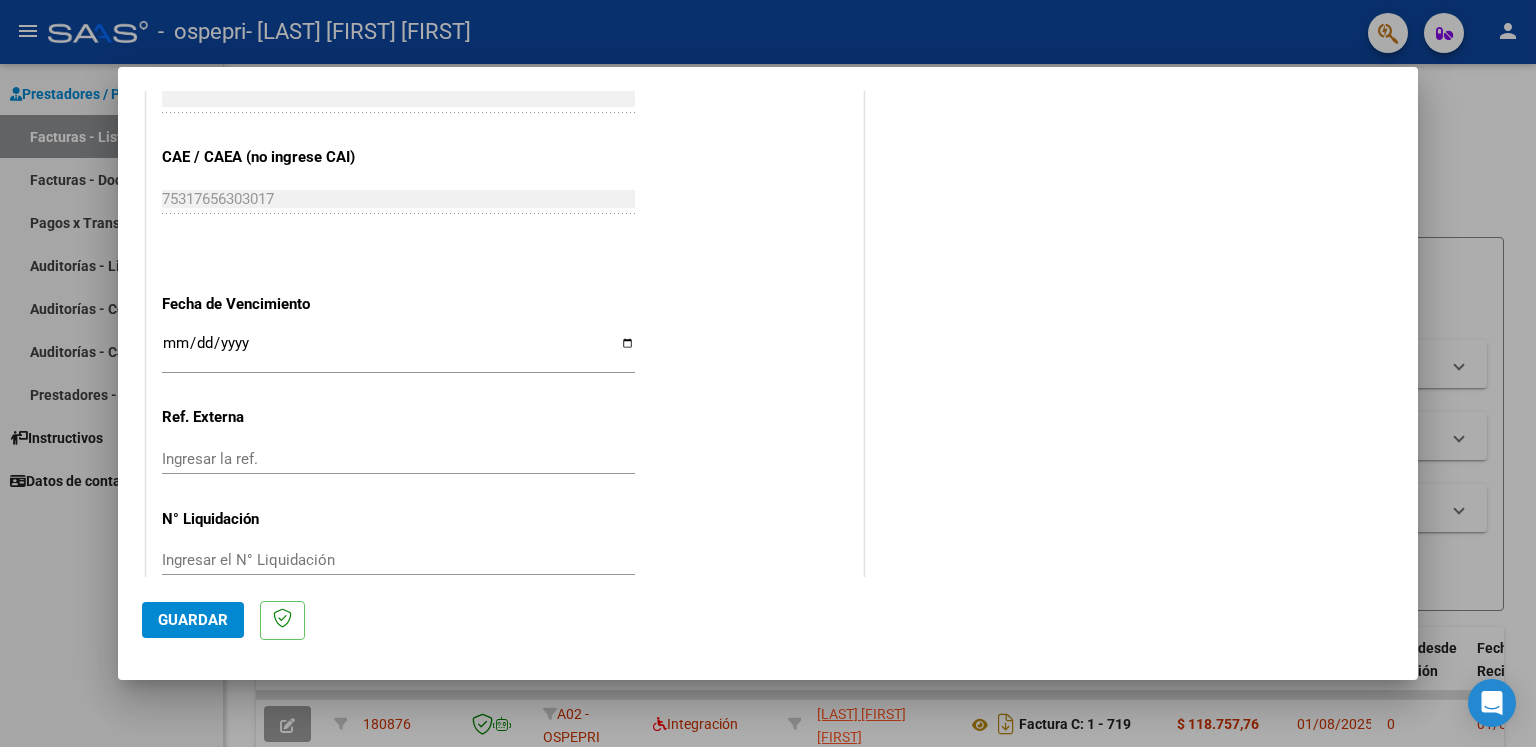 scroll, scrollTop: 1234, scrollLeft: 0, axis: vertical 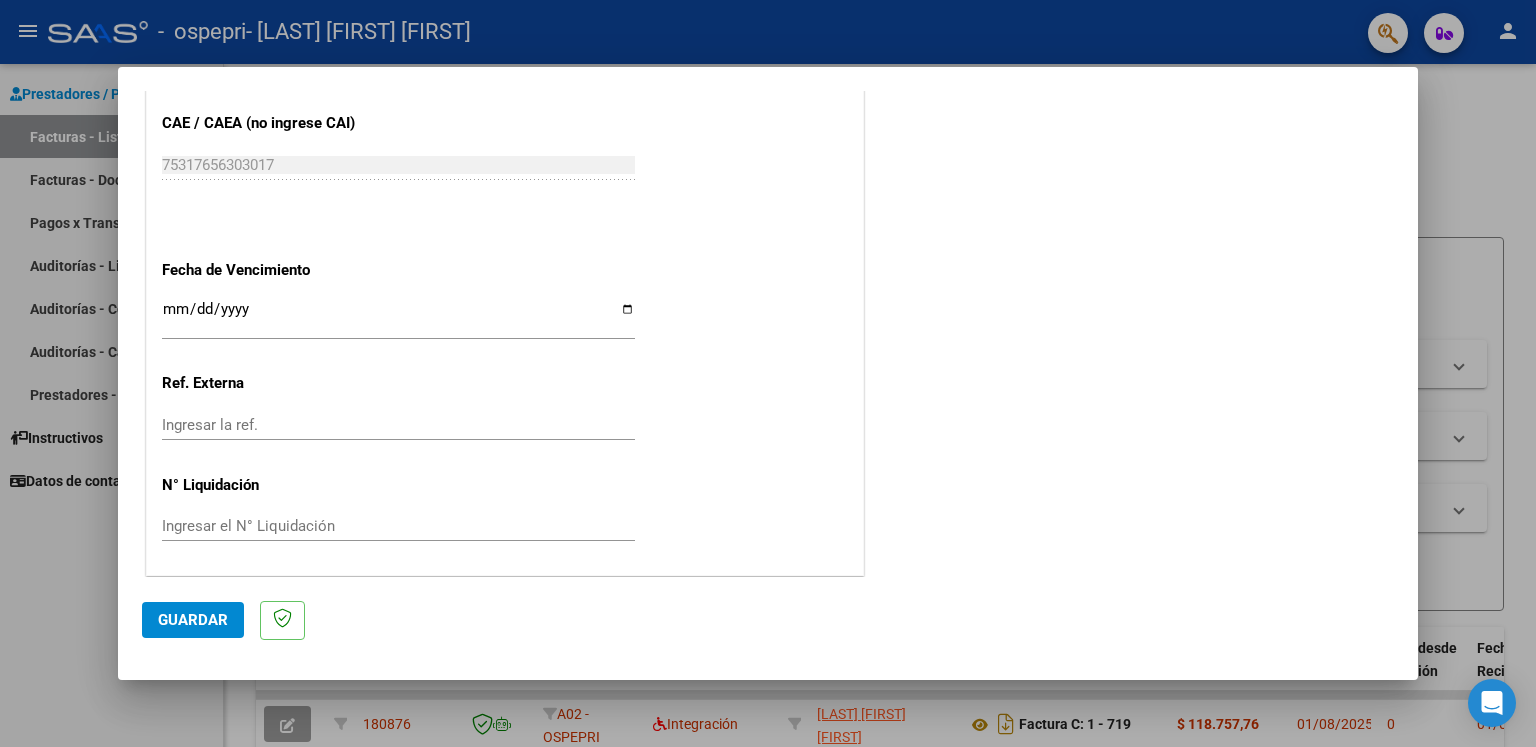 type on "202507" 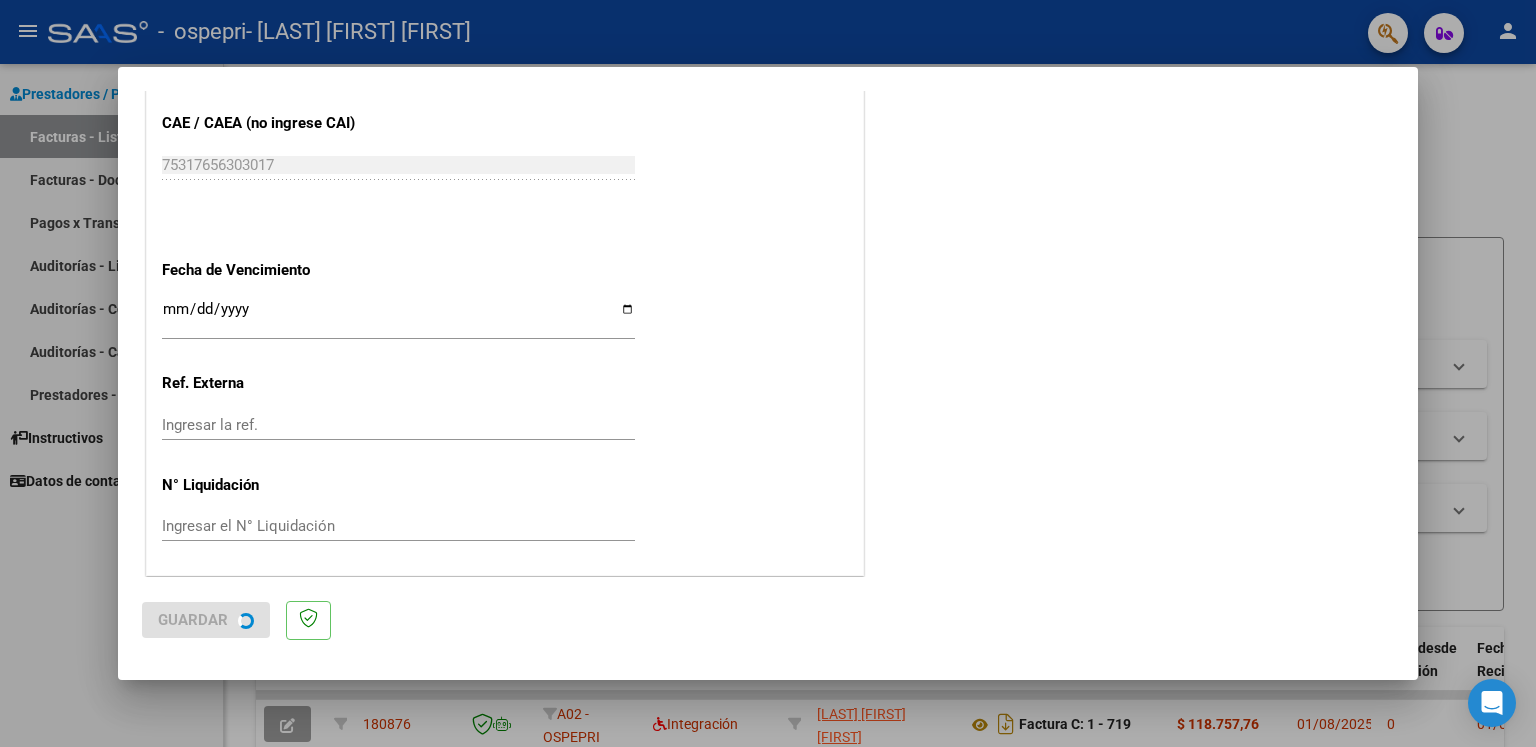 scroll, scrollTop: 0, scrollLeft: 0, axis: both 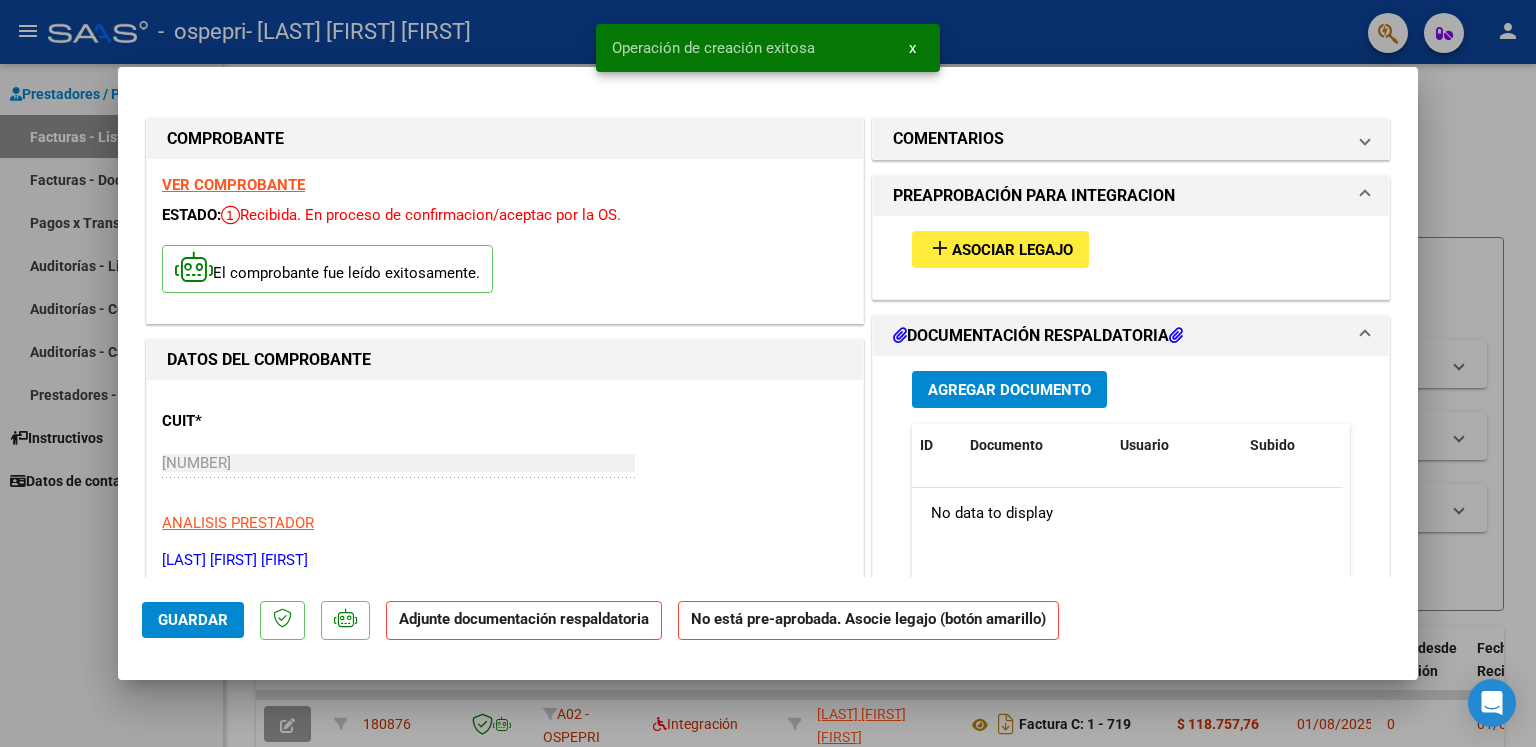 click on "Asociar Legajo" at bounding box center [1012, 250] 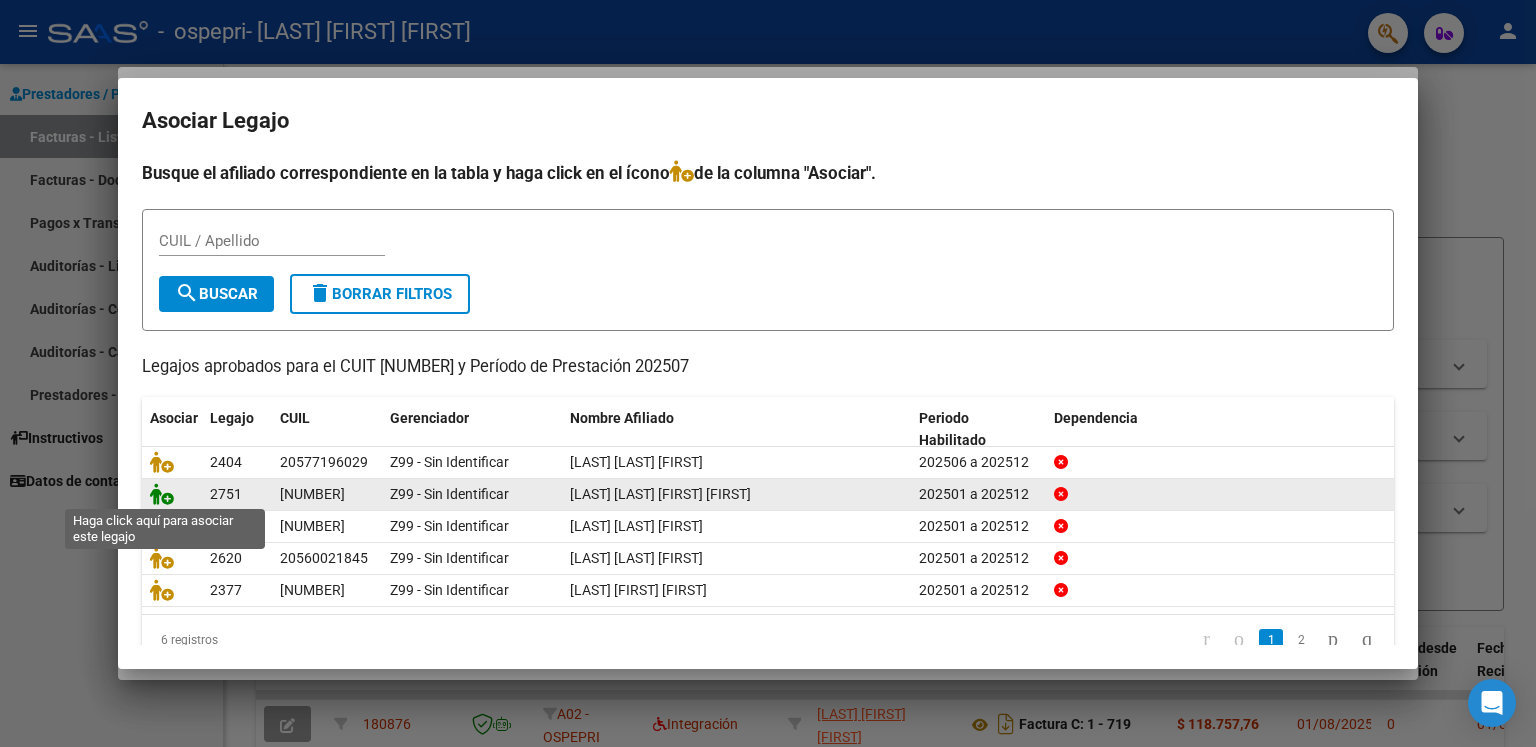 click 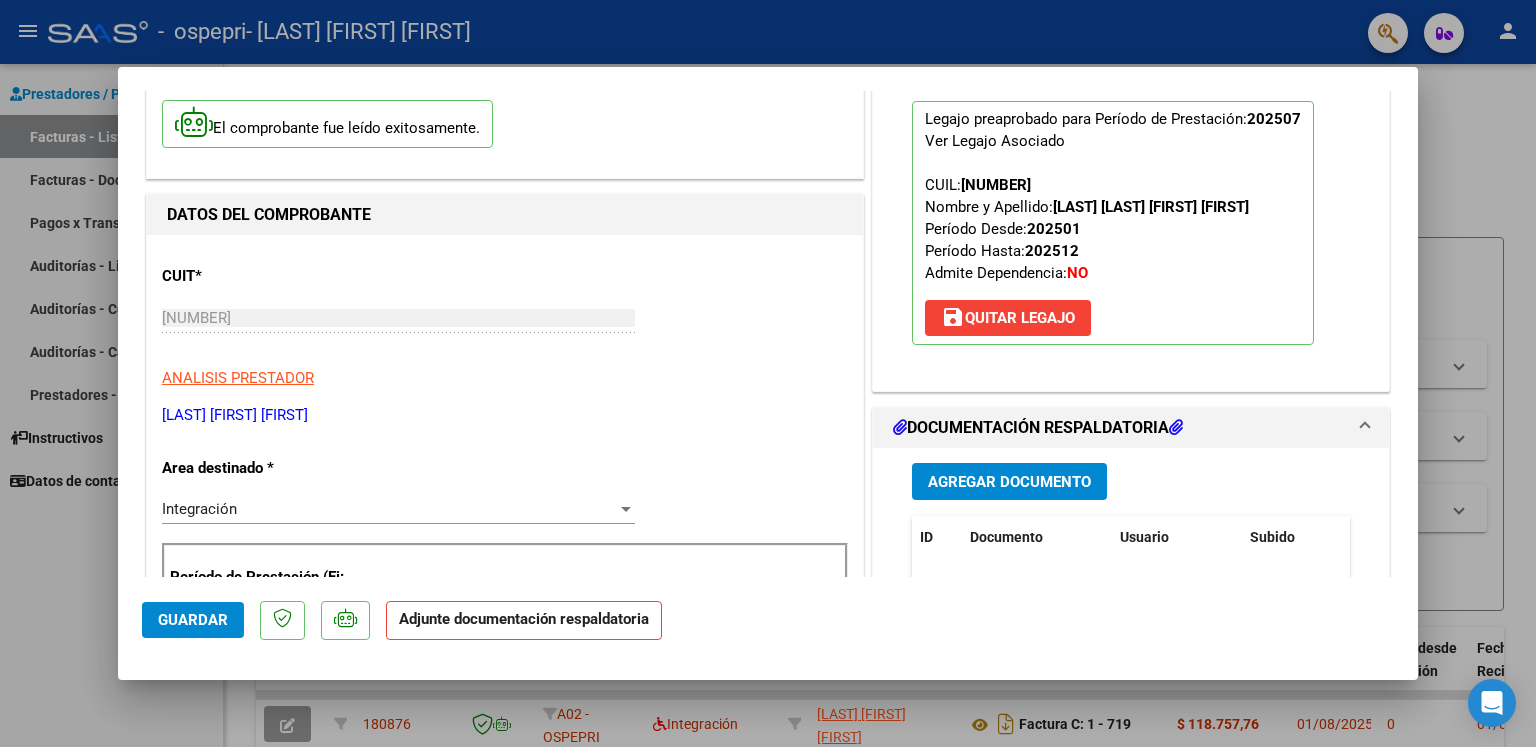 scroll, scrollTop: 200, scrollLeft: 0, axis: vertical 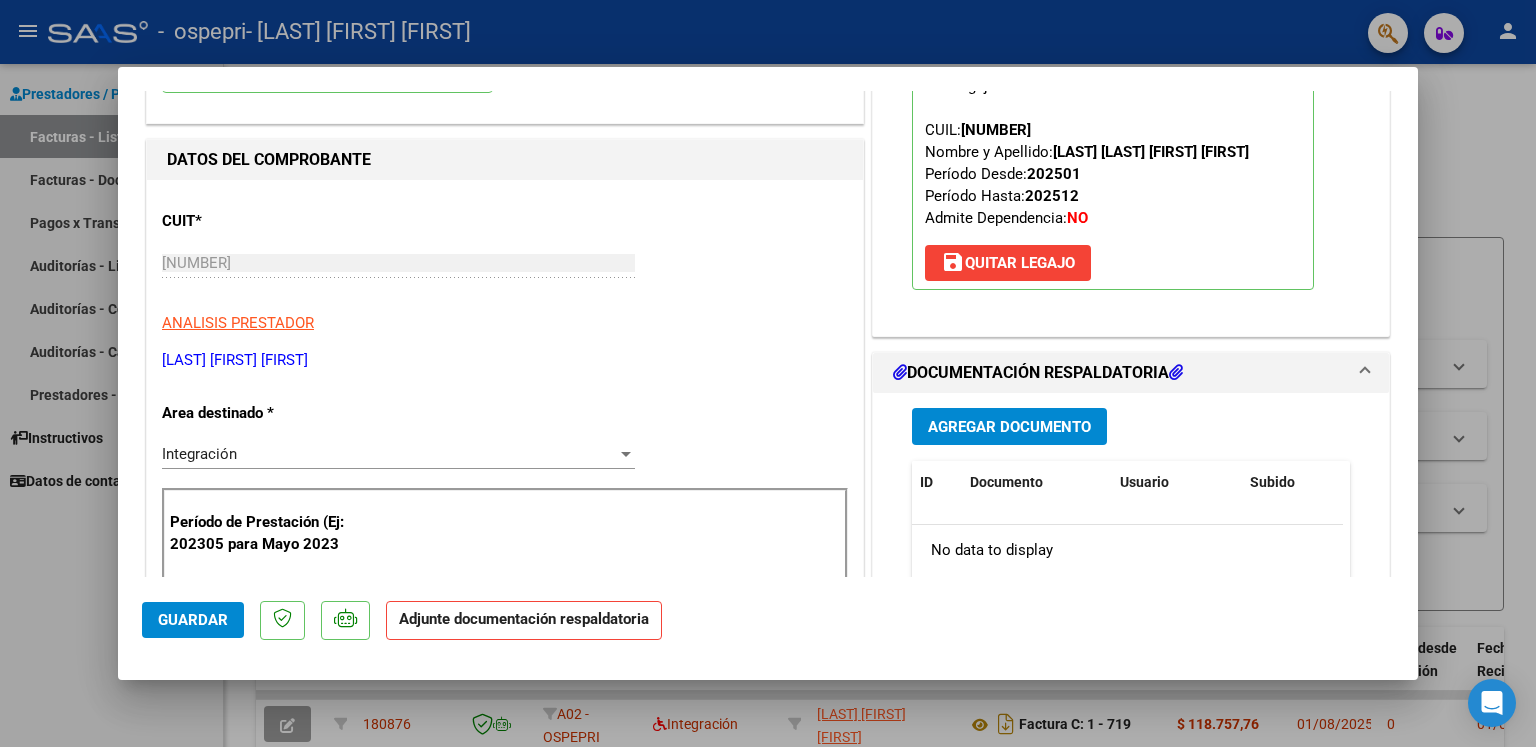 click on "Agregar Documento" at bounding box center (1009, 427) 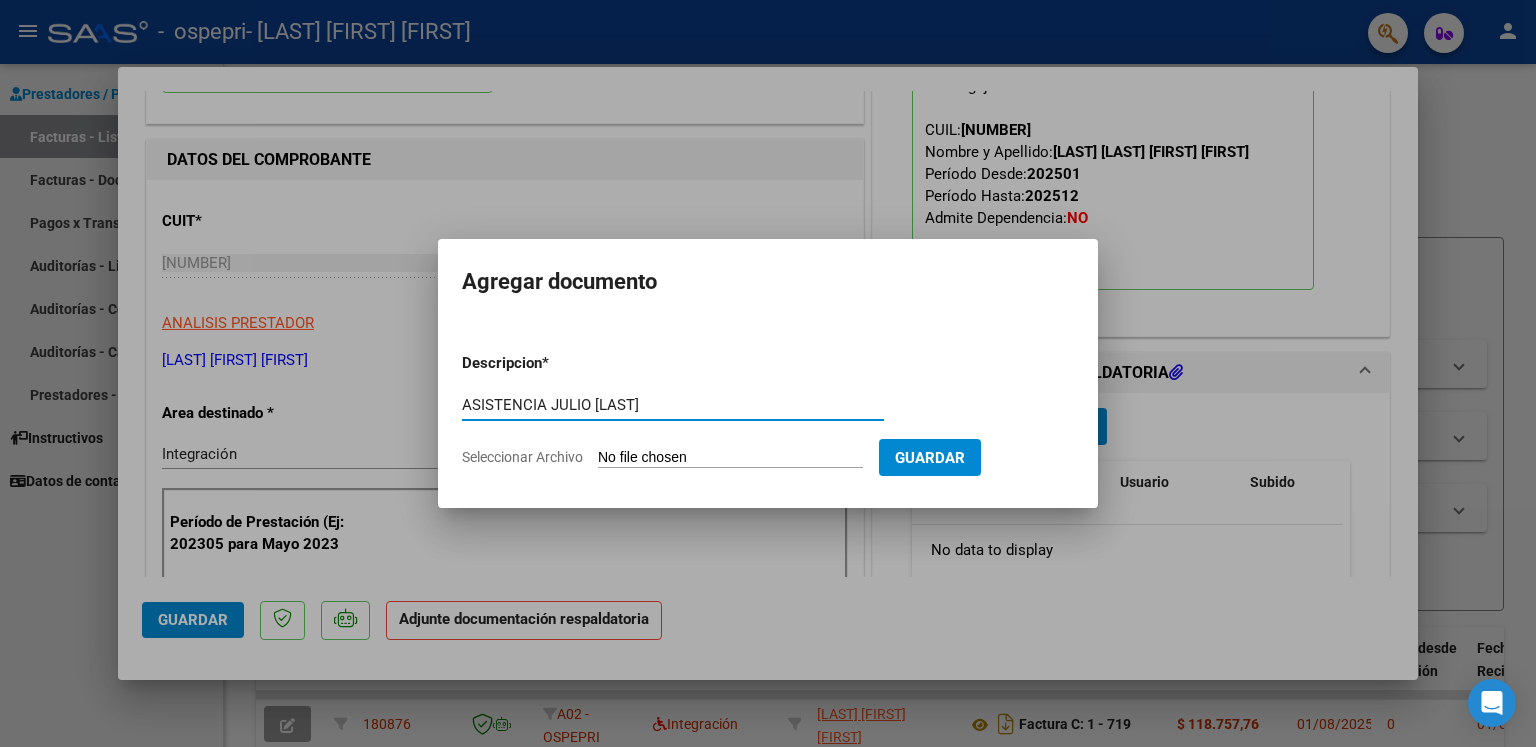 type on "ASISTENCIA JULIO [LAST]" 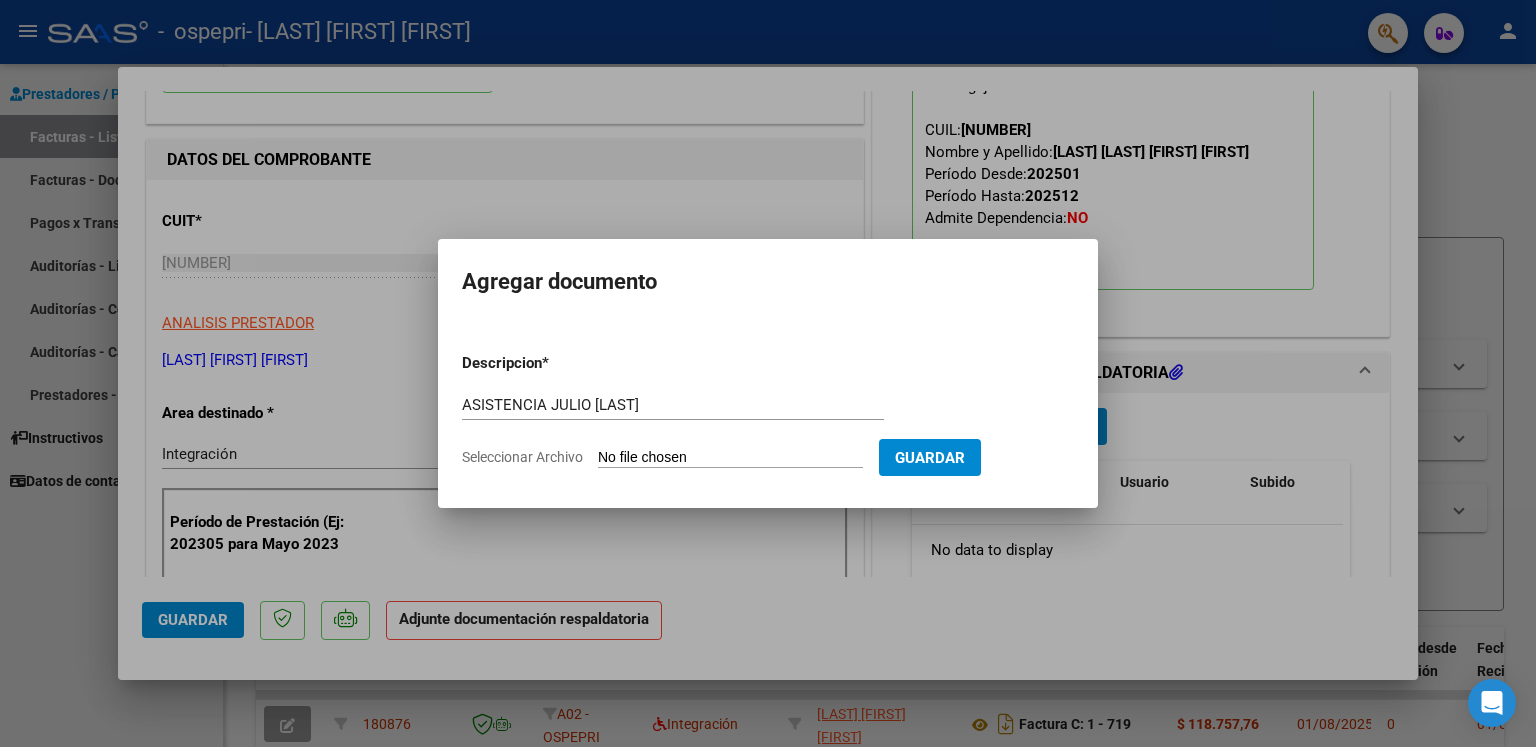 click on "Seleccionar Archivo" at bounding box center [730, 458] 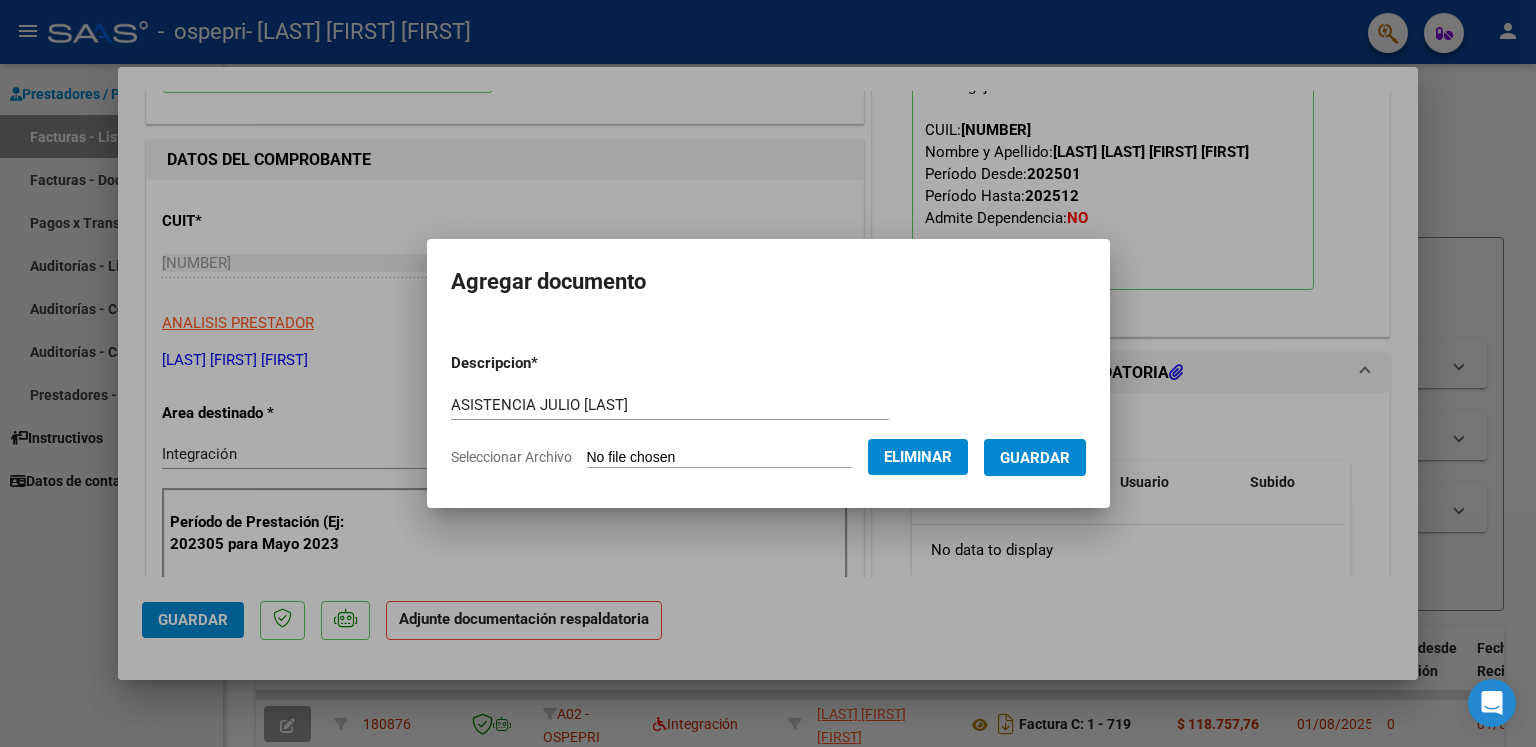 click on "Guardar" at bounding box center (1035, 458) 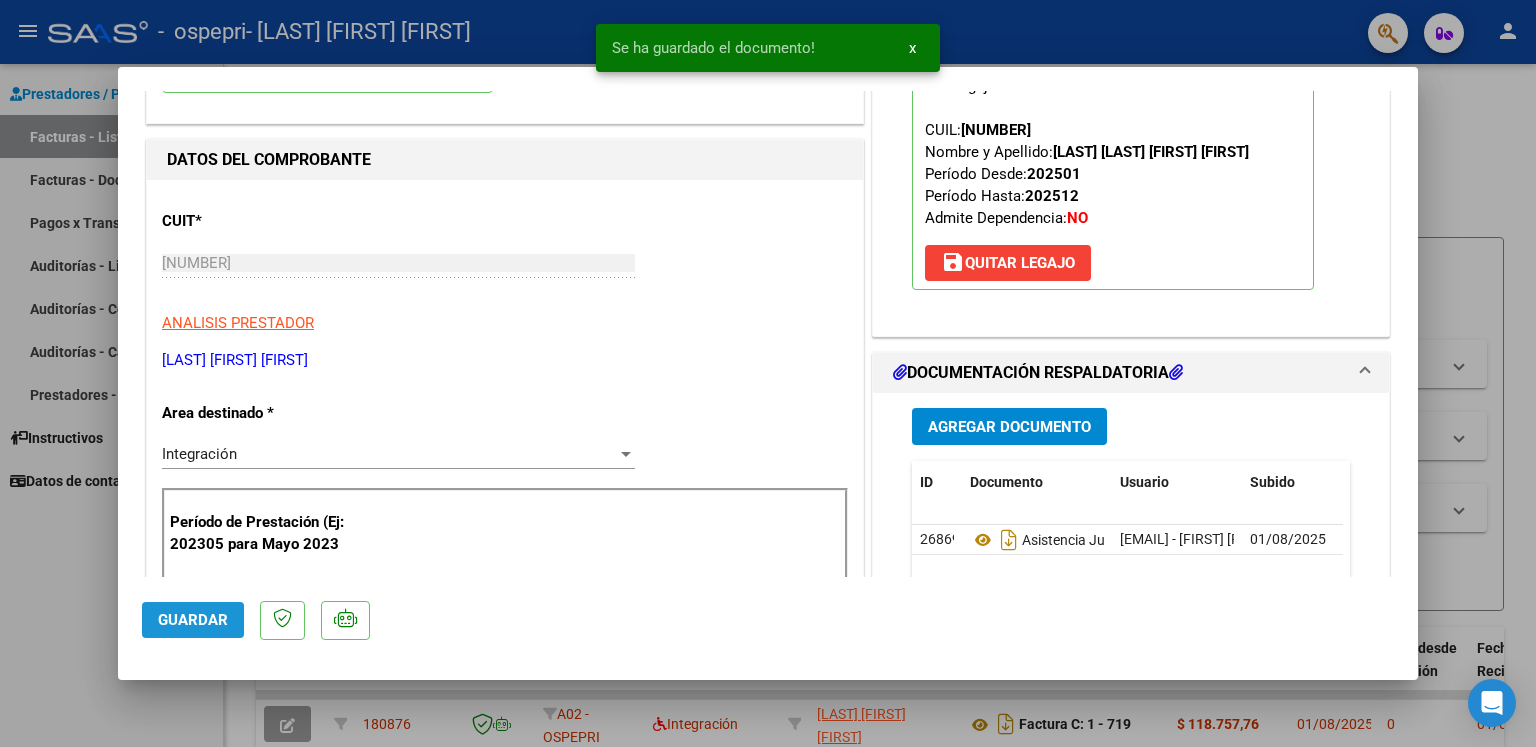 click on "Guardar" 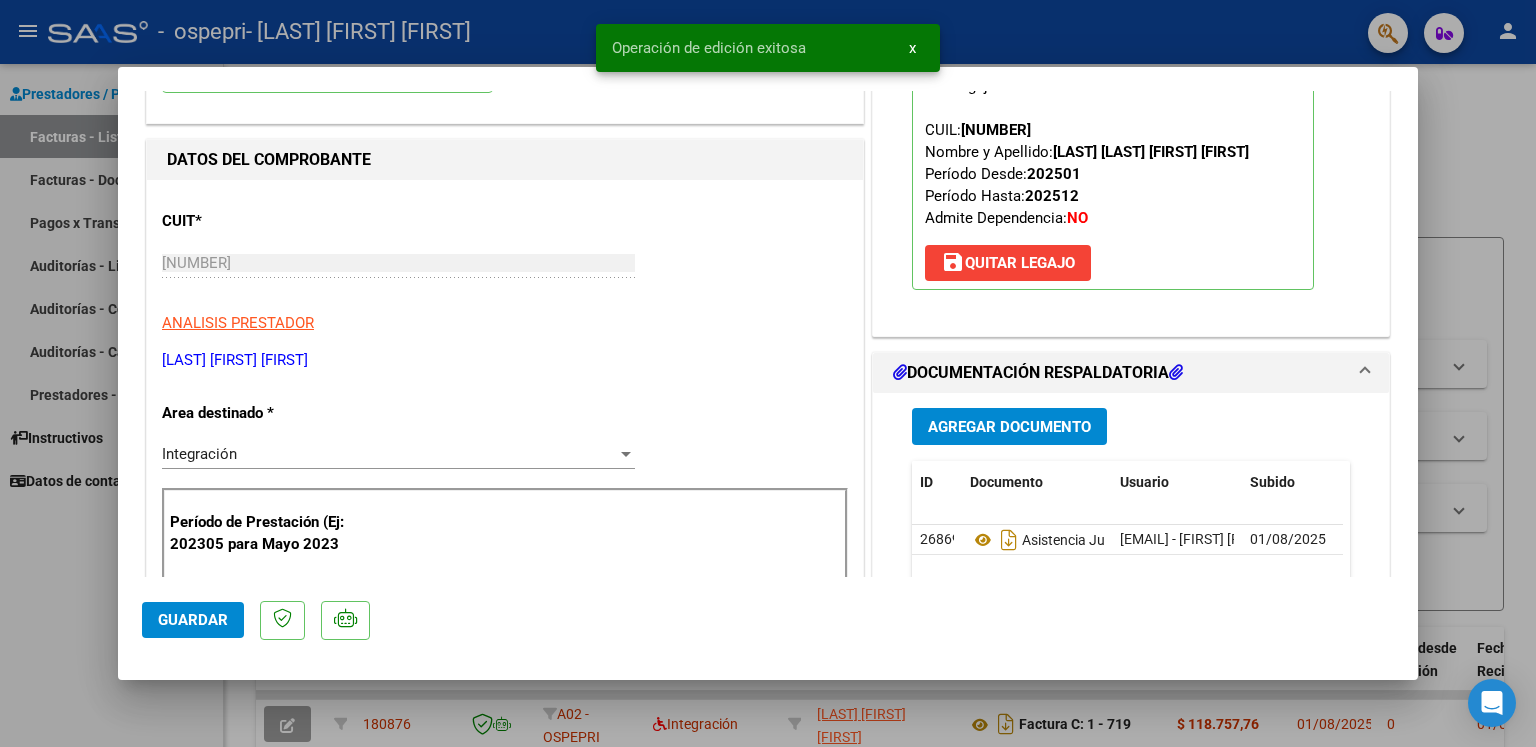 click at bounding box center (768, 373) 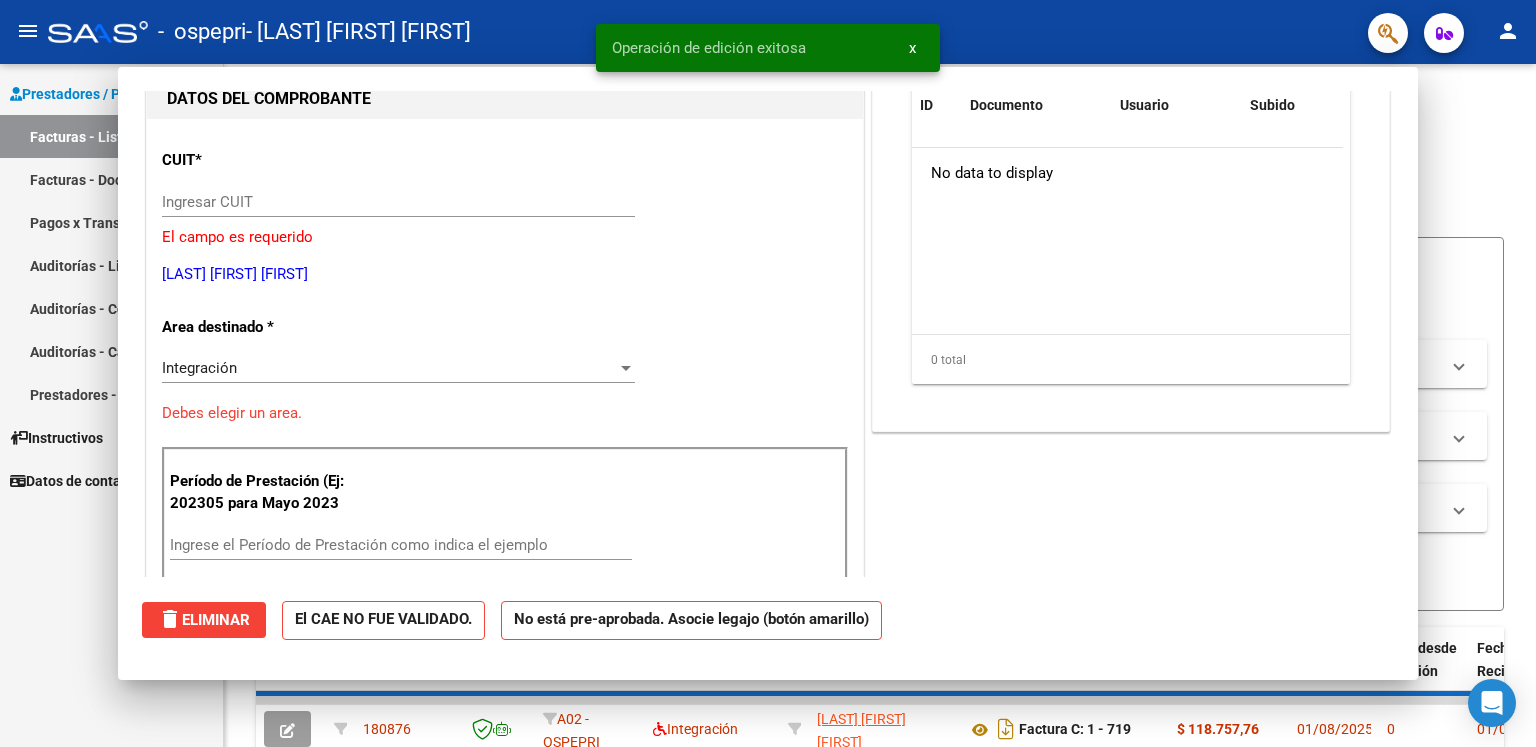 scroll, scrollTop: 0, scrollLeft: 0, axis: both 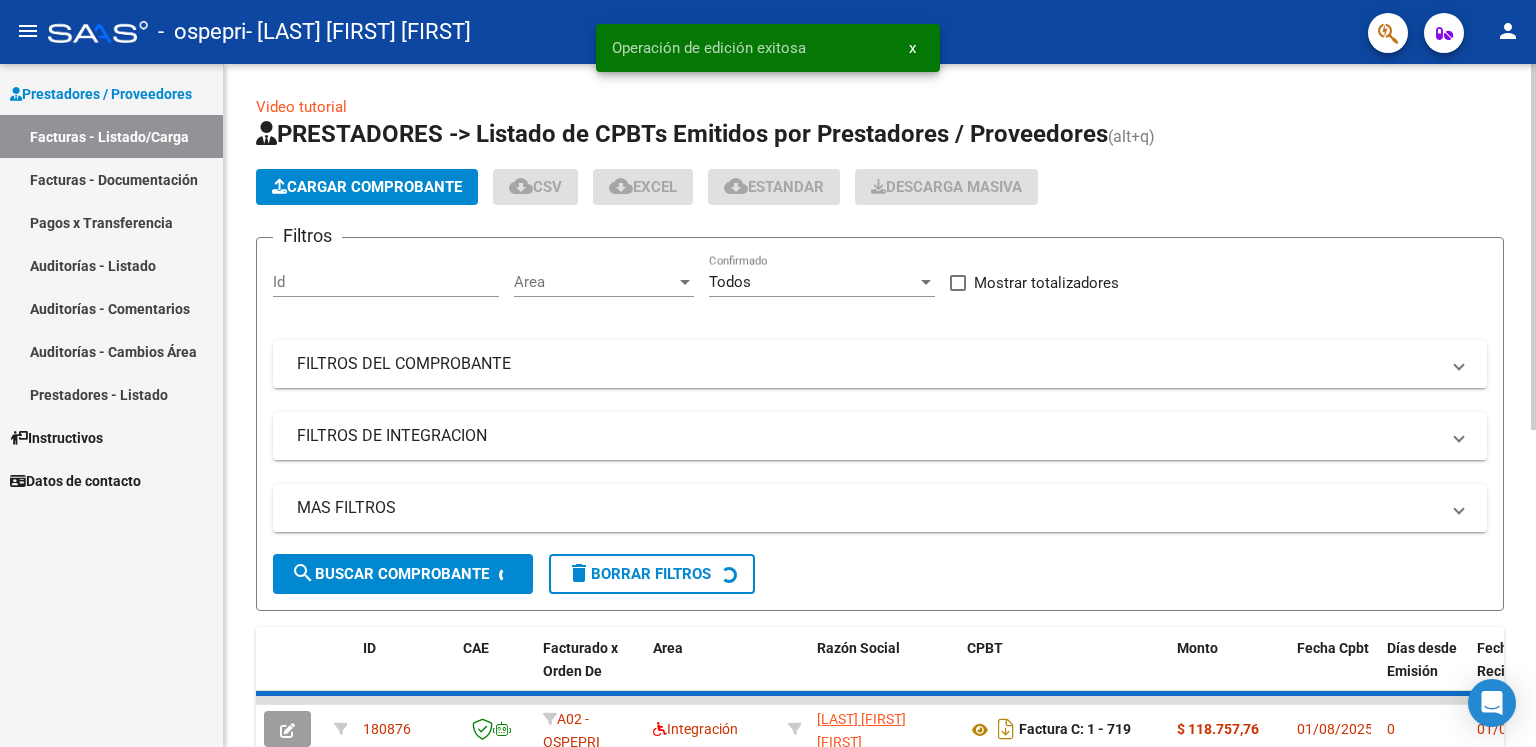 click on "Cargar Comprobante" 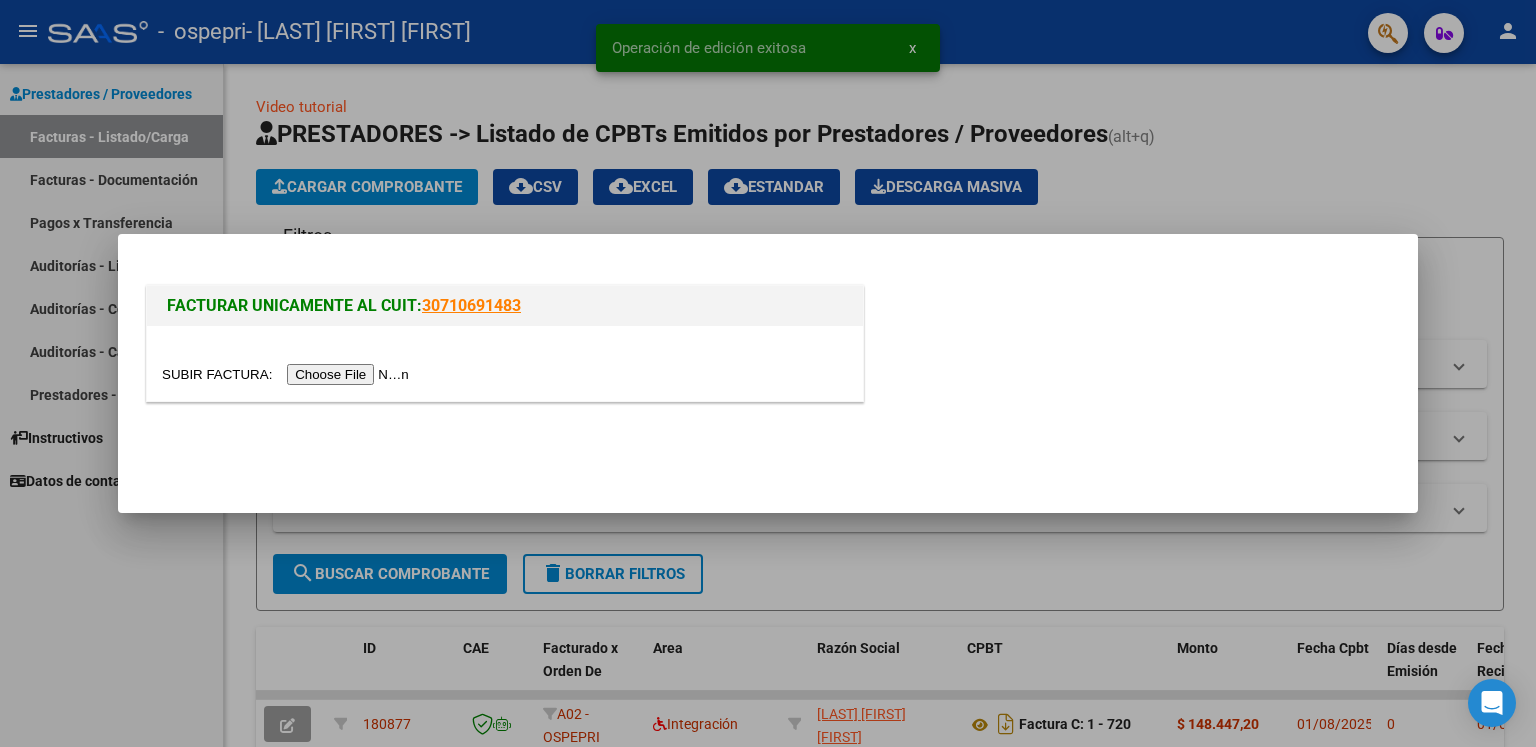 click at bounding box center [288, 374] 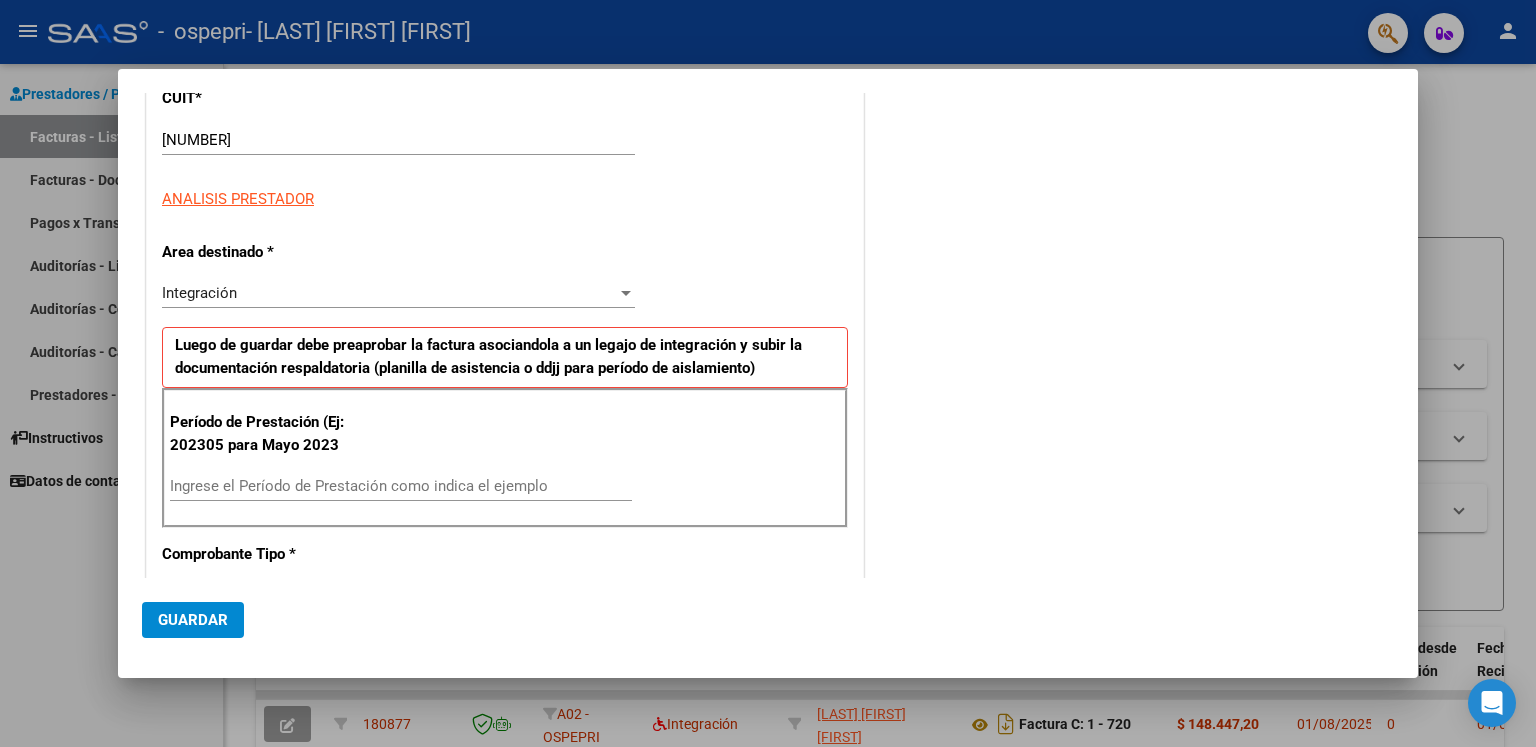 scroll, scrollTop: 300, scrollLeft: 0, axis: vertical 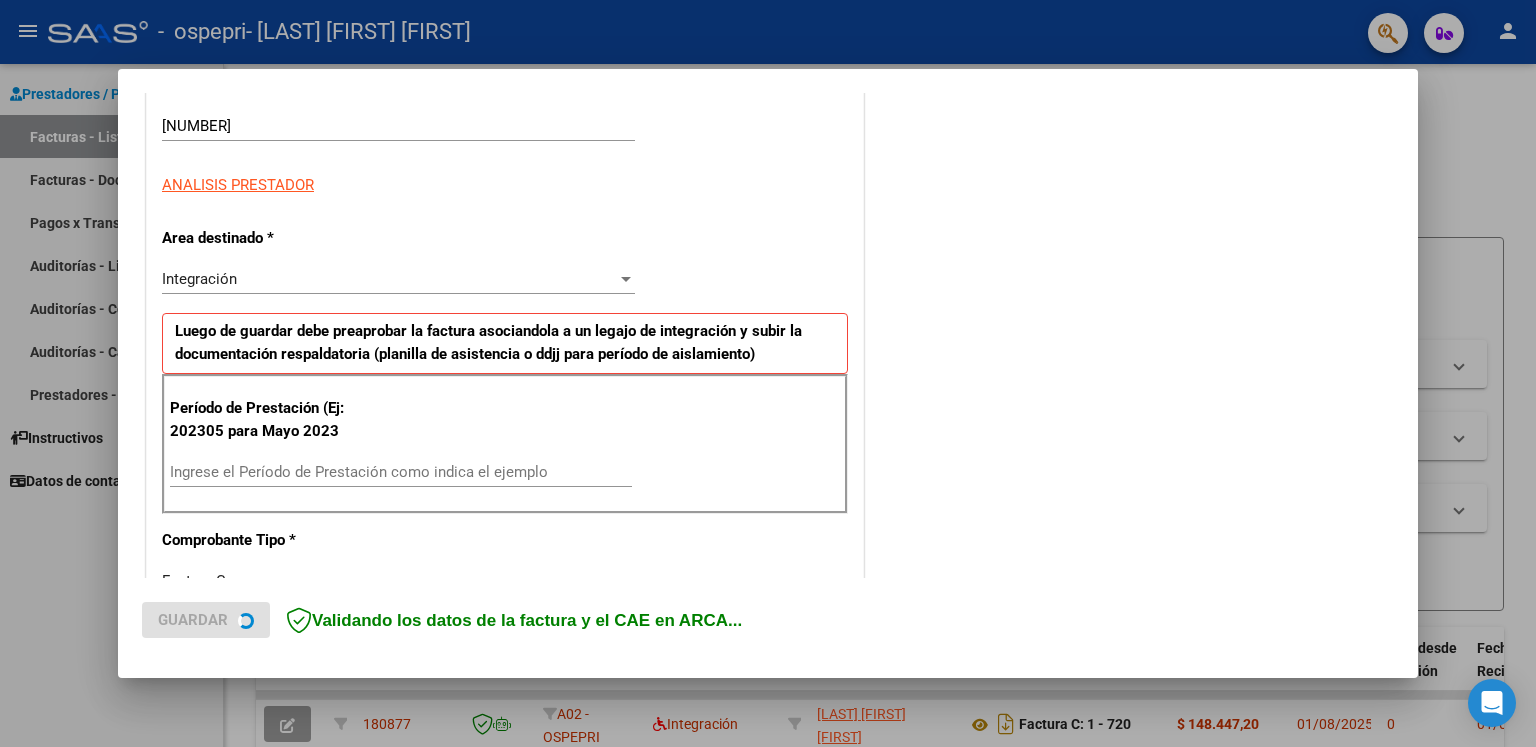 click on "Ingrese el Período de Prestación como indica el ejemplo" at bounding box center [401, 472] 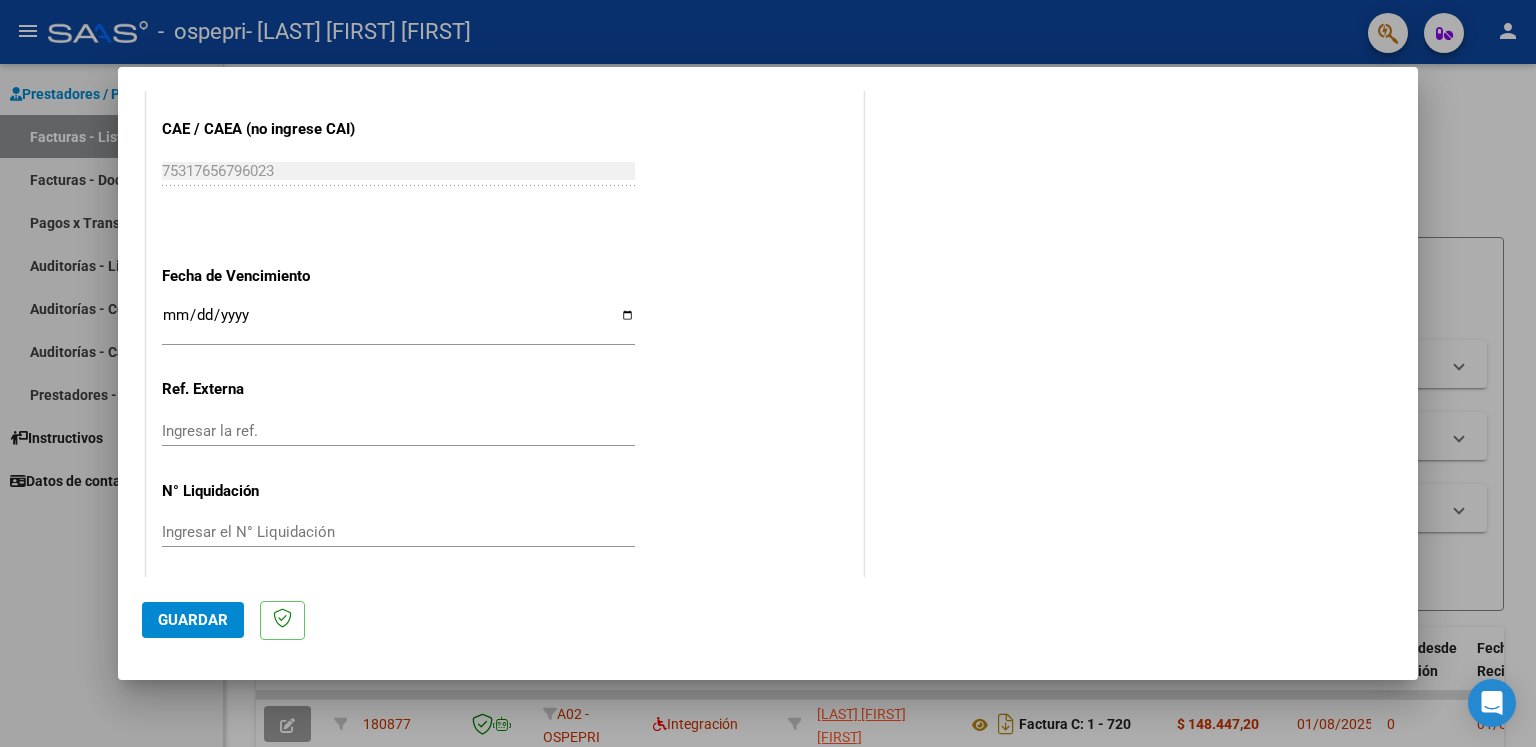 scroll, scrollTop: 1234, scrollLeft: 0, axis: vertical 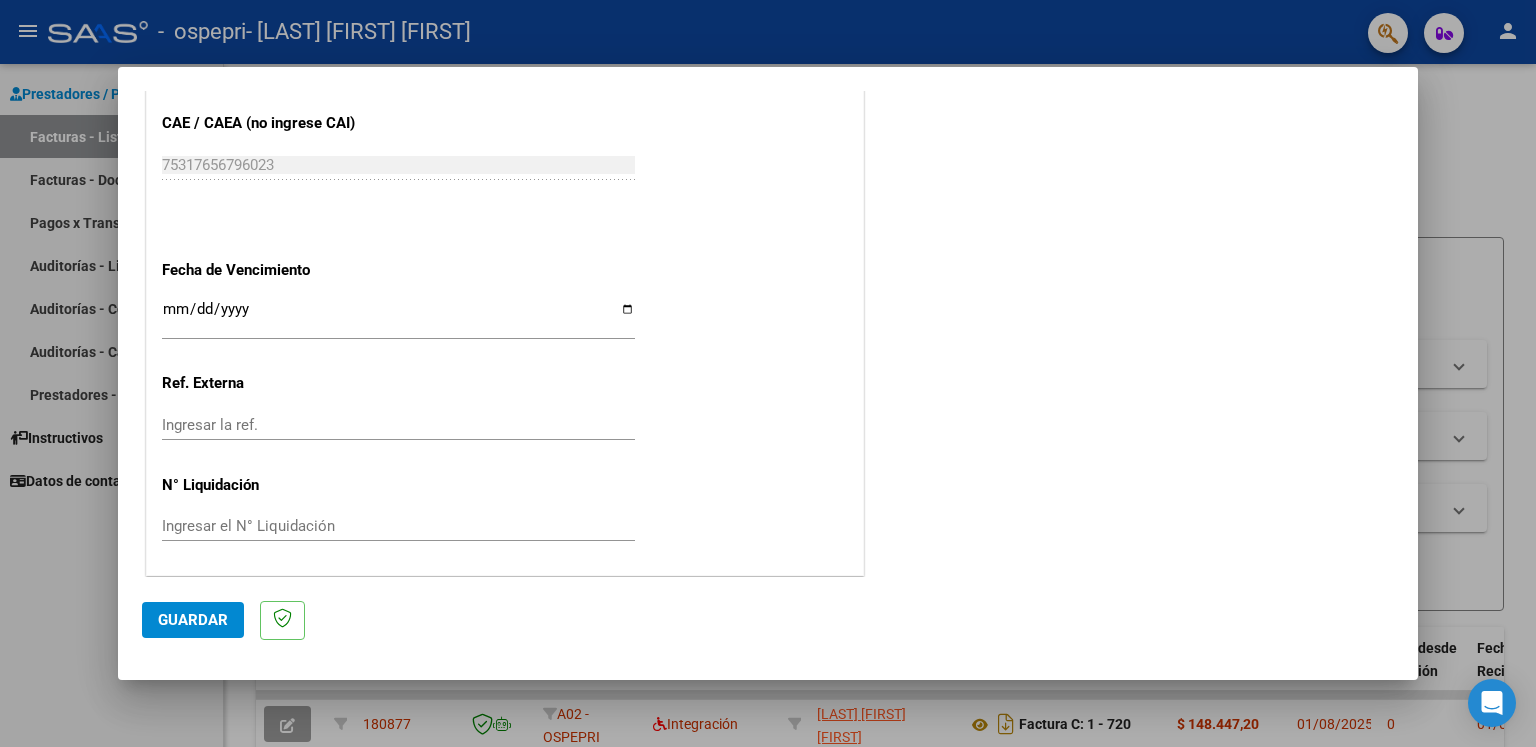 type on "202507" 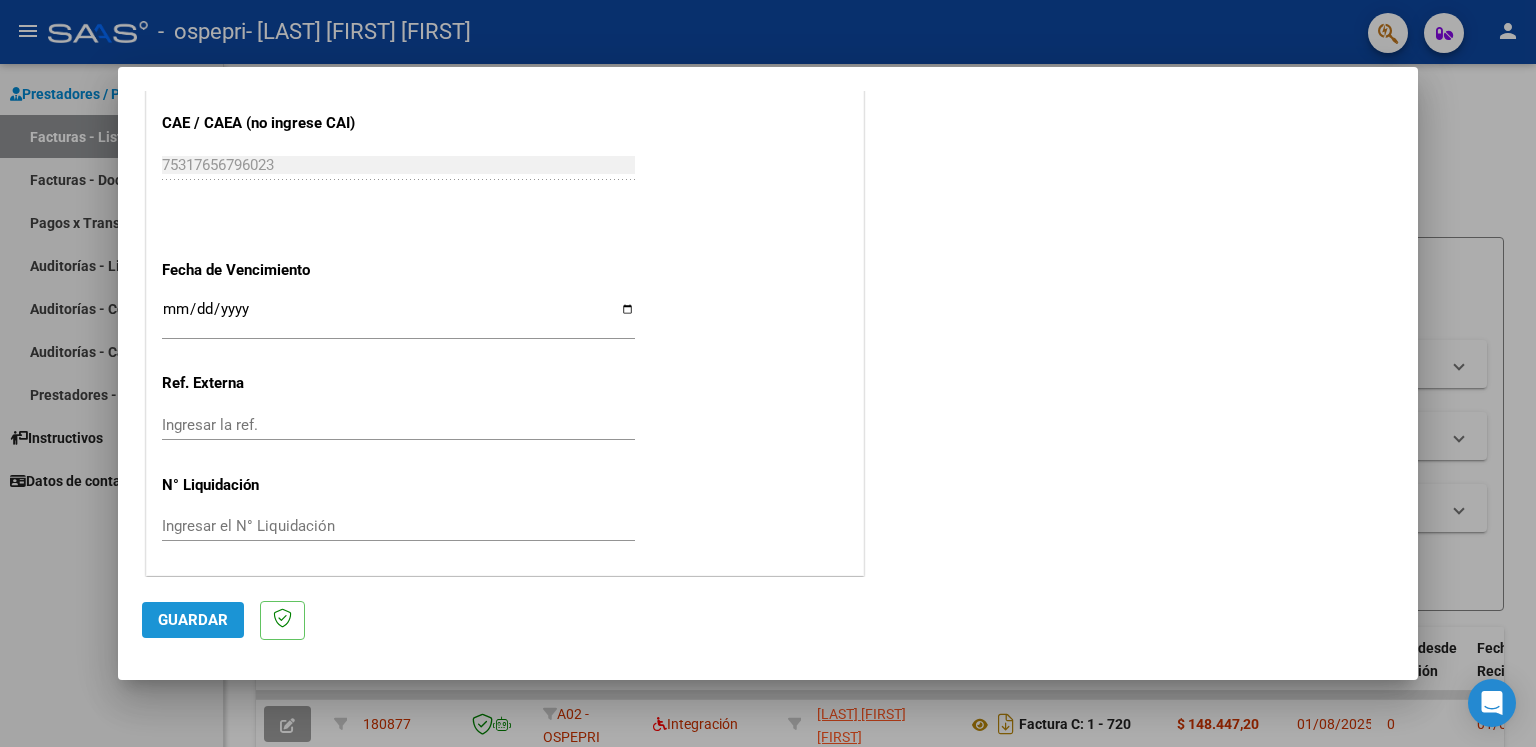 click on "Guardar" 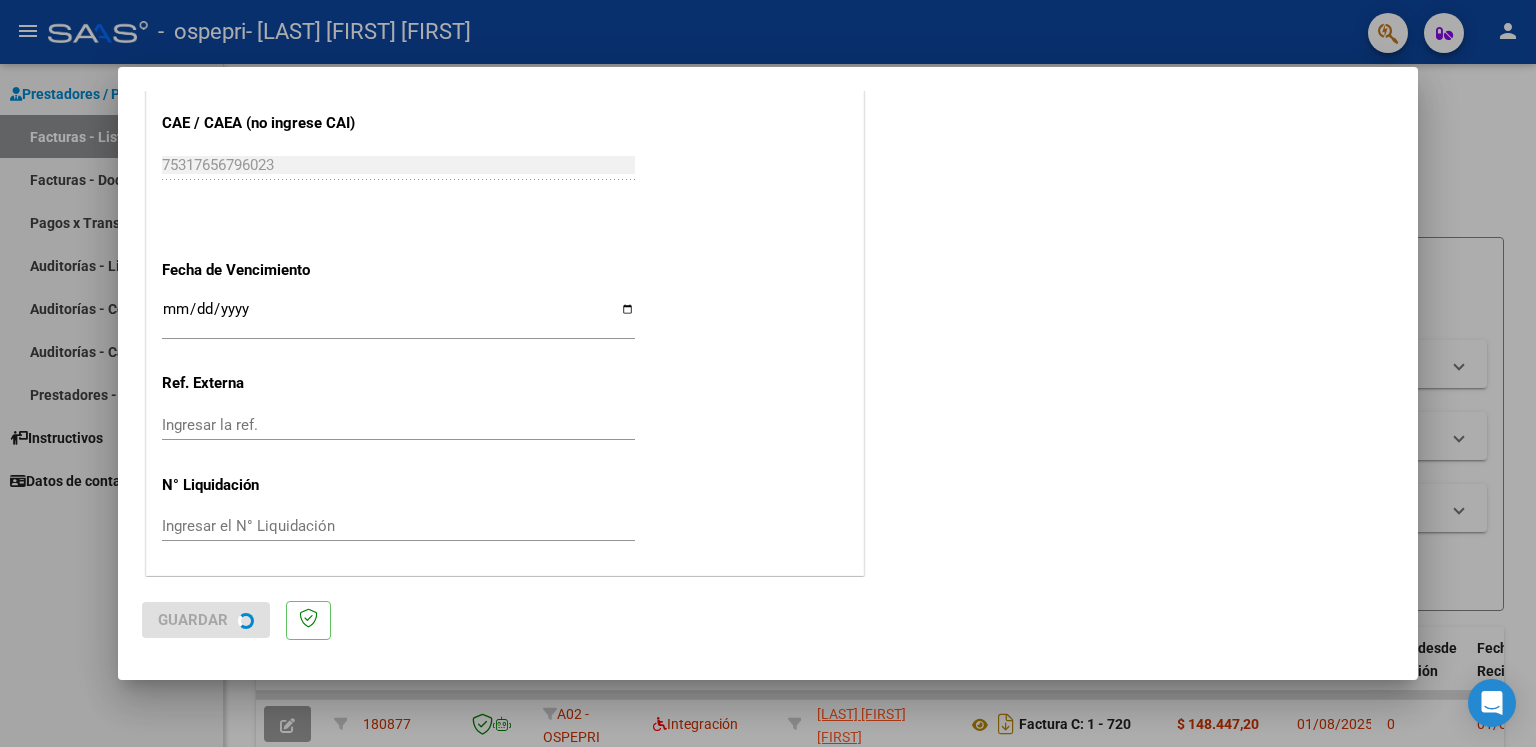 scroll, scrollTop: 0, scrollLeft: 0, axis: both 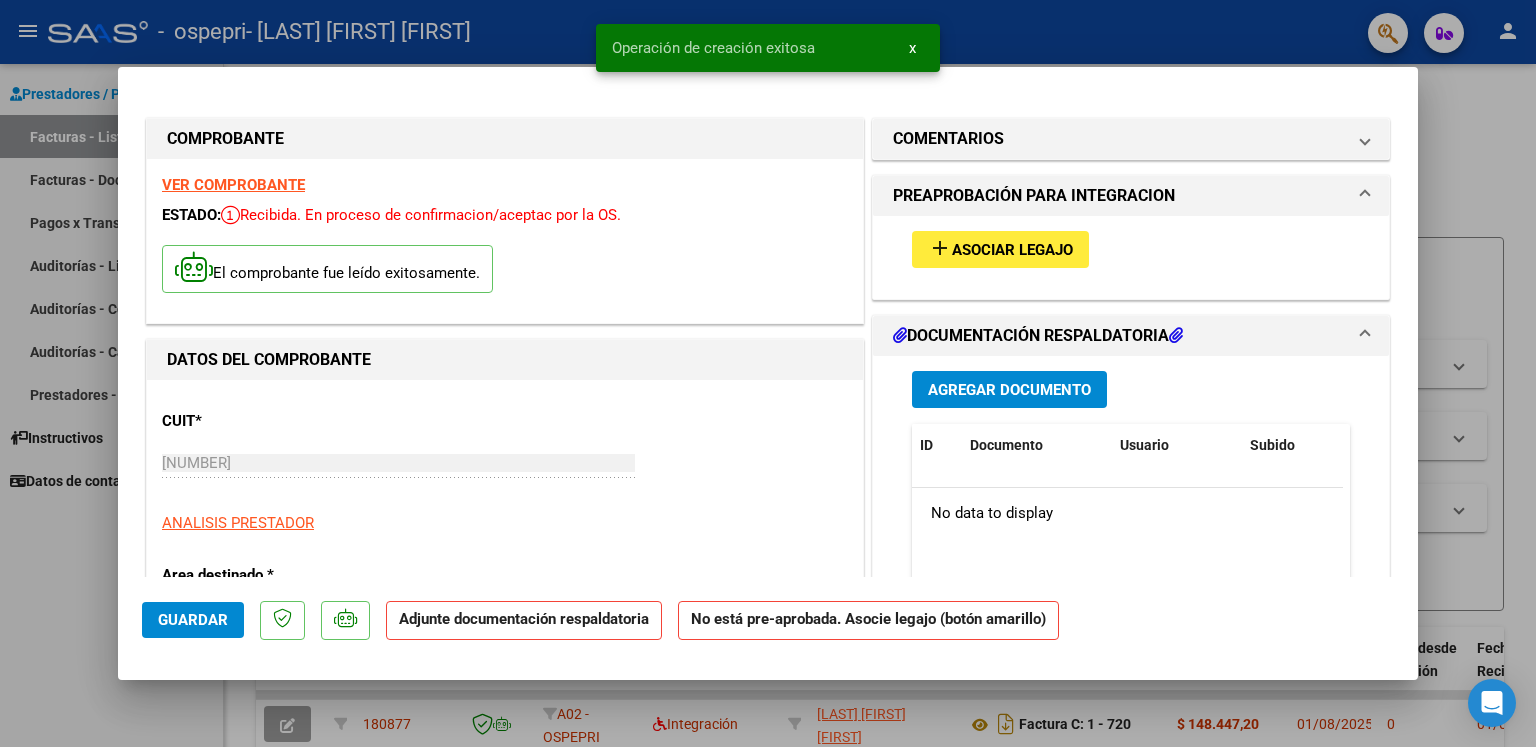 click on "Asociar Legajo" at bounding box center (1012, 250) 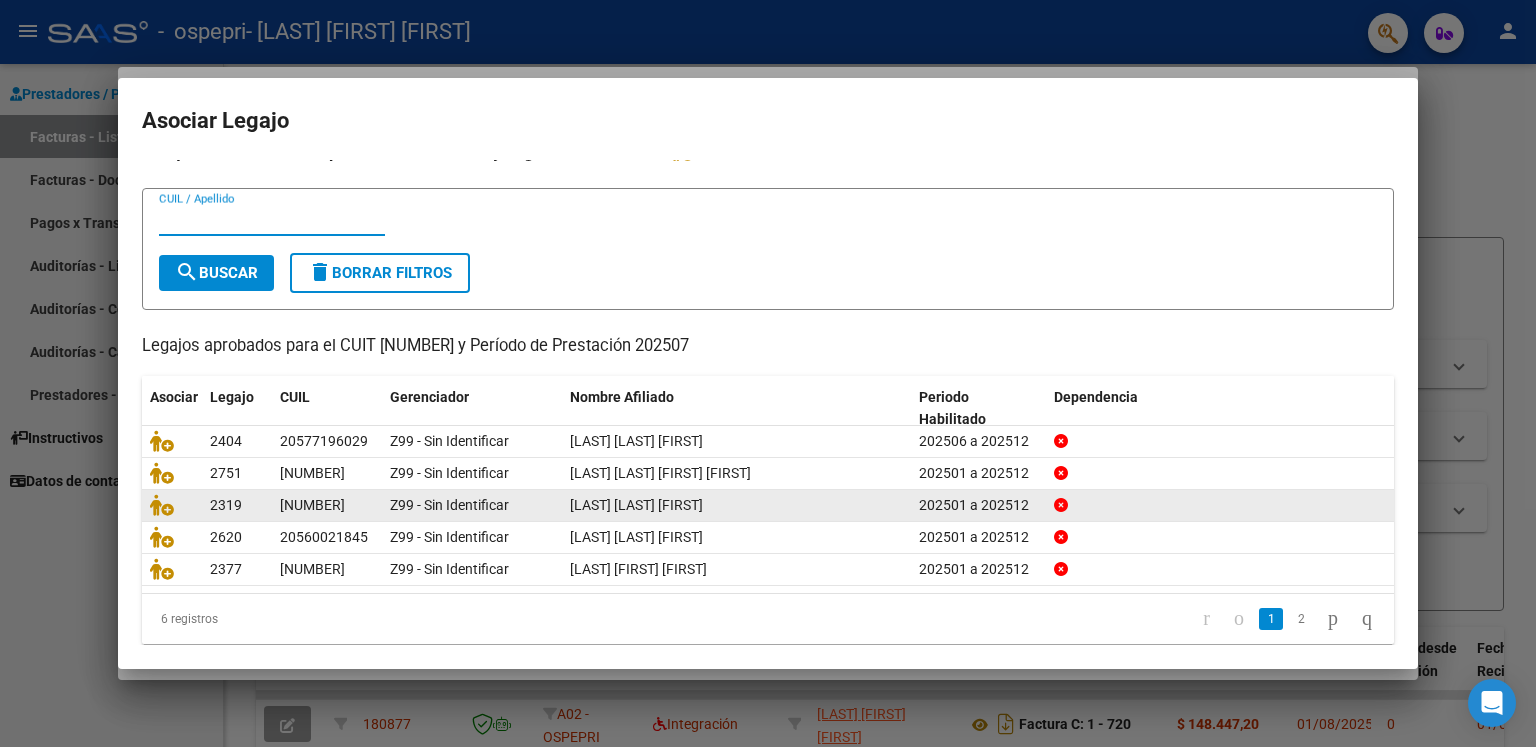 scroll, scrollTop: 33, scrollLeft: 0, axis: vertical 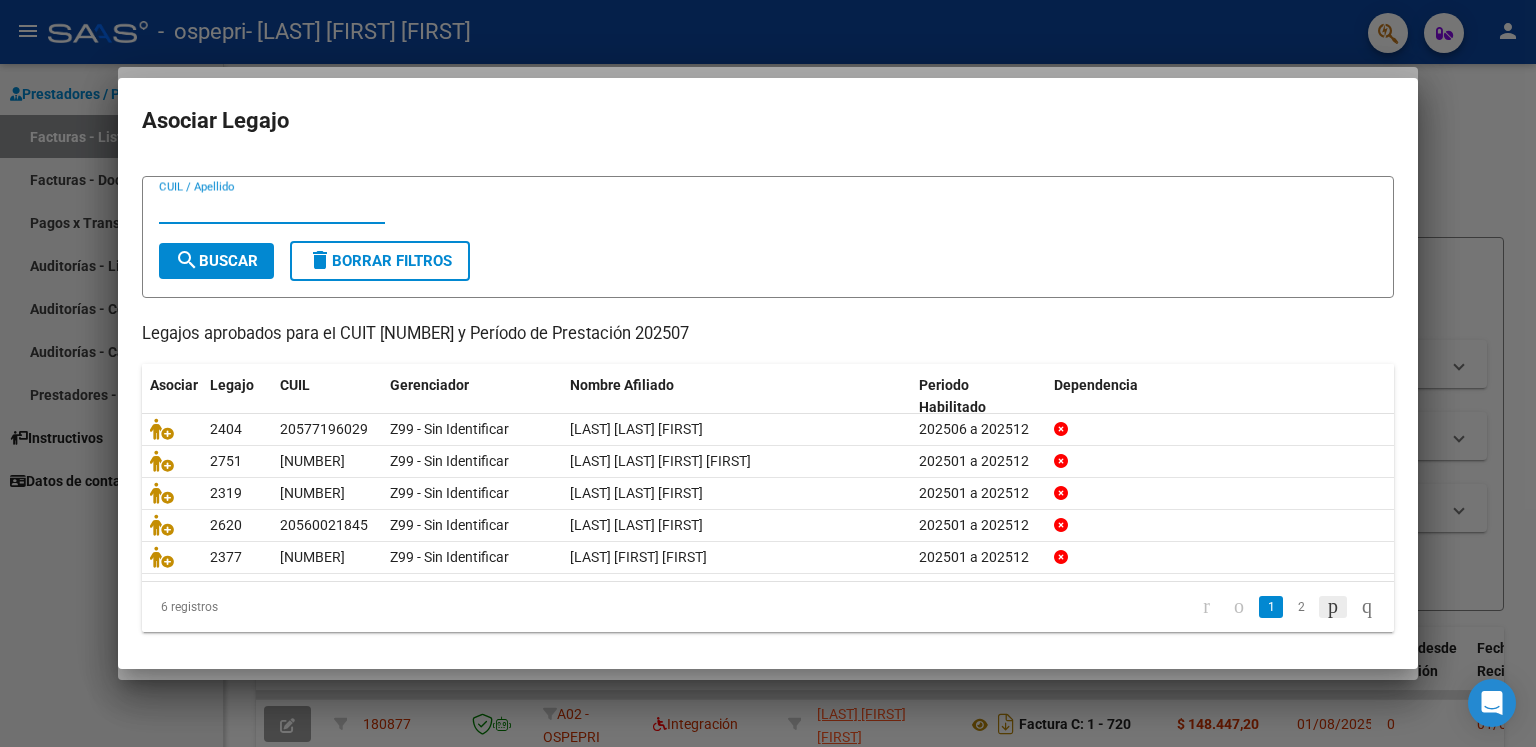 click 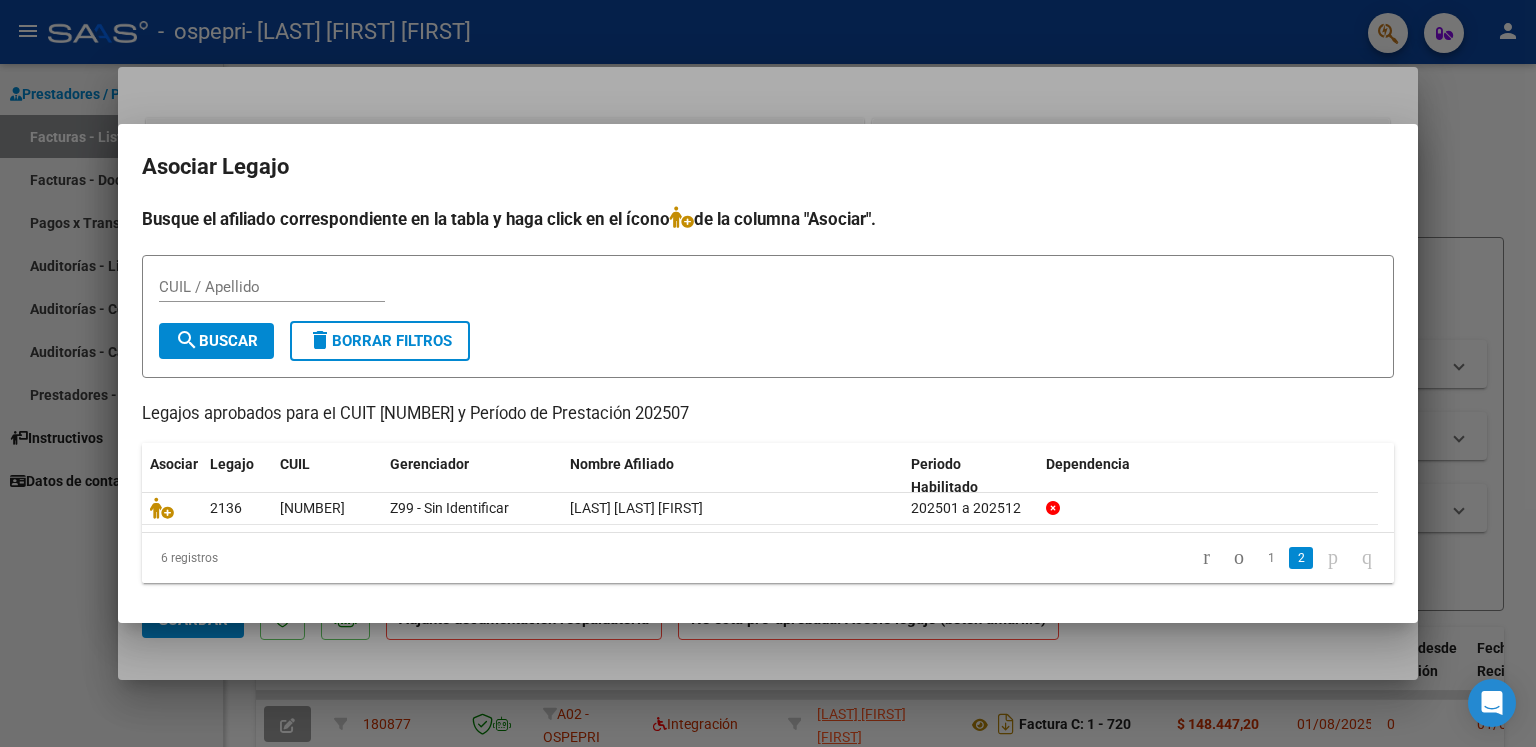 scroll, scrollTop: 0, scrollLeft: 0, axis: both 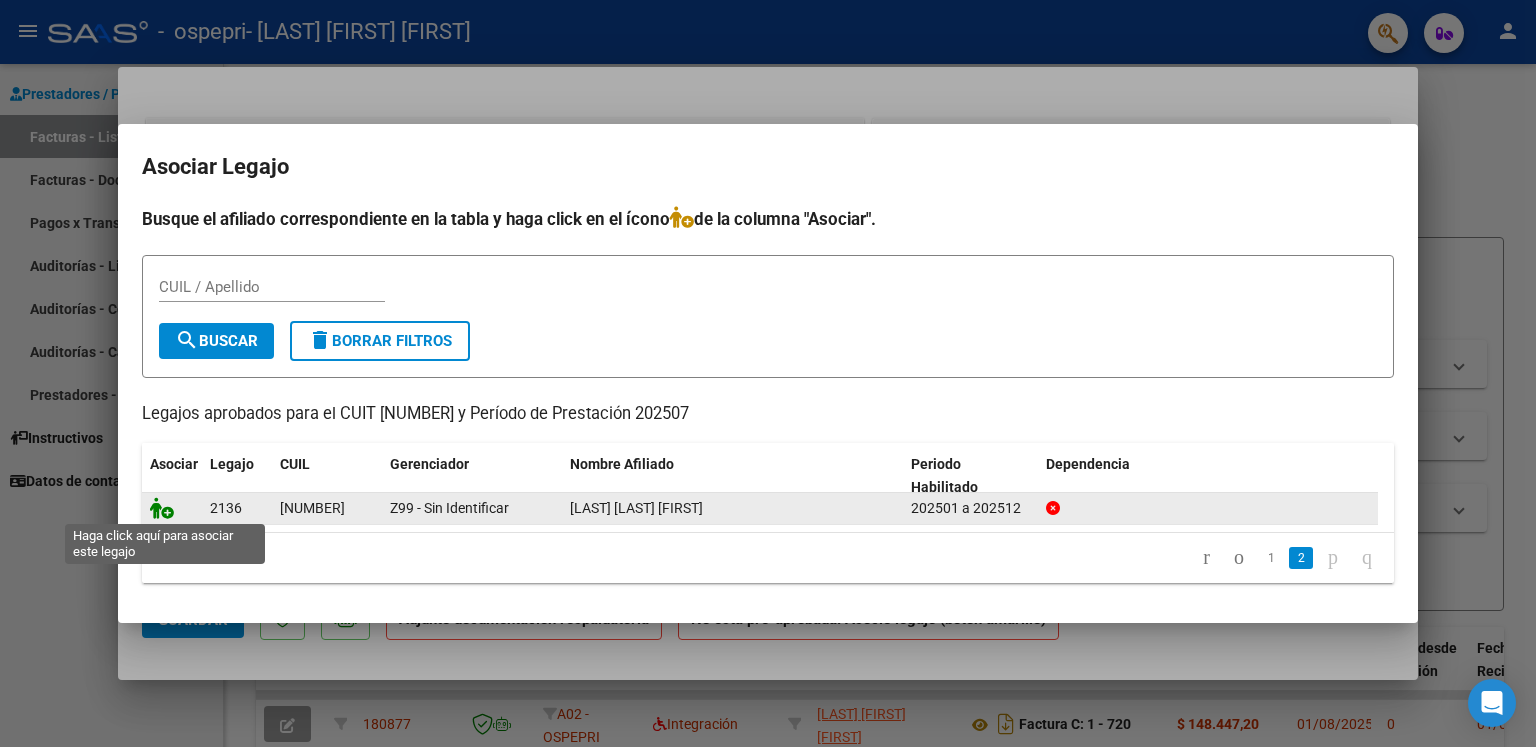 click 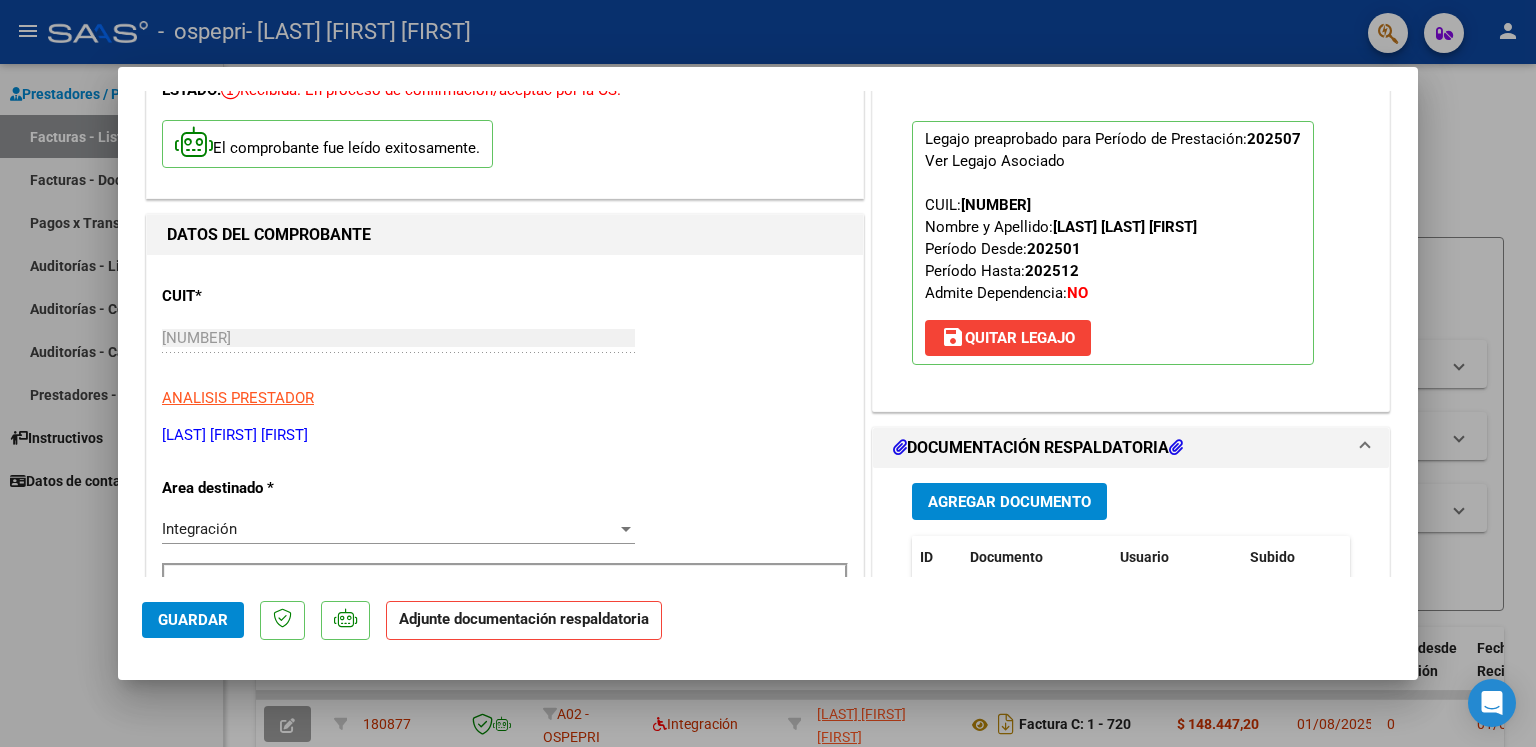 scroll, scrollTop: 200, scrollLeft: 0, axis: vertical 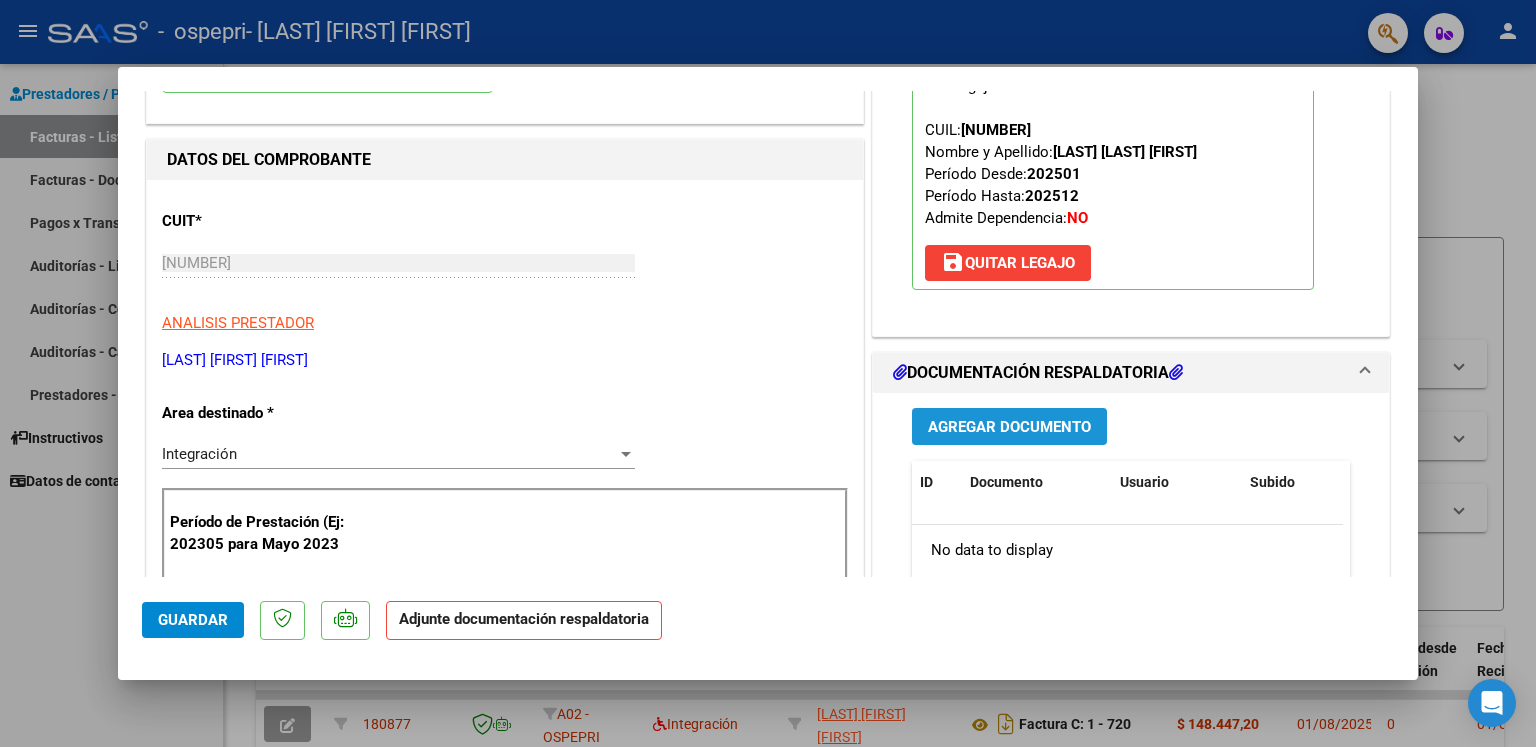 click on "Agregar Documento" at bounding box center (1009, 427) 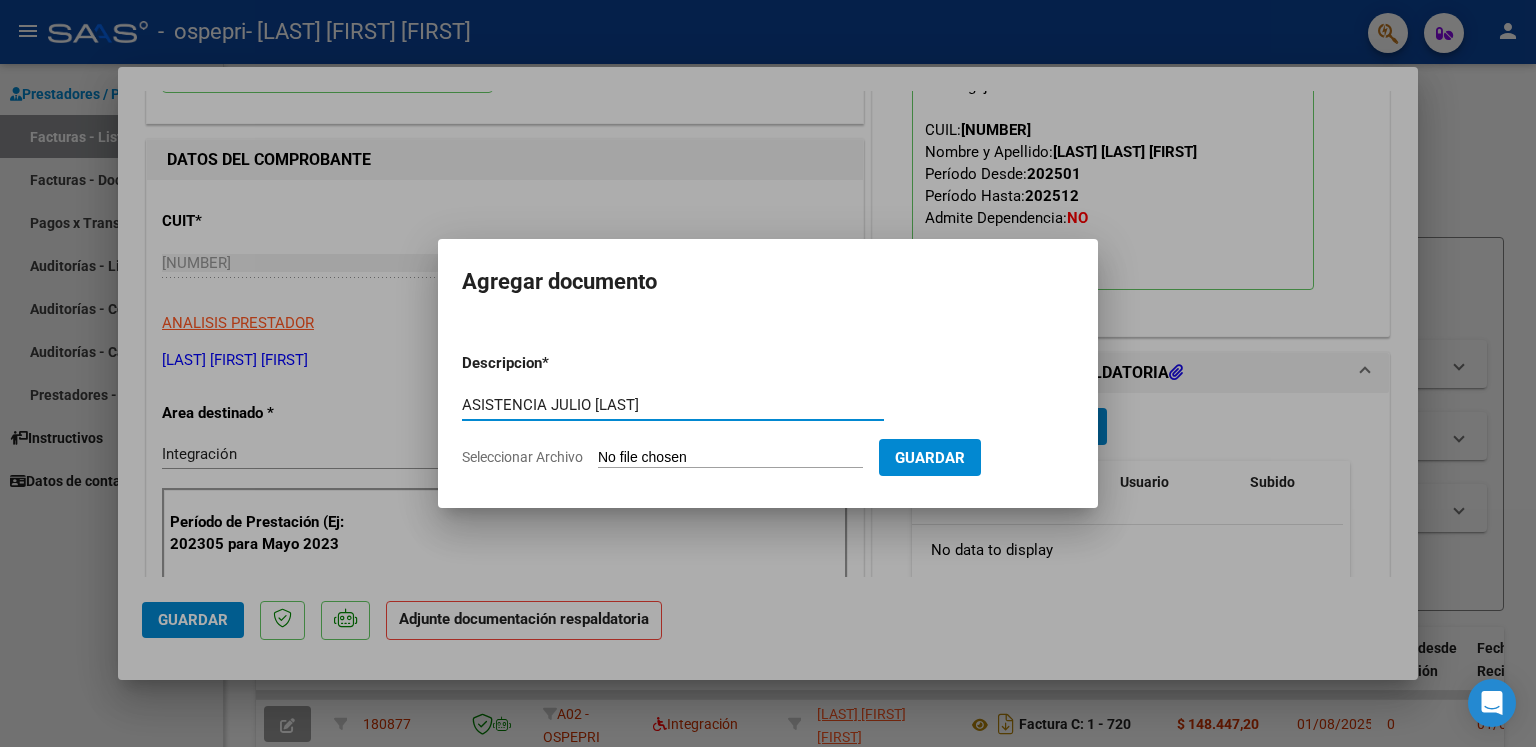 type on "ASISTENCIA JULIO [LAST]" 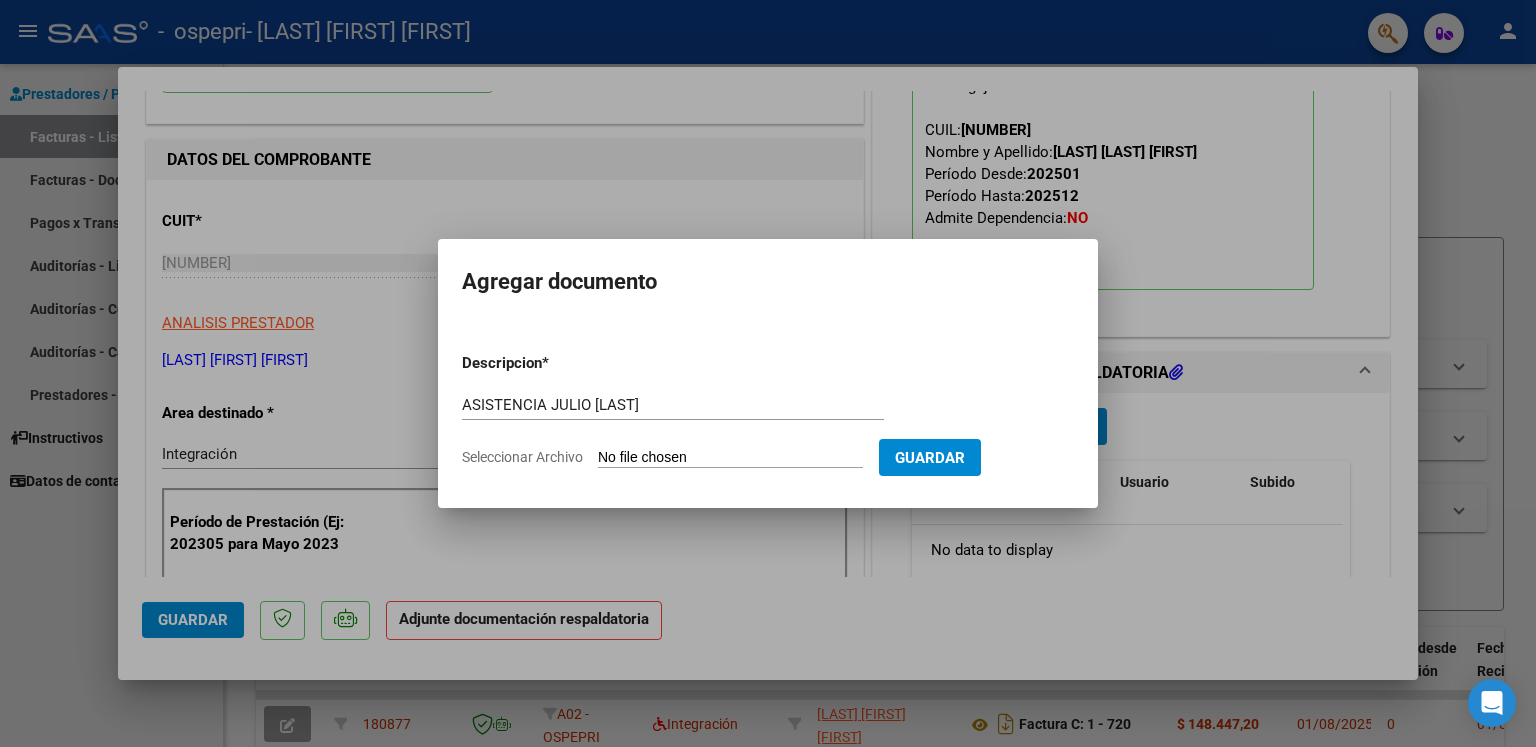 type on "C:\fakepath\ASISTENCIA JULIO [LAST].pdf" 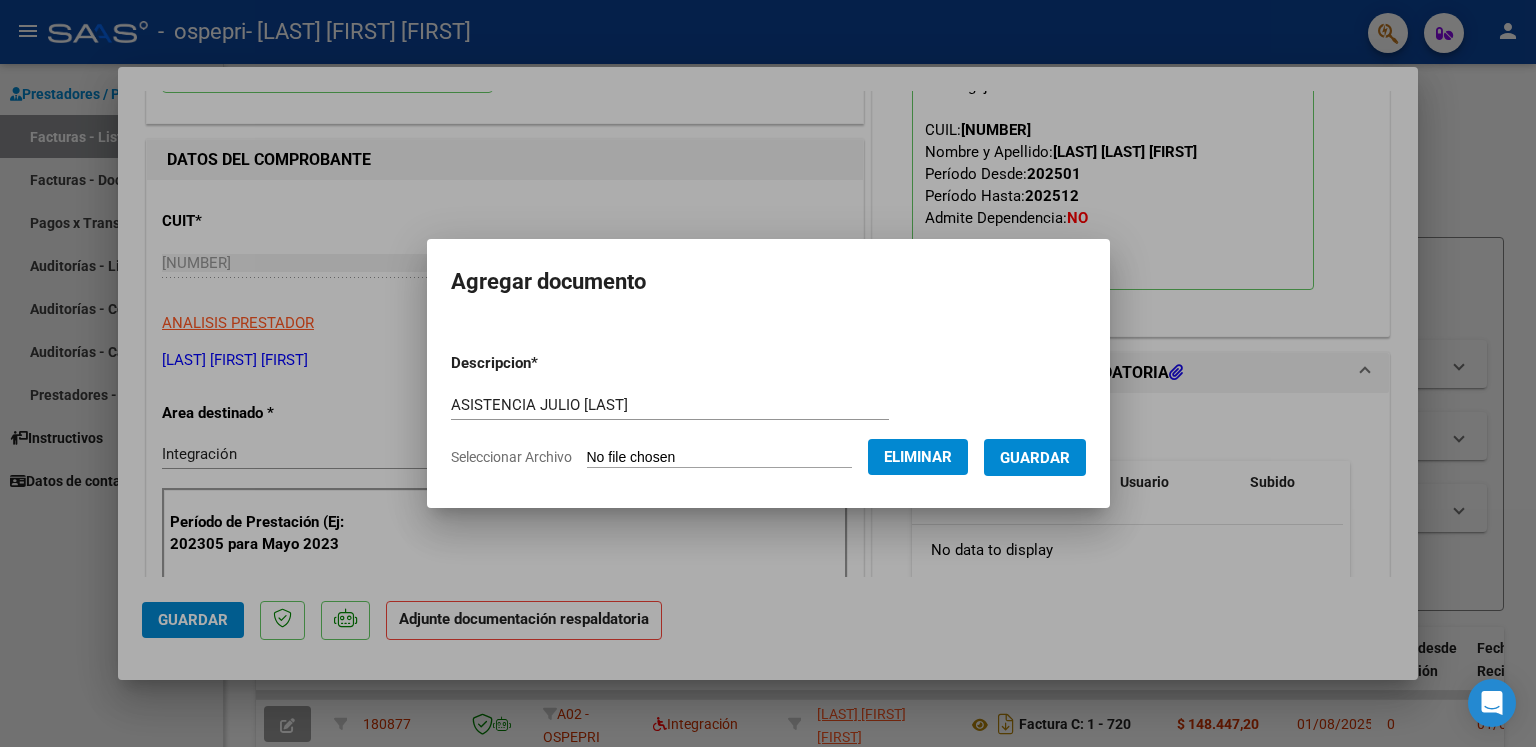 click on "Guardar" at bounding box center [1035, 458] 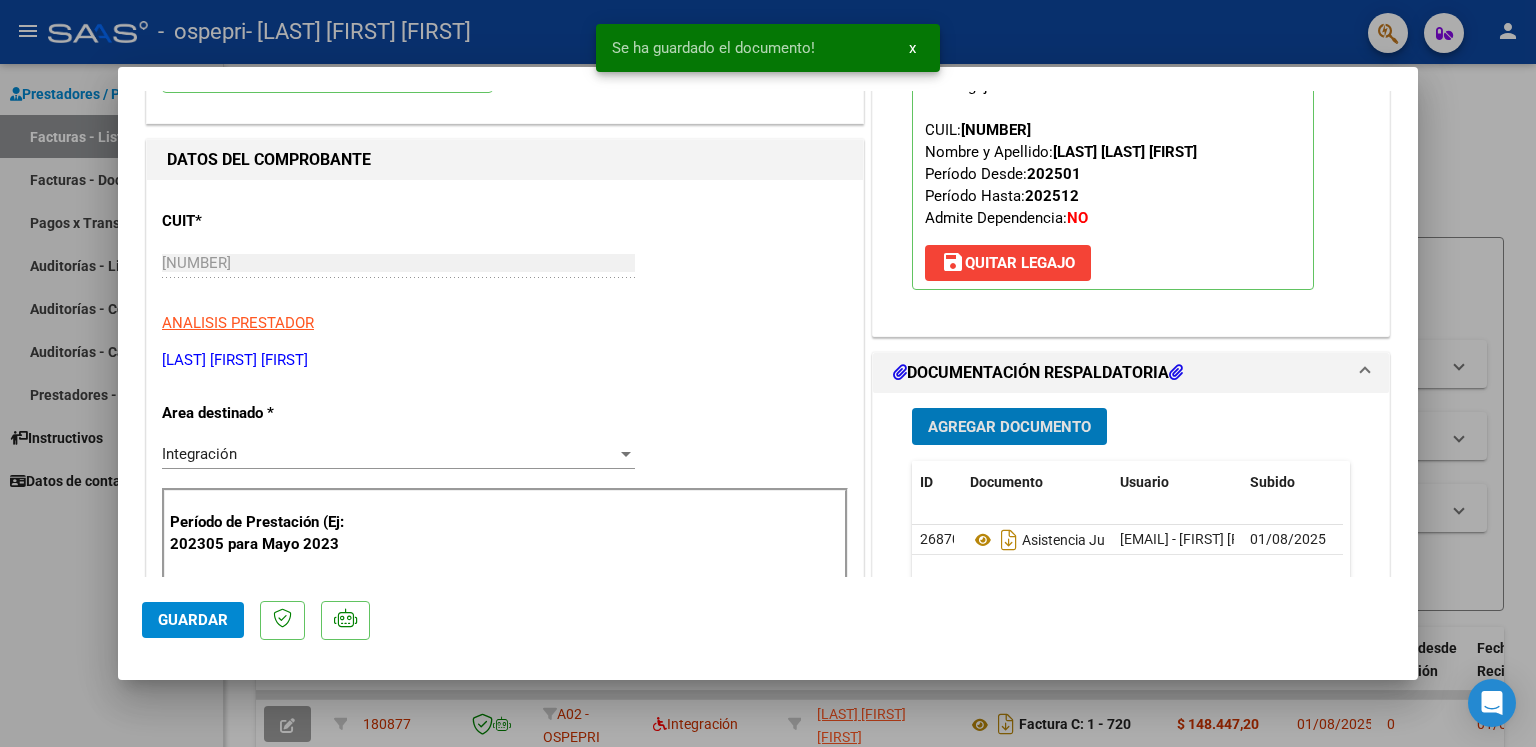 click on "Guardar" 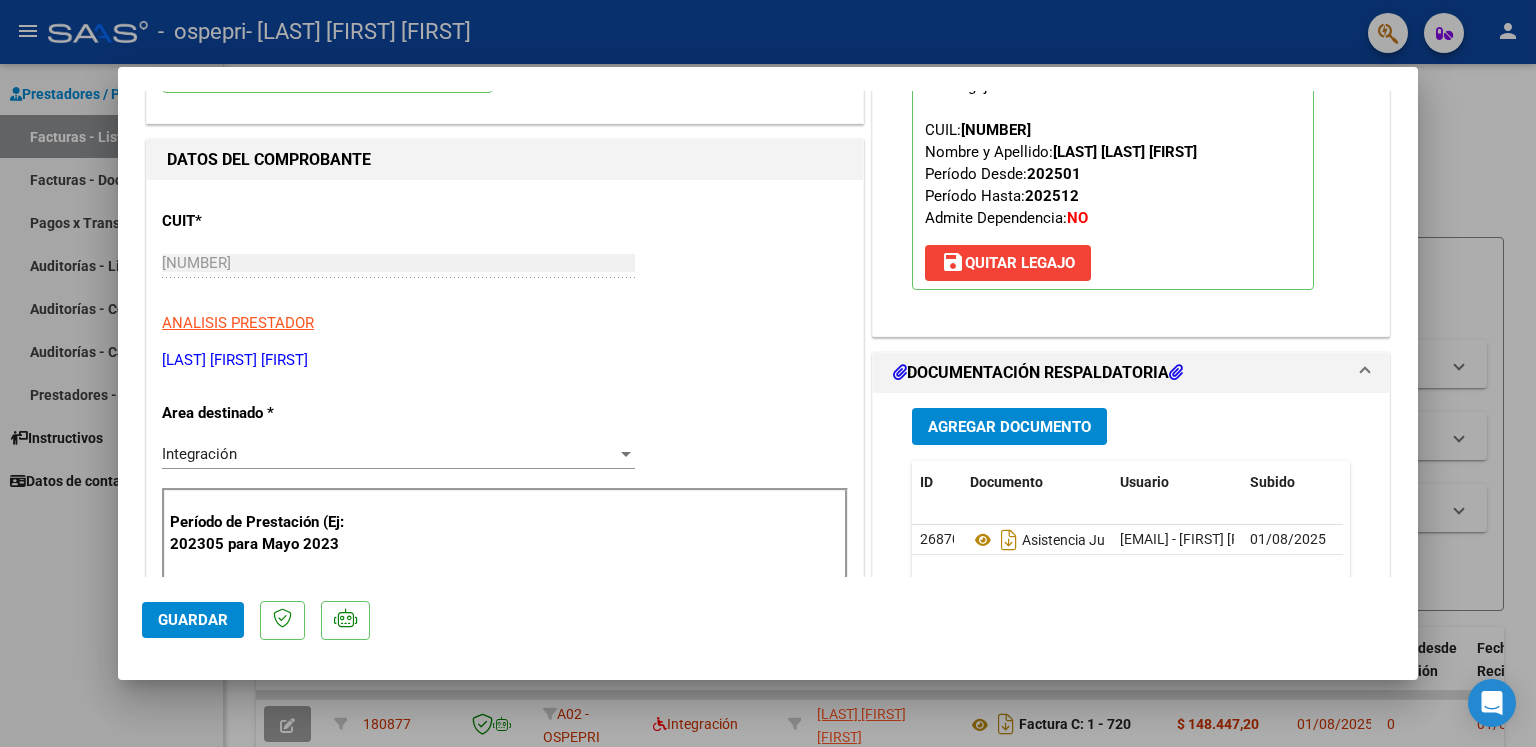 click at bounding box center (768, 373) 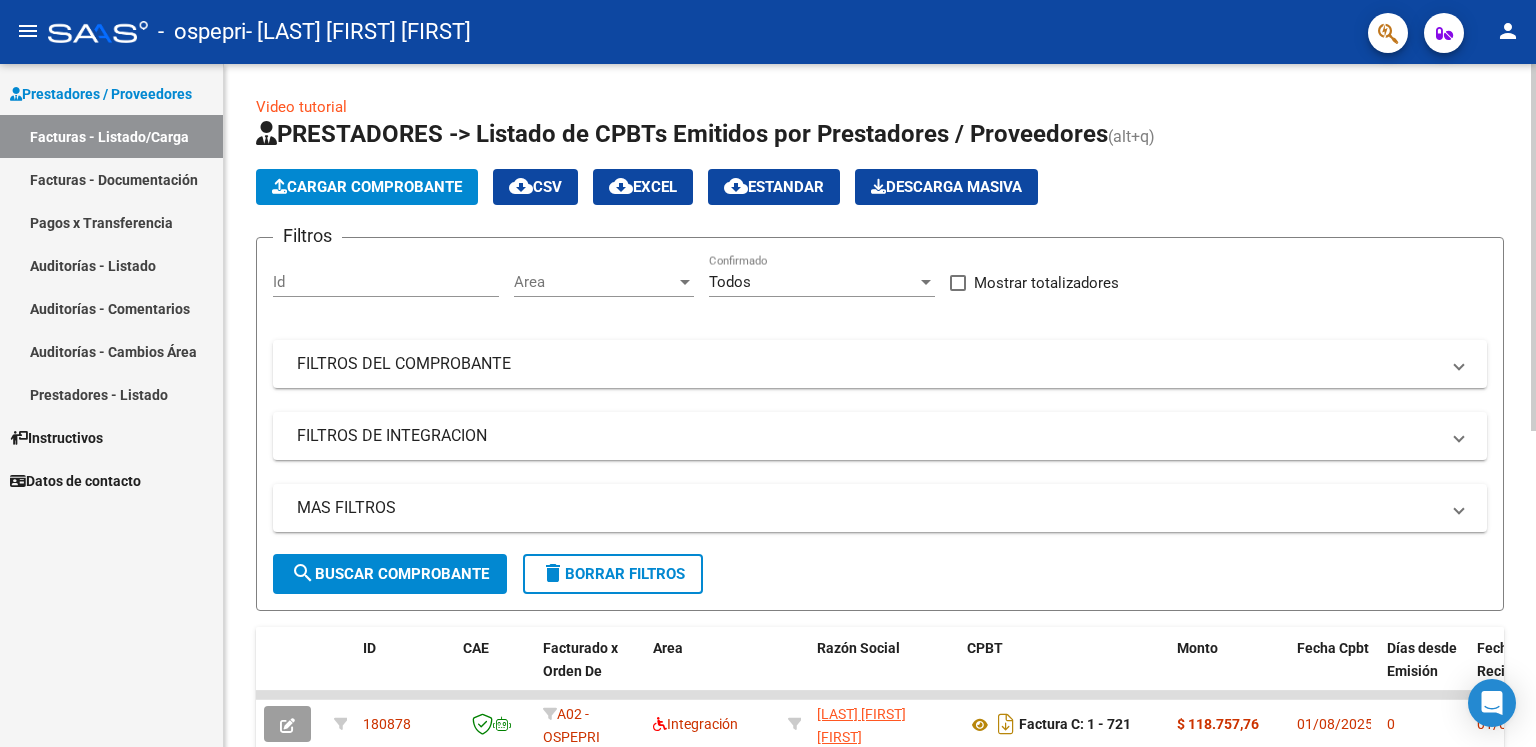 click on "Cargar Comprobante" 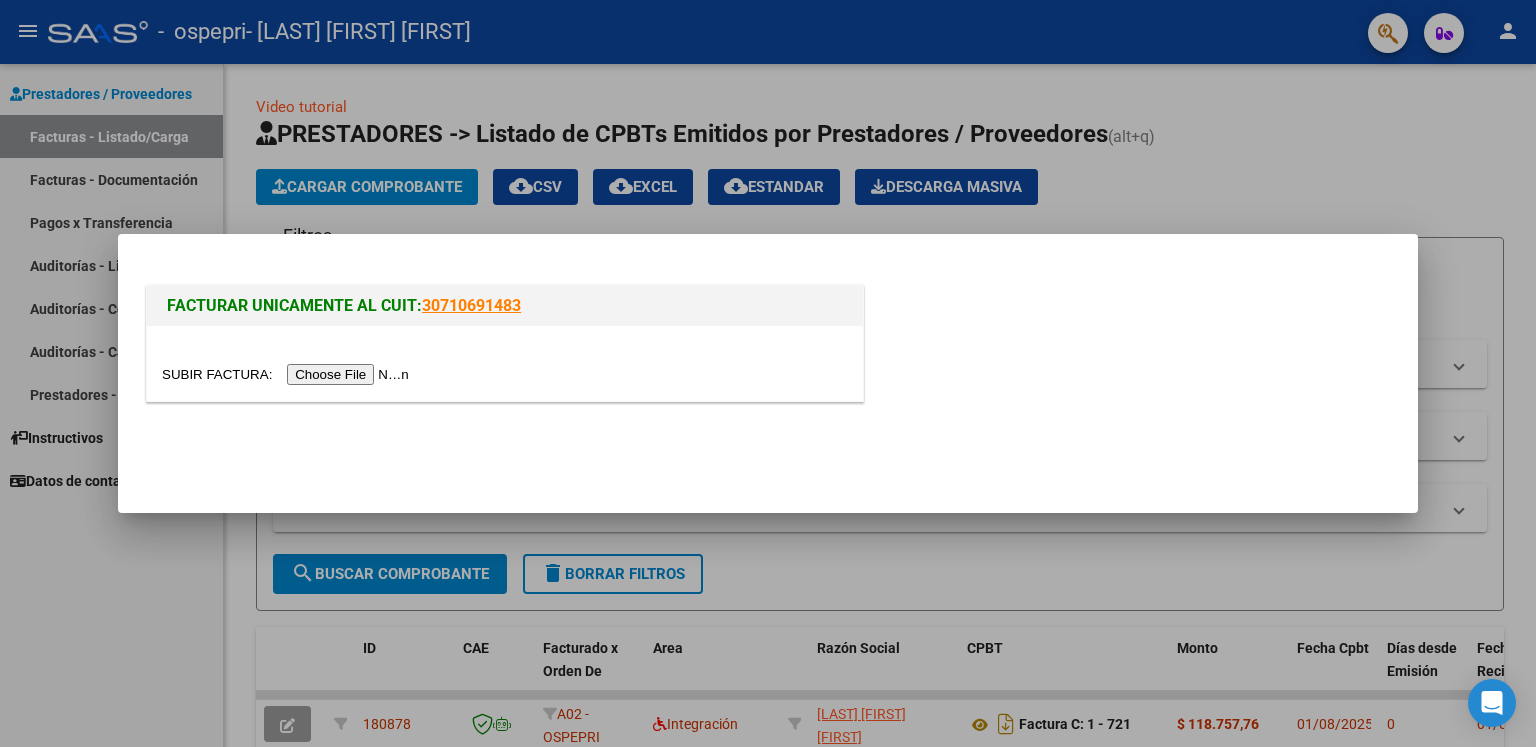 click at bounding box center [288, 374] 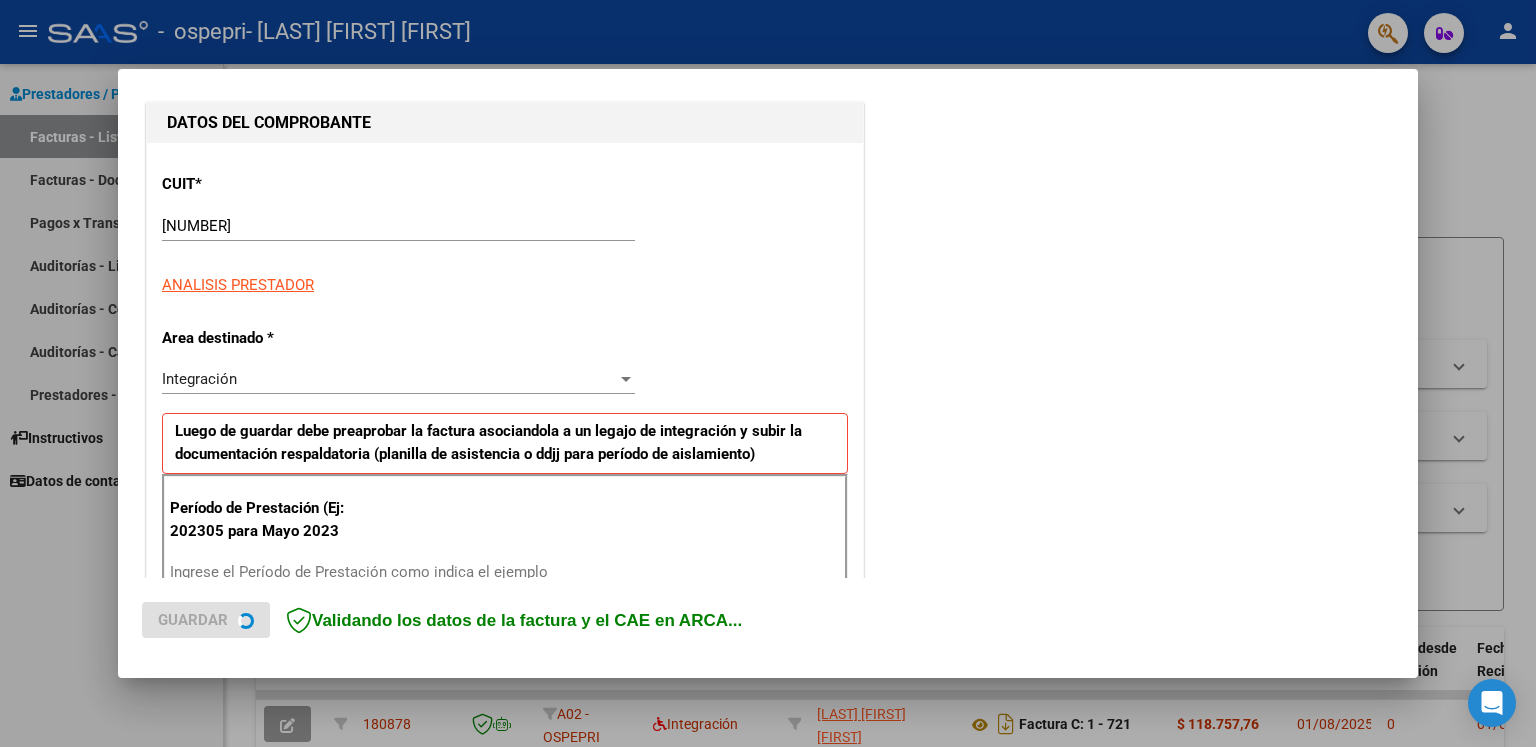 scroll, scrollTop: 400, scrollLeft: 0, axis: vertical 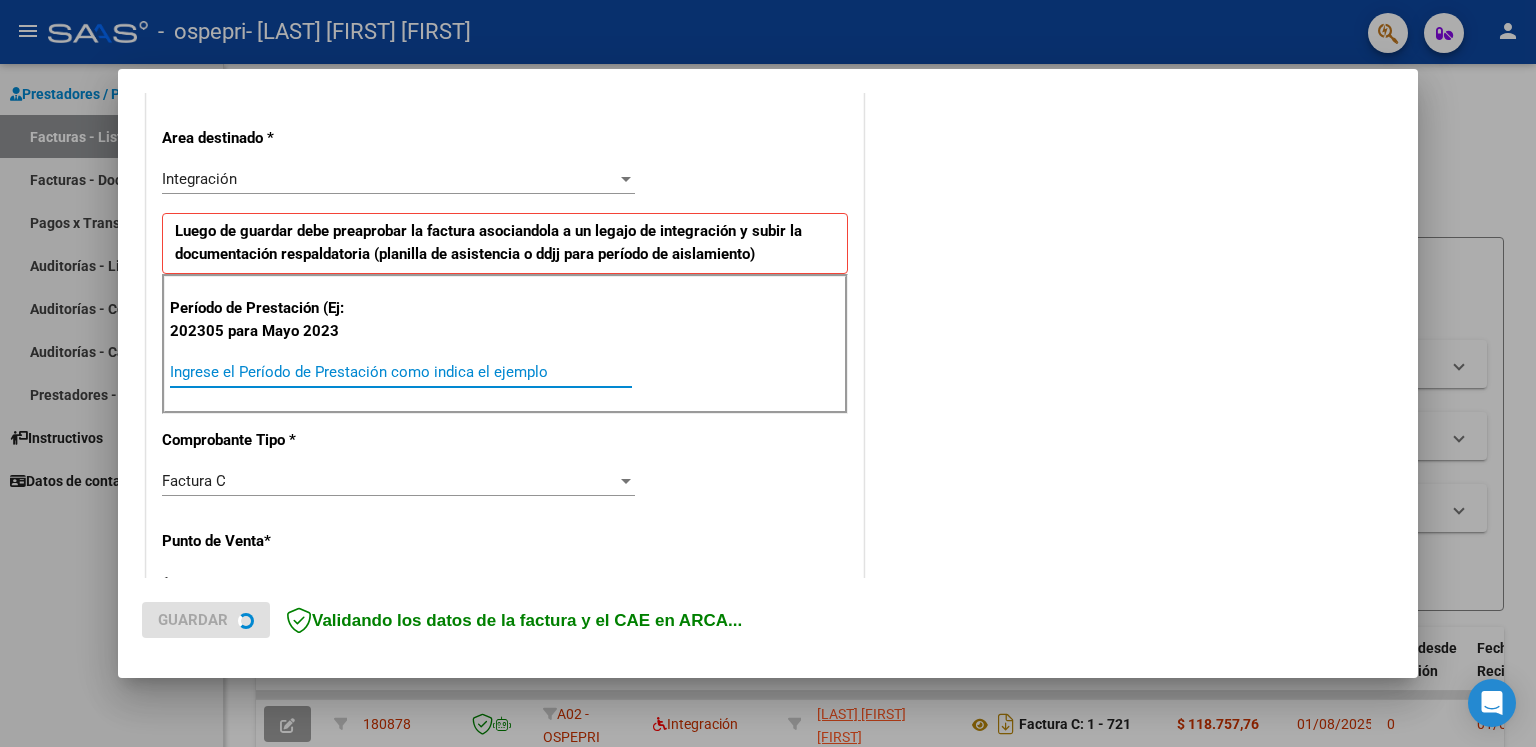 click on "Ingrese el Período de Prestación como indica el ejemplo" at bounding box center (401, 372) 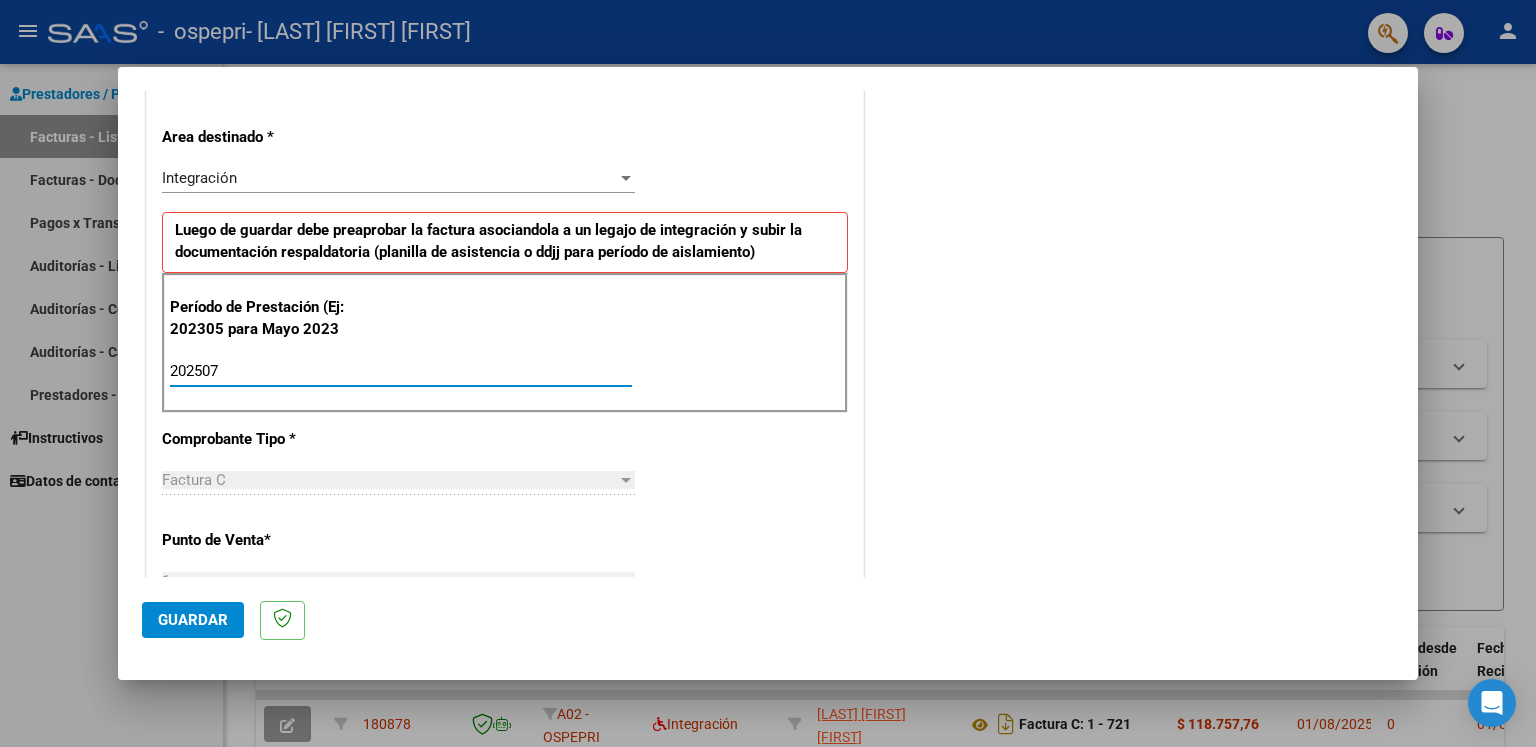 scroll, scrollTop: 0, scrollLeft: 0, axis: both 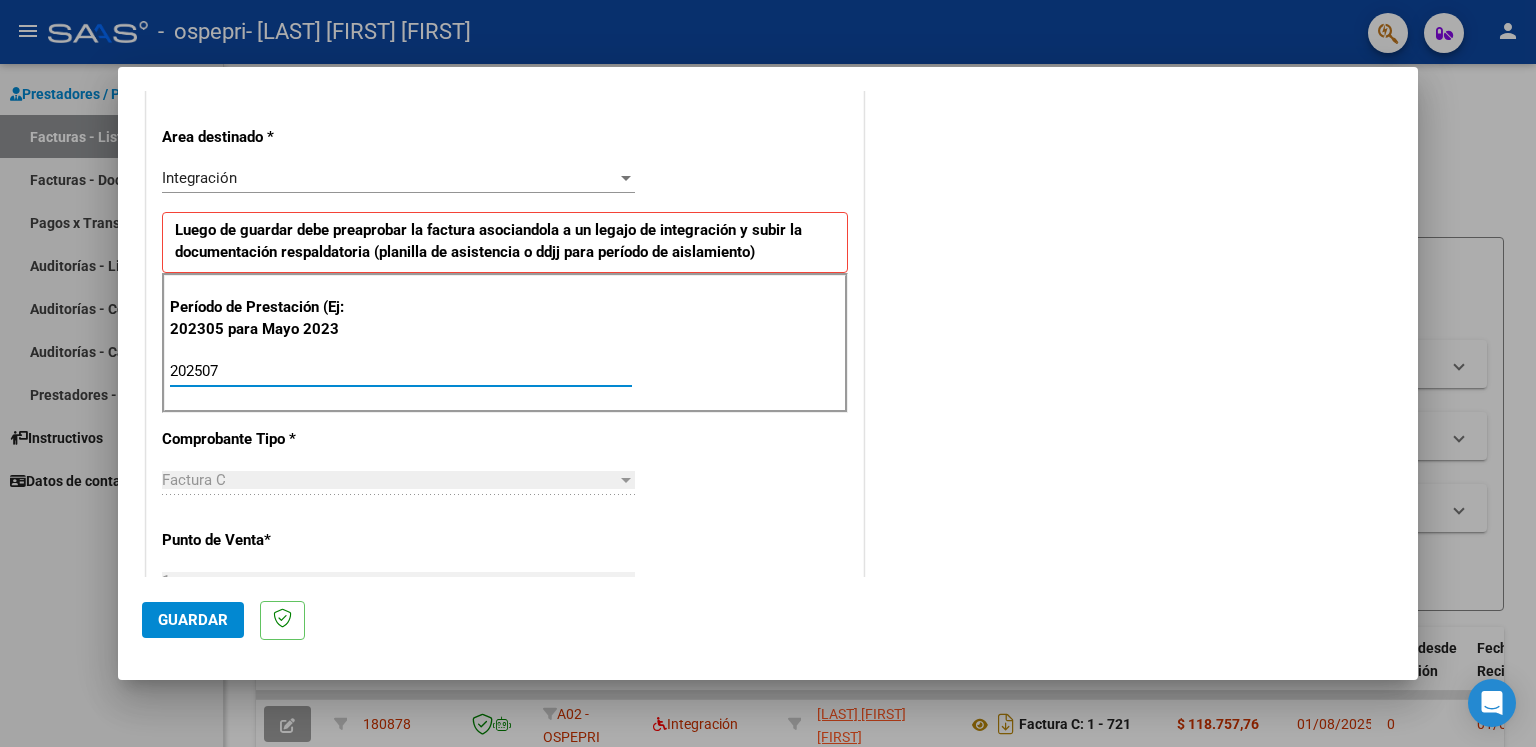 type on "202507" 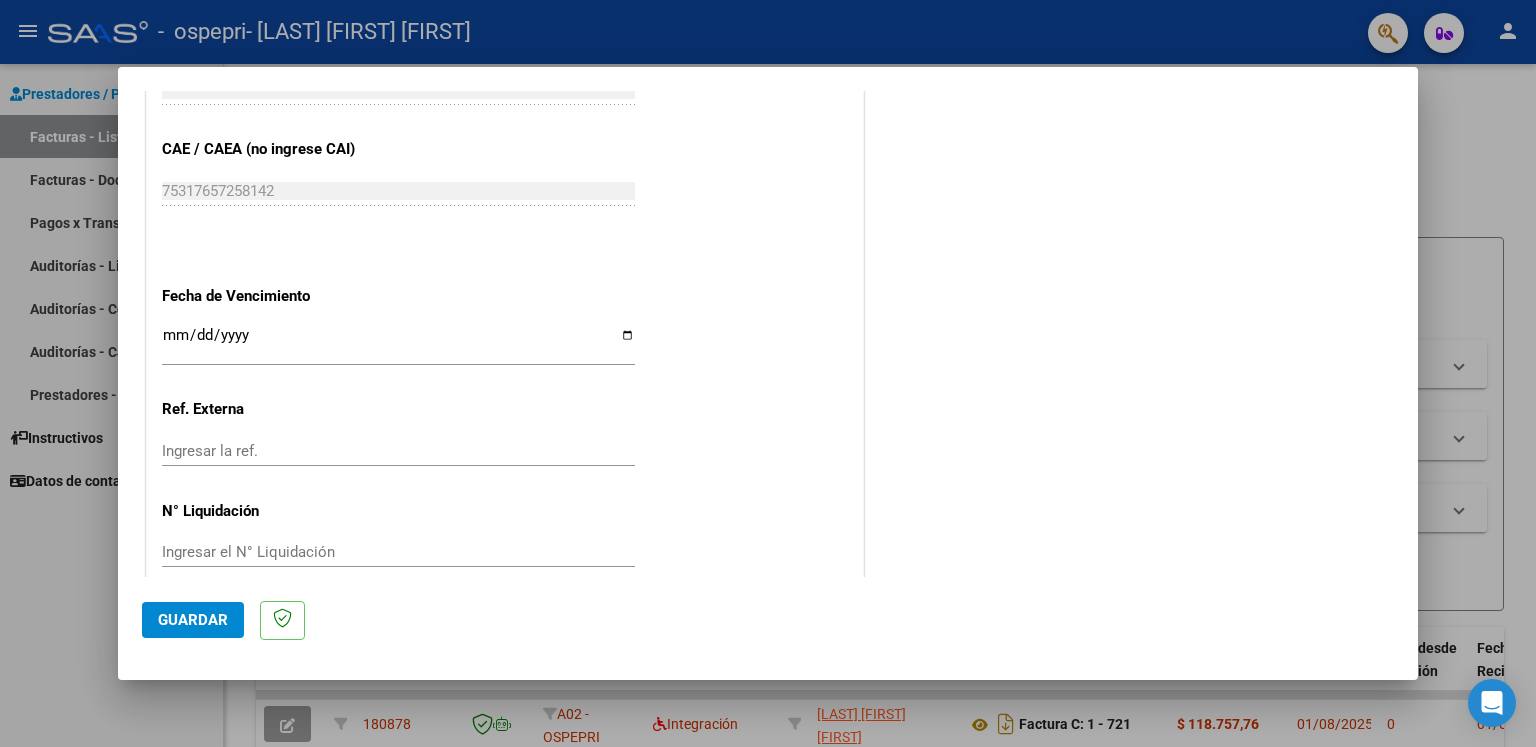 scroll, scrollTop: 1234, scrollLeft: 0, axis: vertical 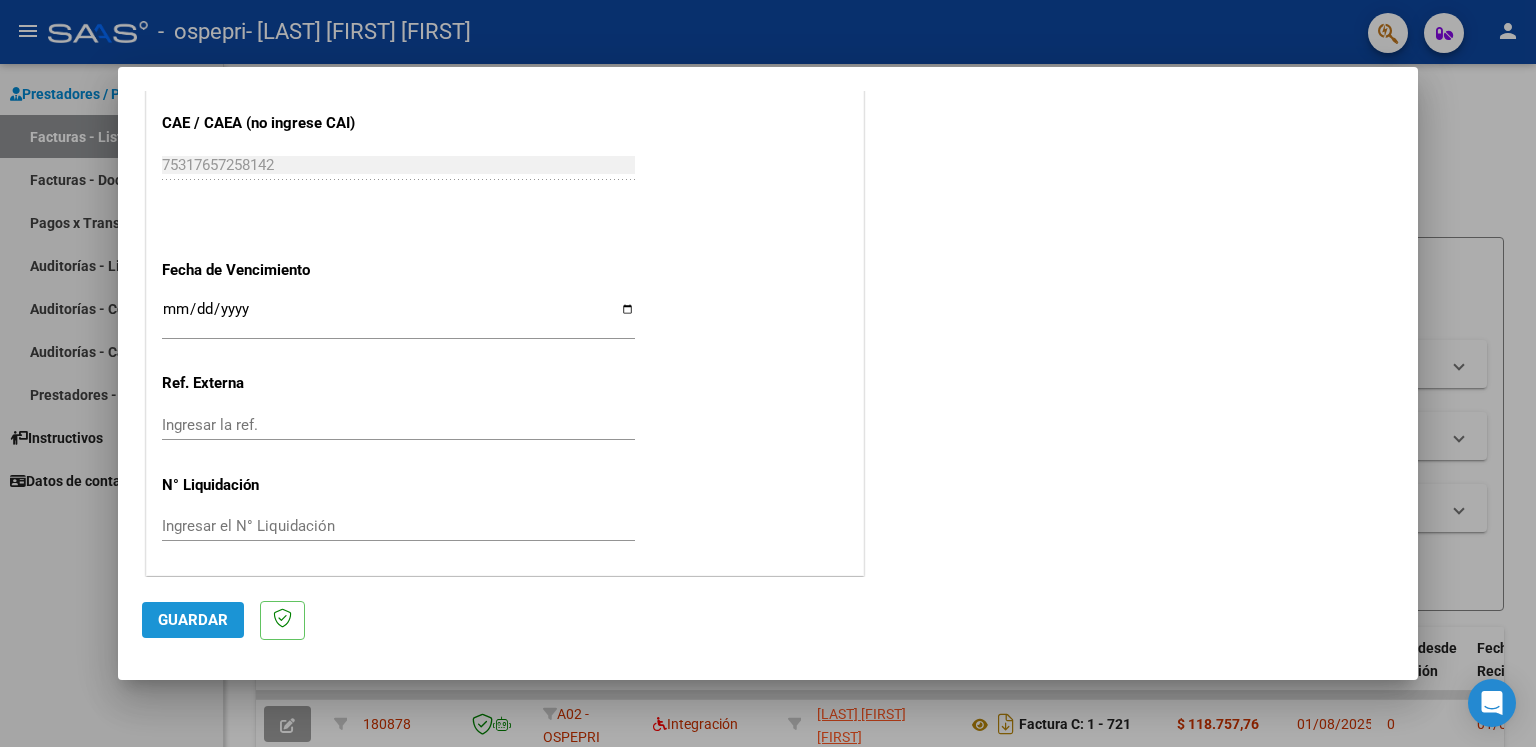 click on "Guardar" 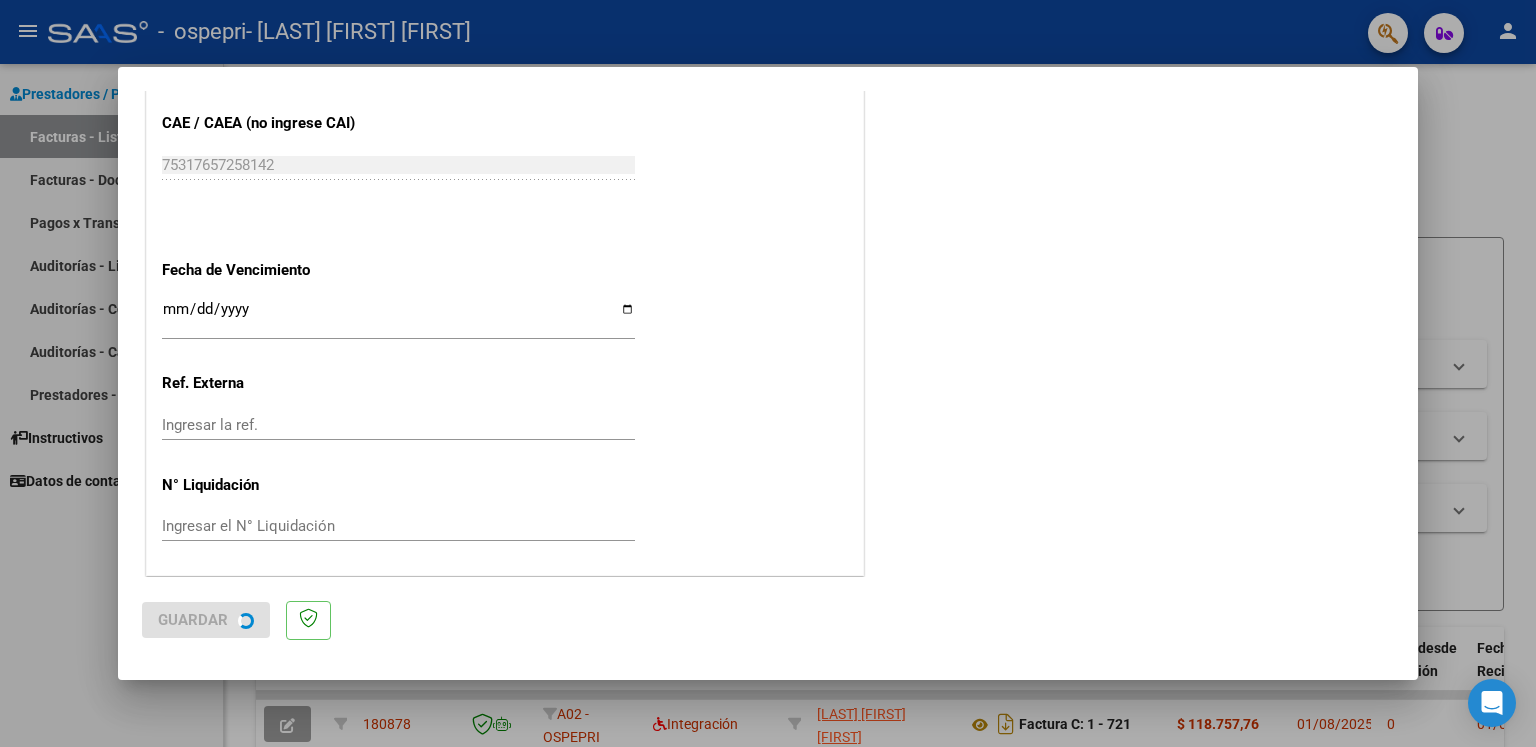 scroll, scrollTop: 0, scrollLeft: 0, axis: both 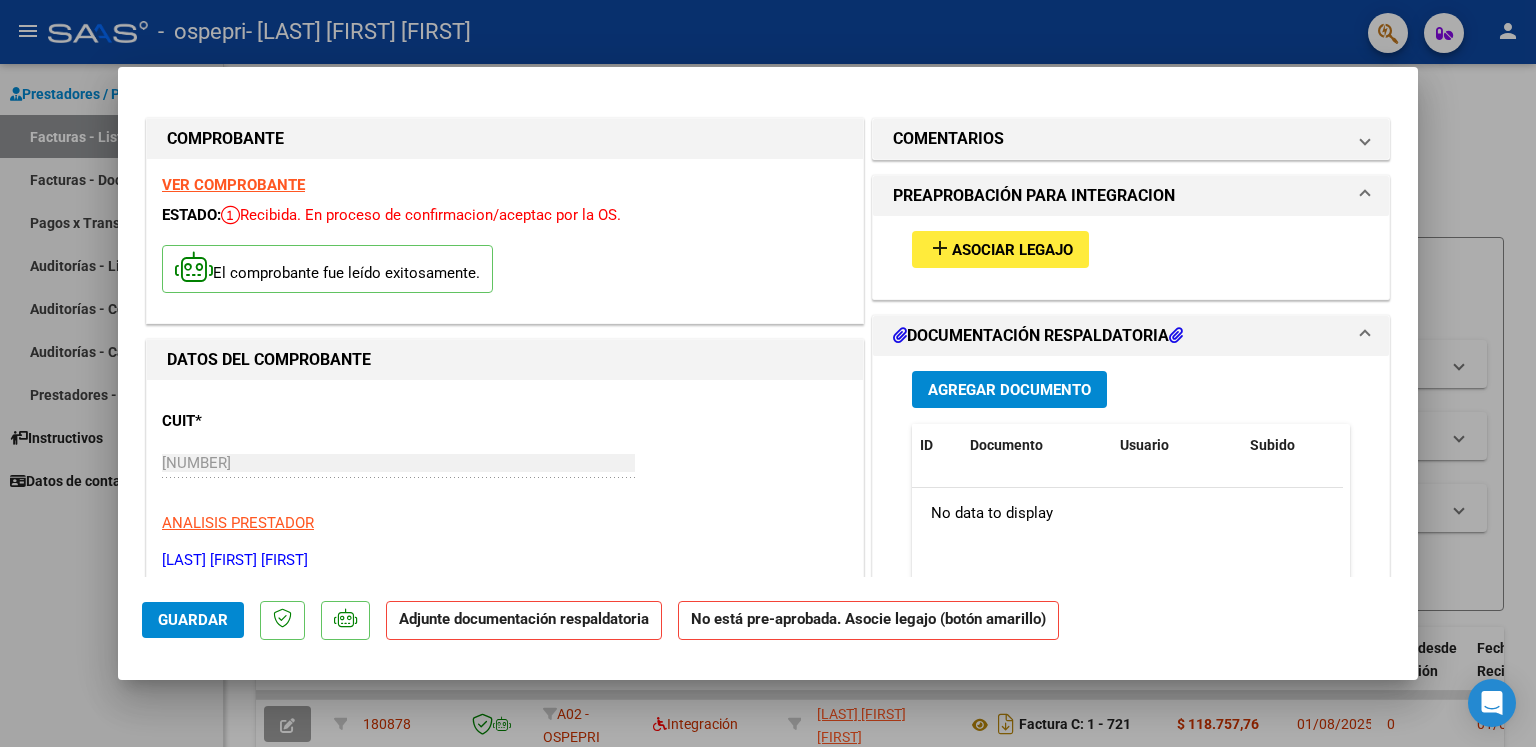 click on "Asociar Legajo" at bounding box center [1012, 250] 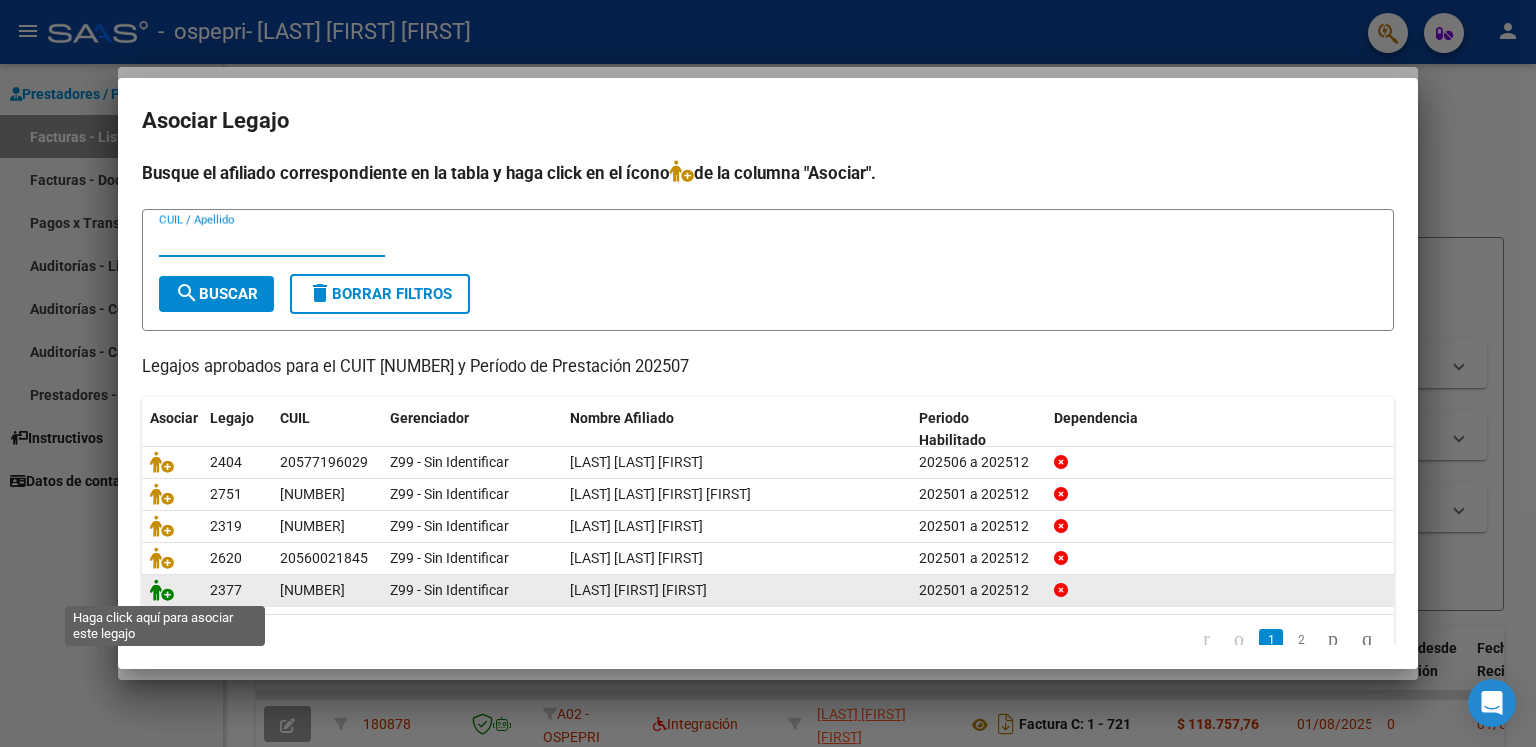 click 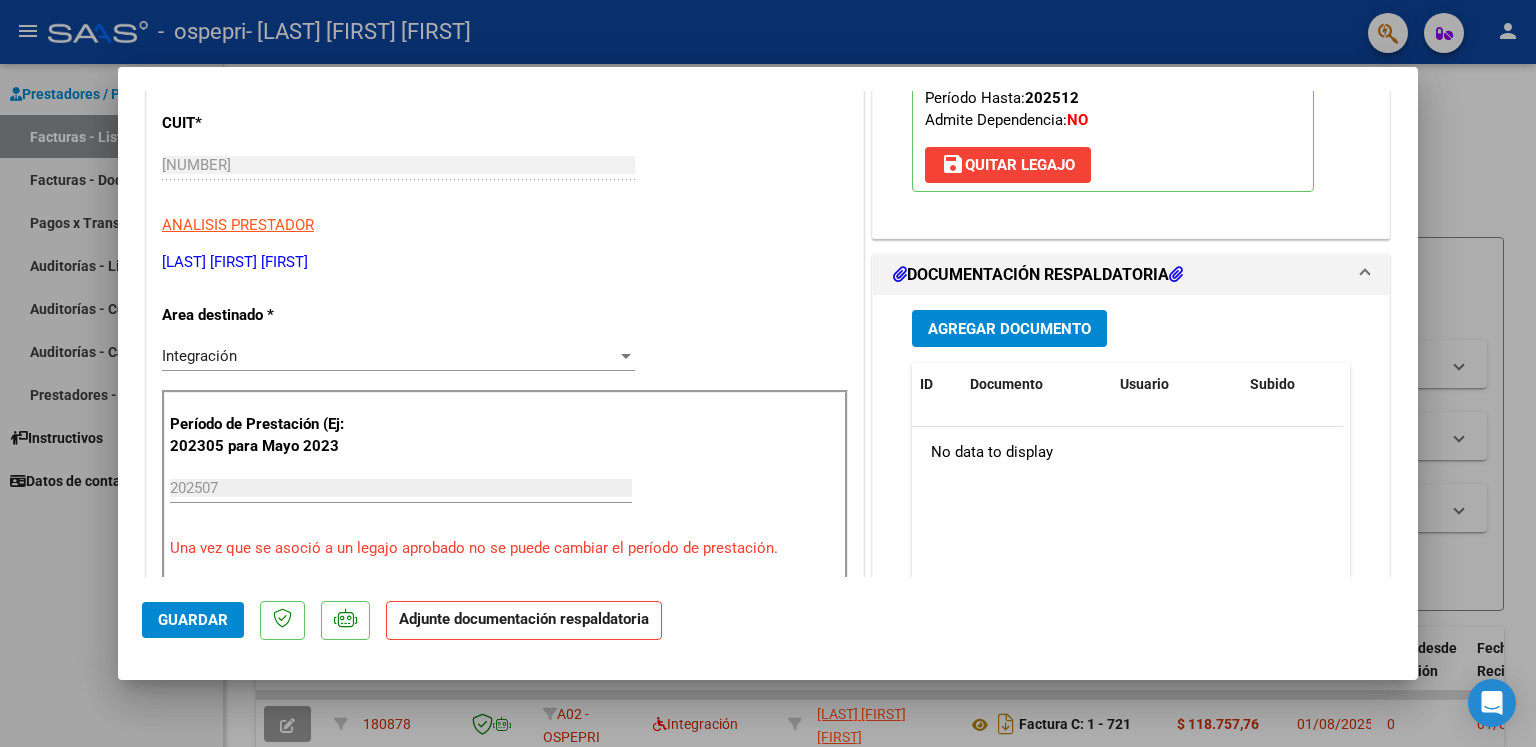 scroll, scrollTop: 300, scrollLeft: 0, axis: vertical 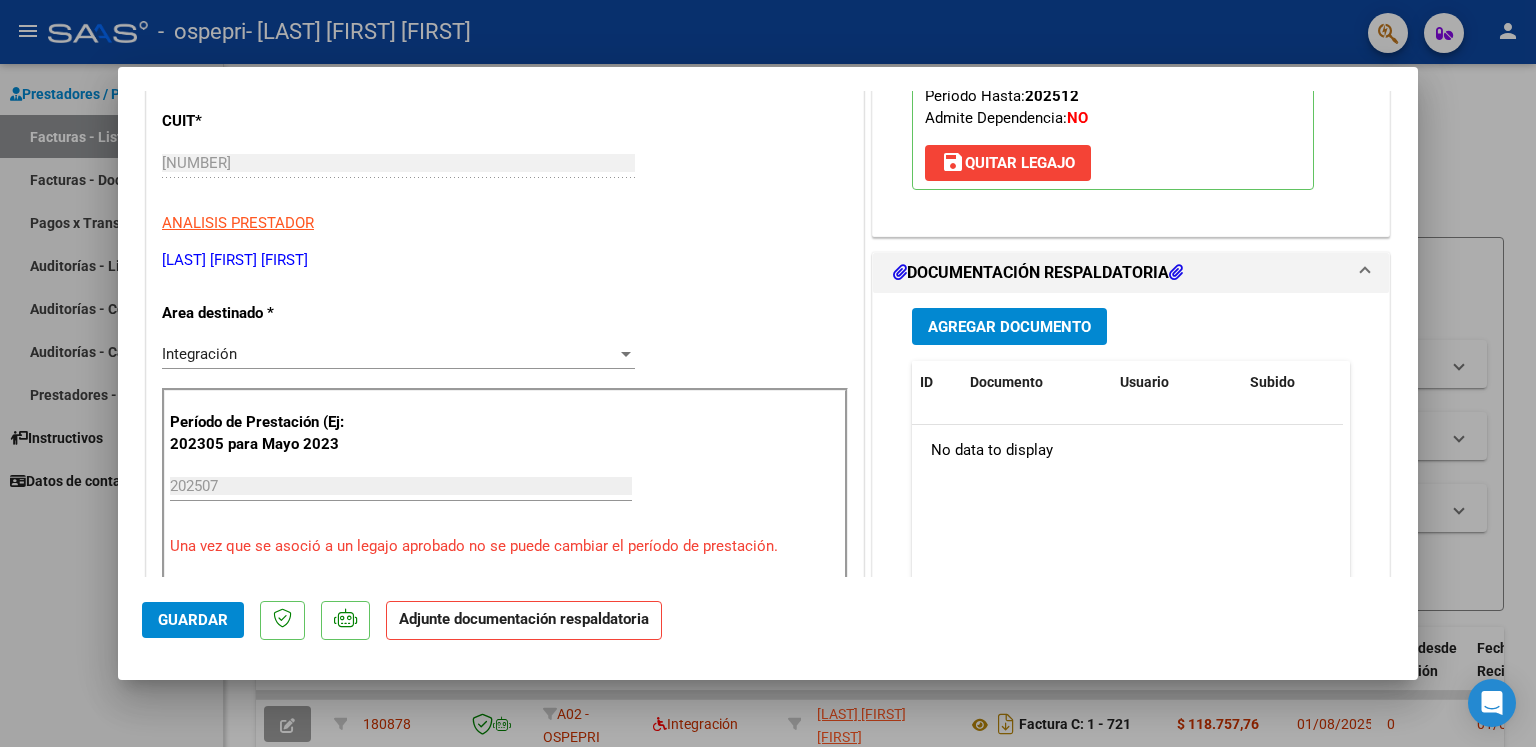click on "Agregar Documento" at bounding box center [1009, 326] 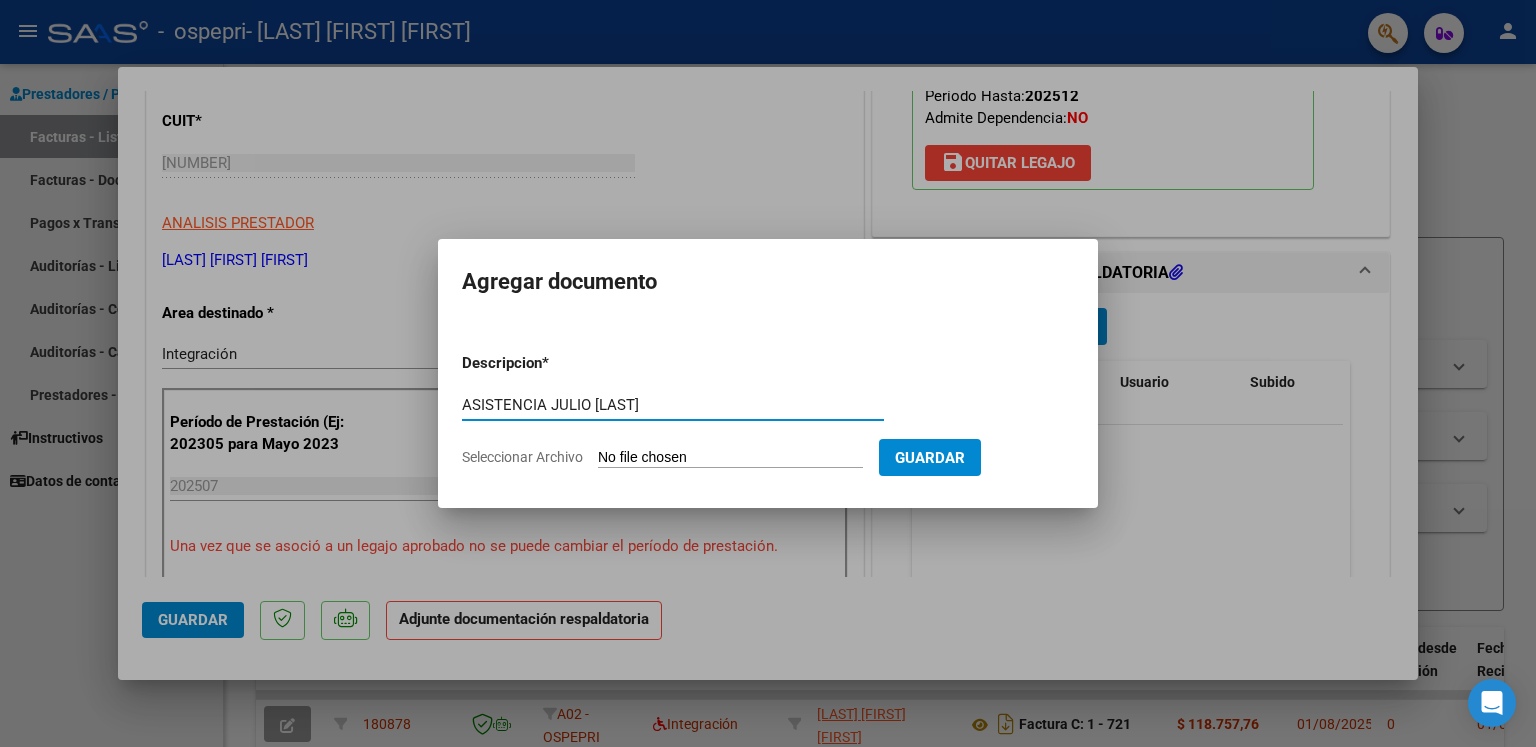 type on "ASISTENCIA JULIO [LAST]" 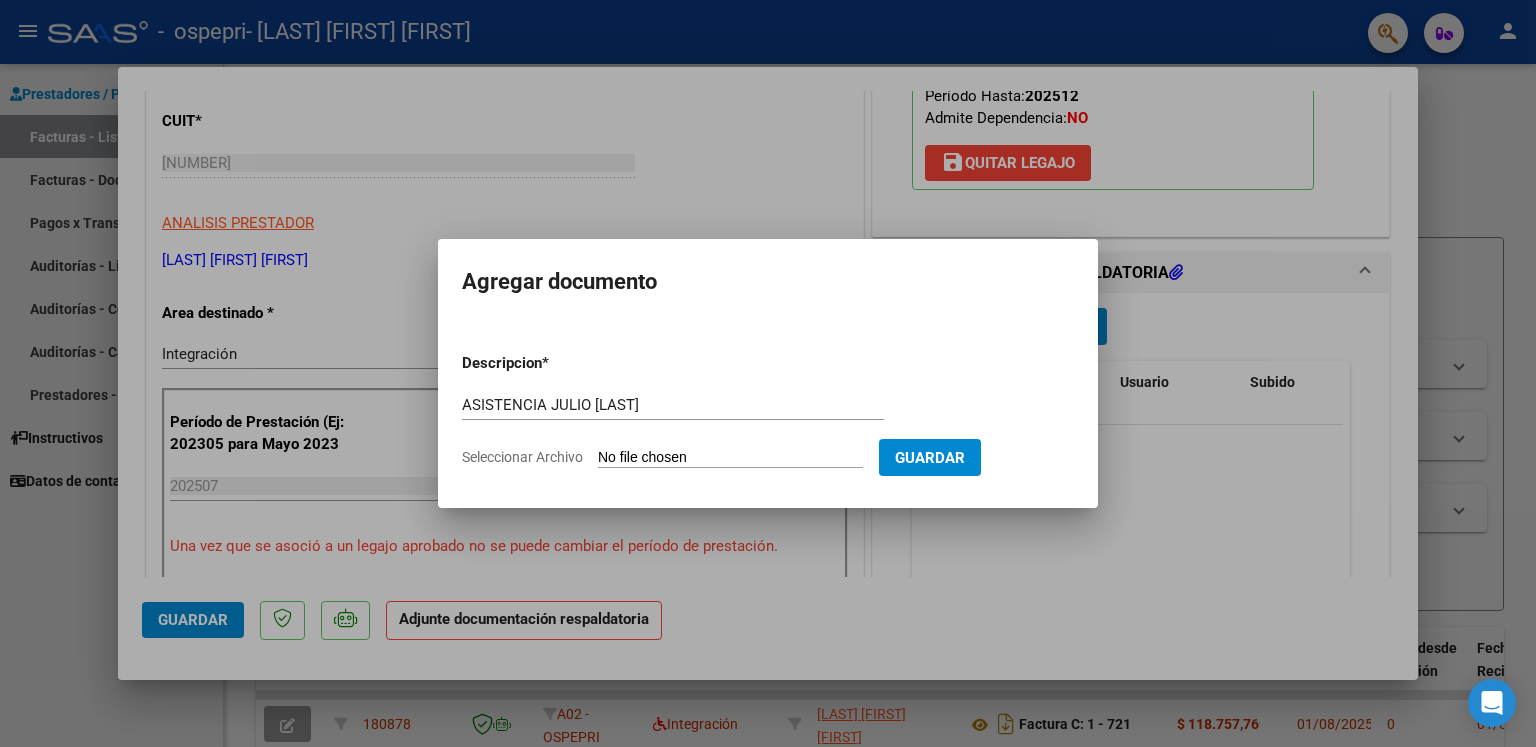 type on "C:\fakepath\ASISTENCIA JULIO [LAST].pdf" 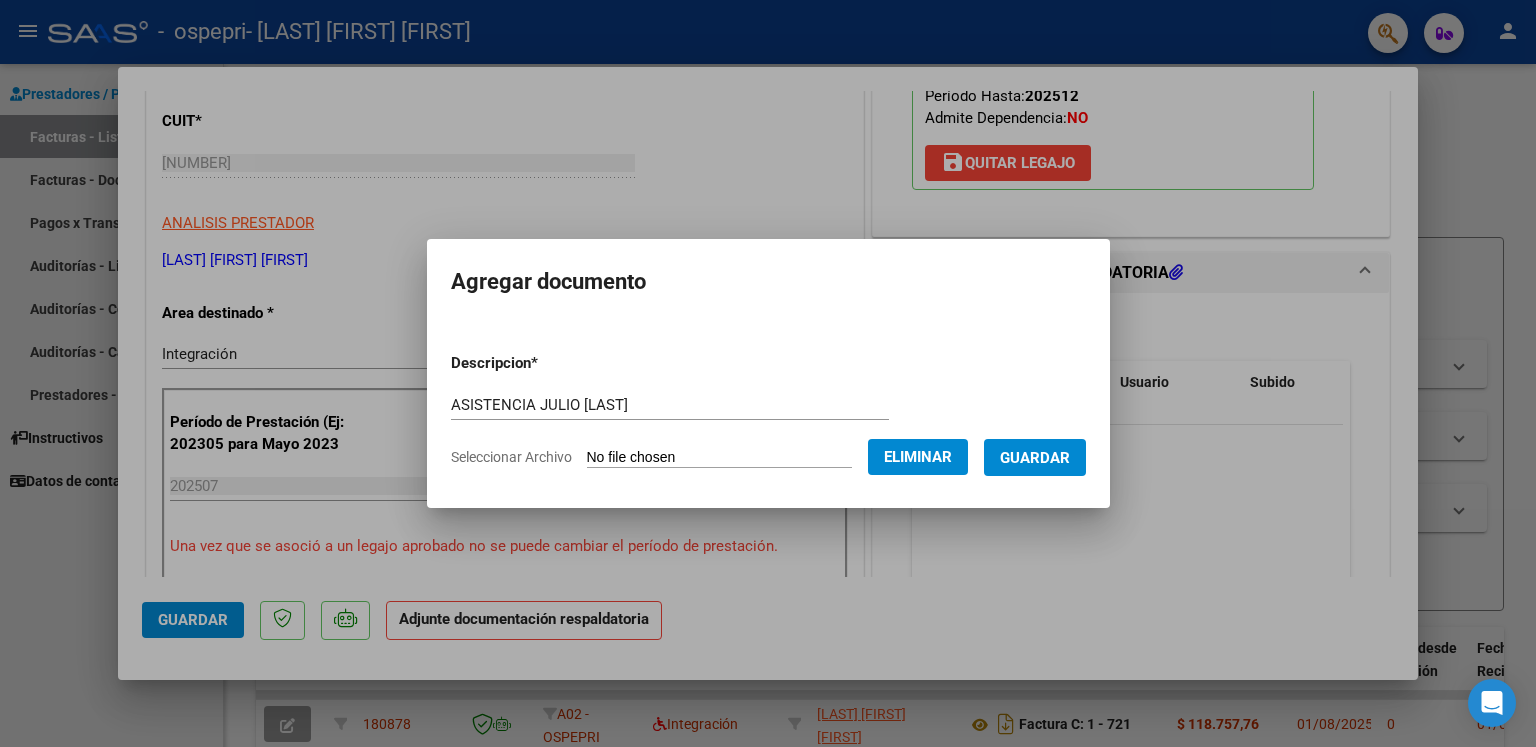 click on "Guardar" at bounding box center [1035, 458] 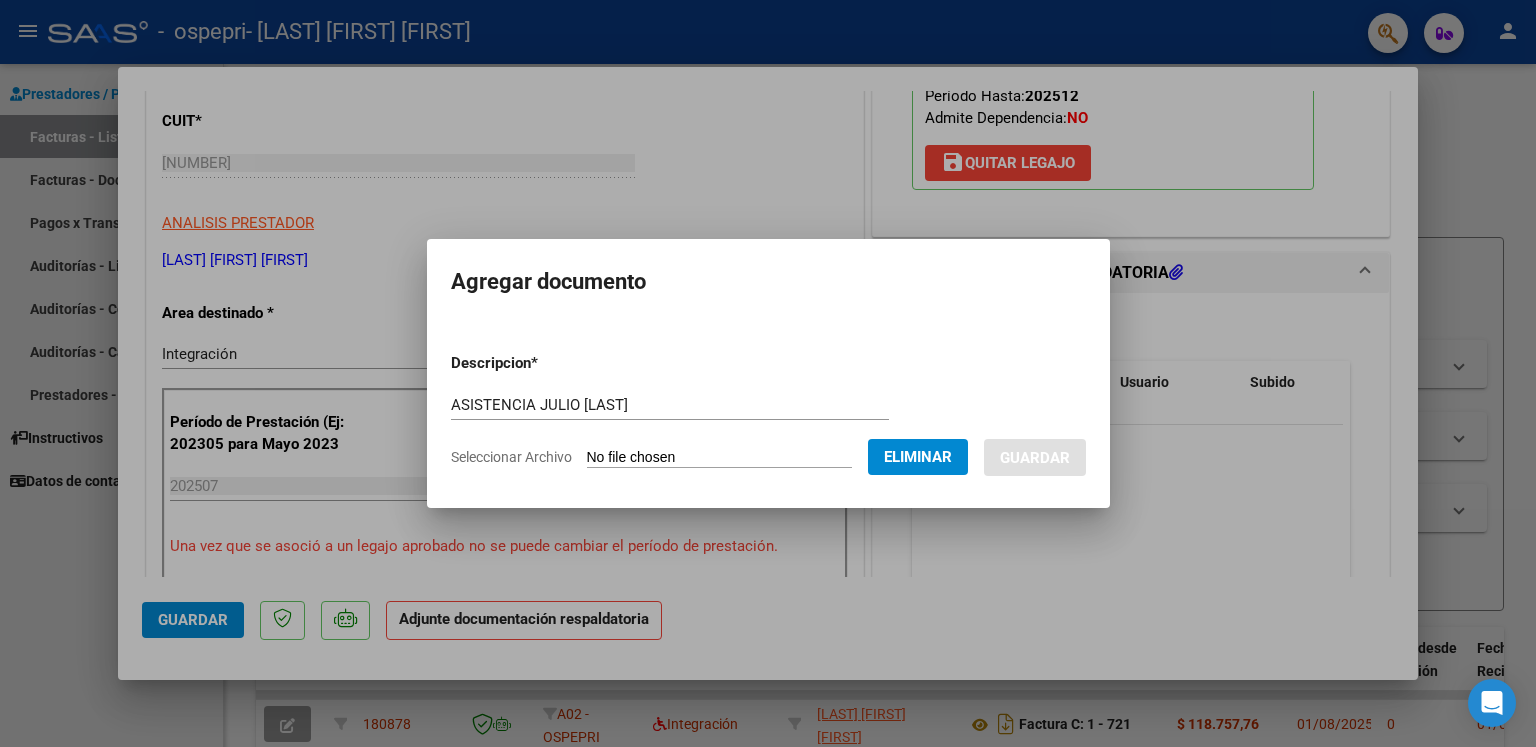 click at bounding box center (768, 373) 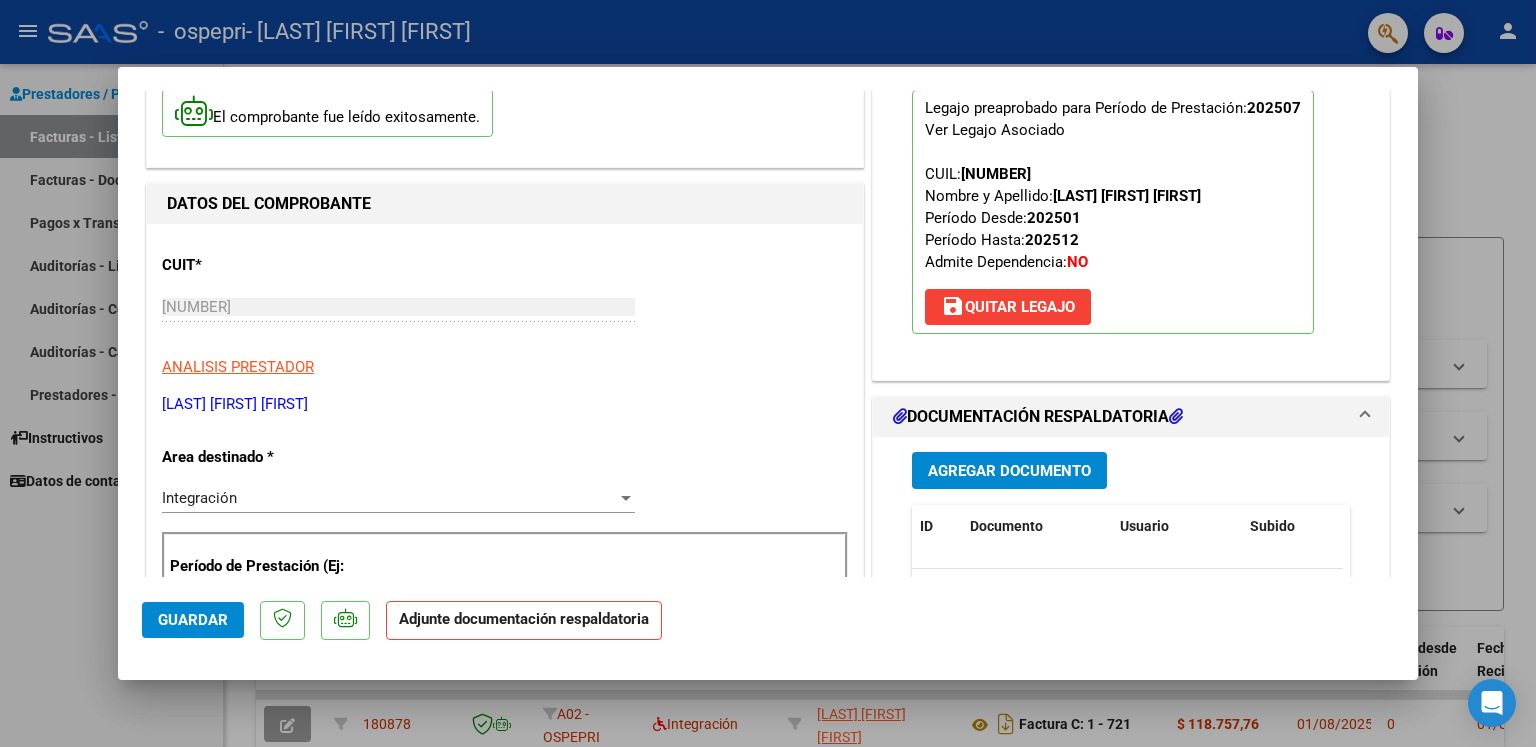 scroll, scrollTop: 100, scrollLeft: 0, axis: vertical 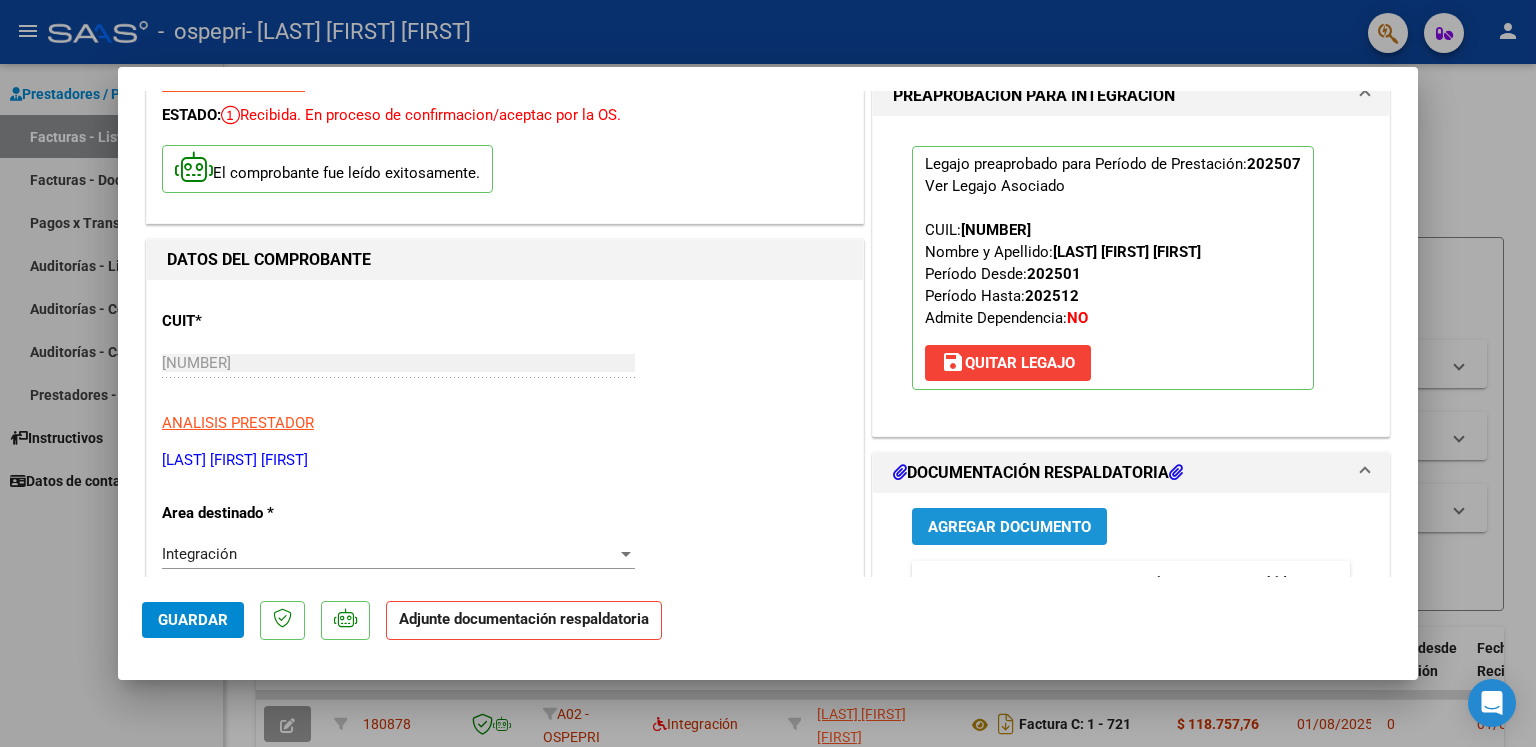 click on "Agregar Documento" at bounding box center [1009, 527] 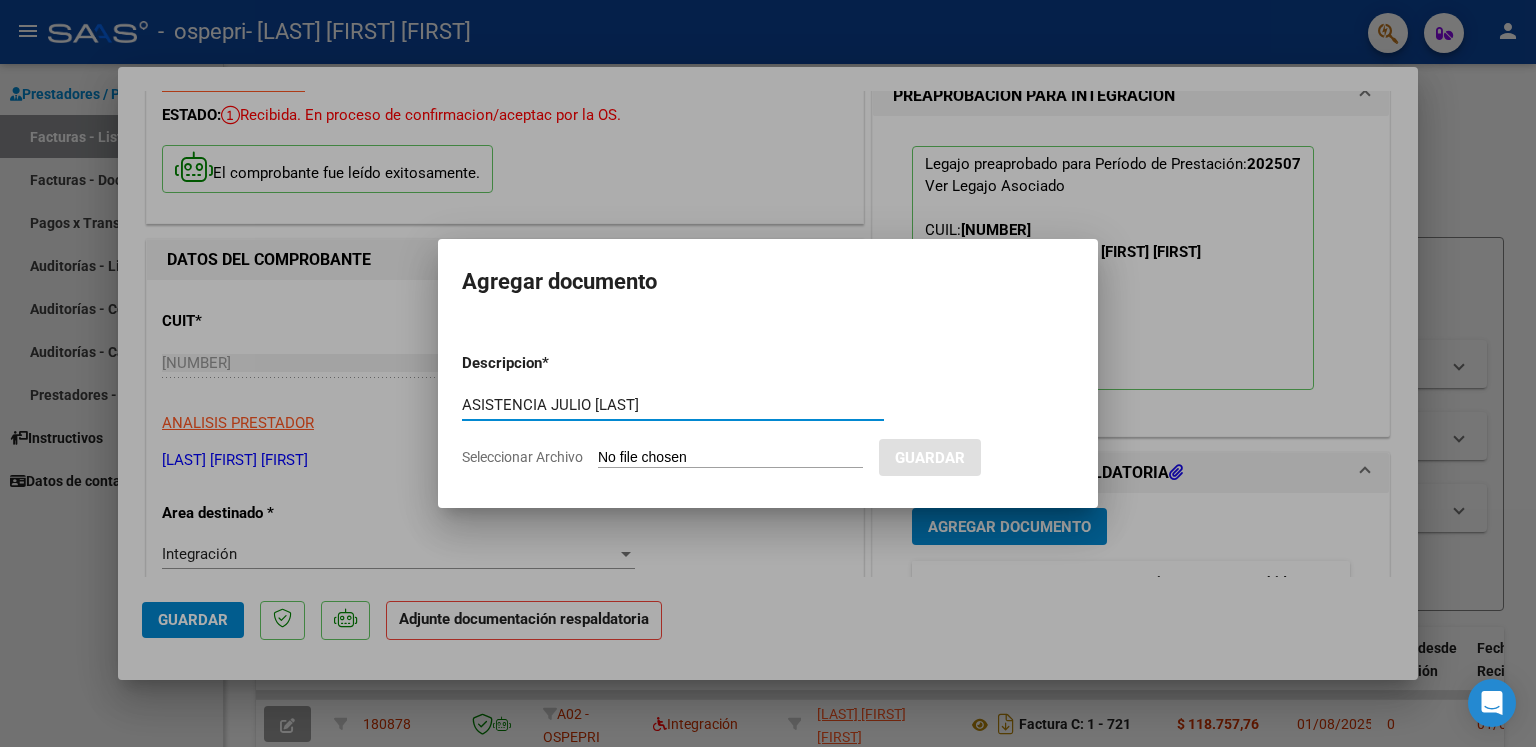 type on "ASISTENCIA JULIO [LAST]" 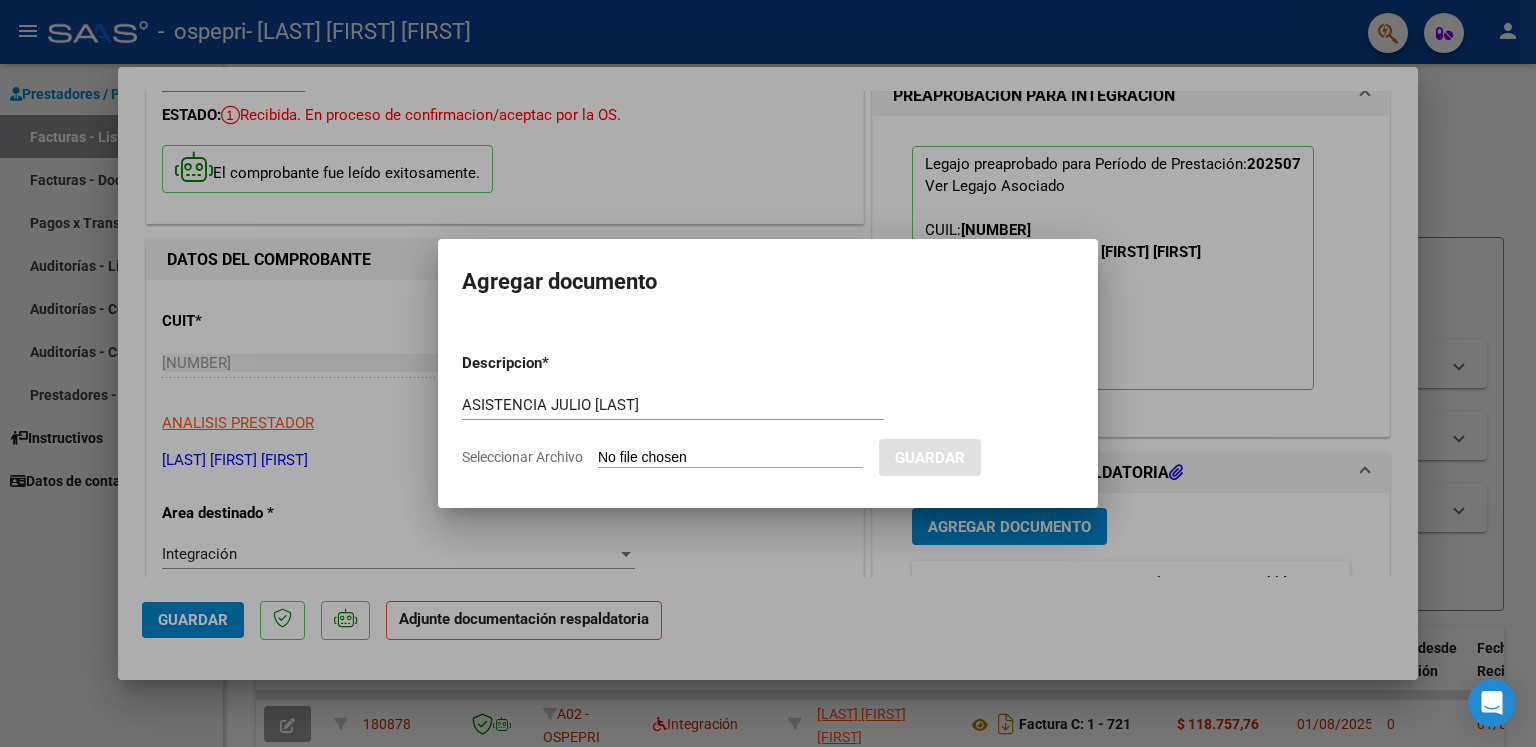 click on "Seleccionar Archivo" at bounding box center [730, 458] 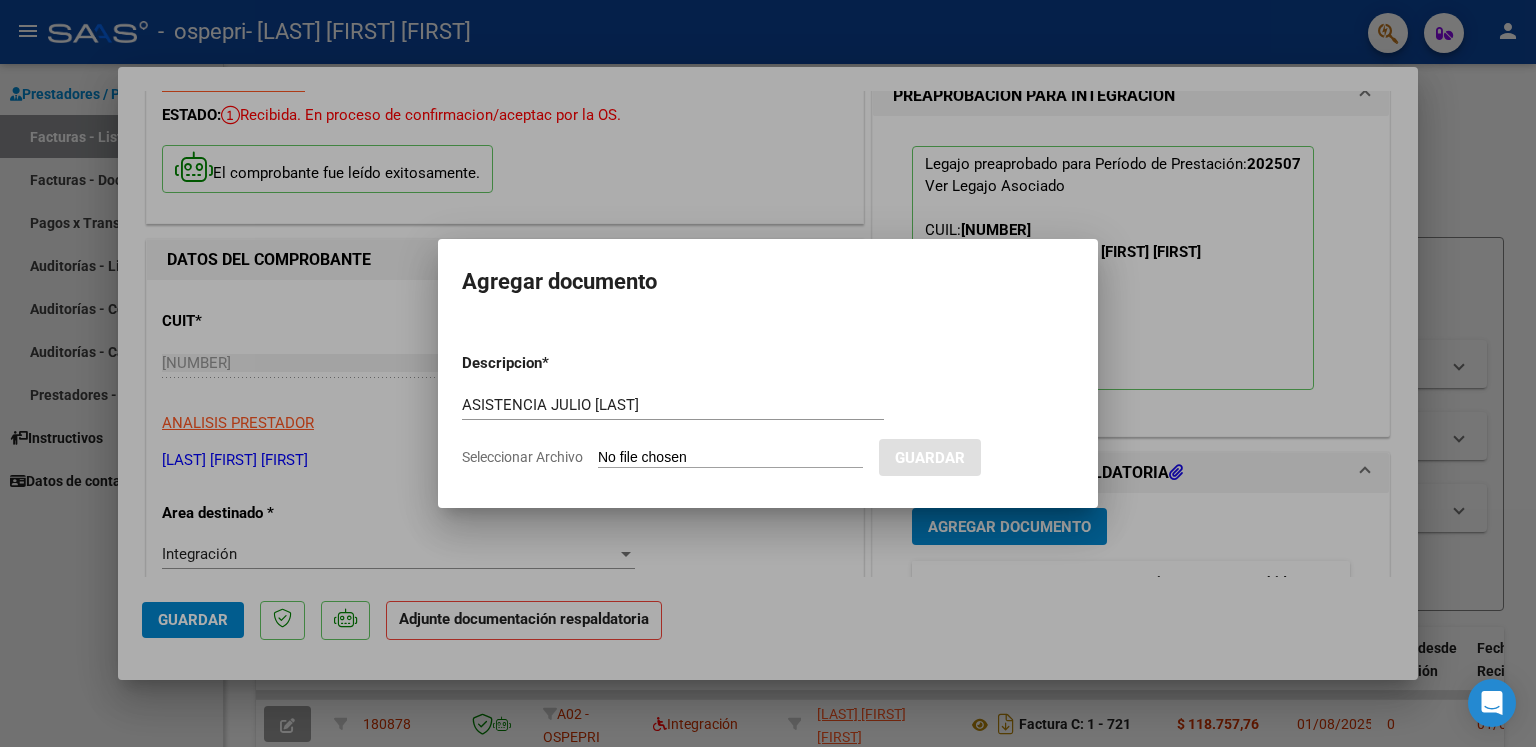 type on "C:\fakepath\ASISTENCIA JULIO [LAST].pdf" 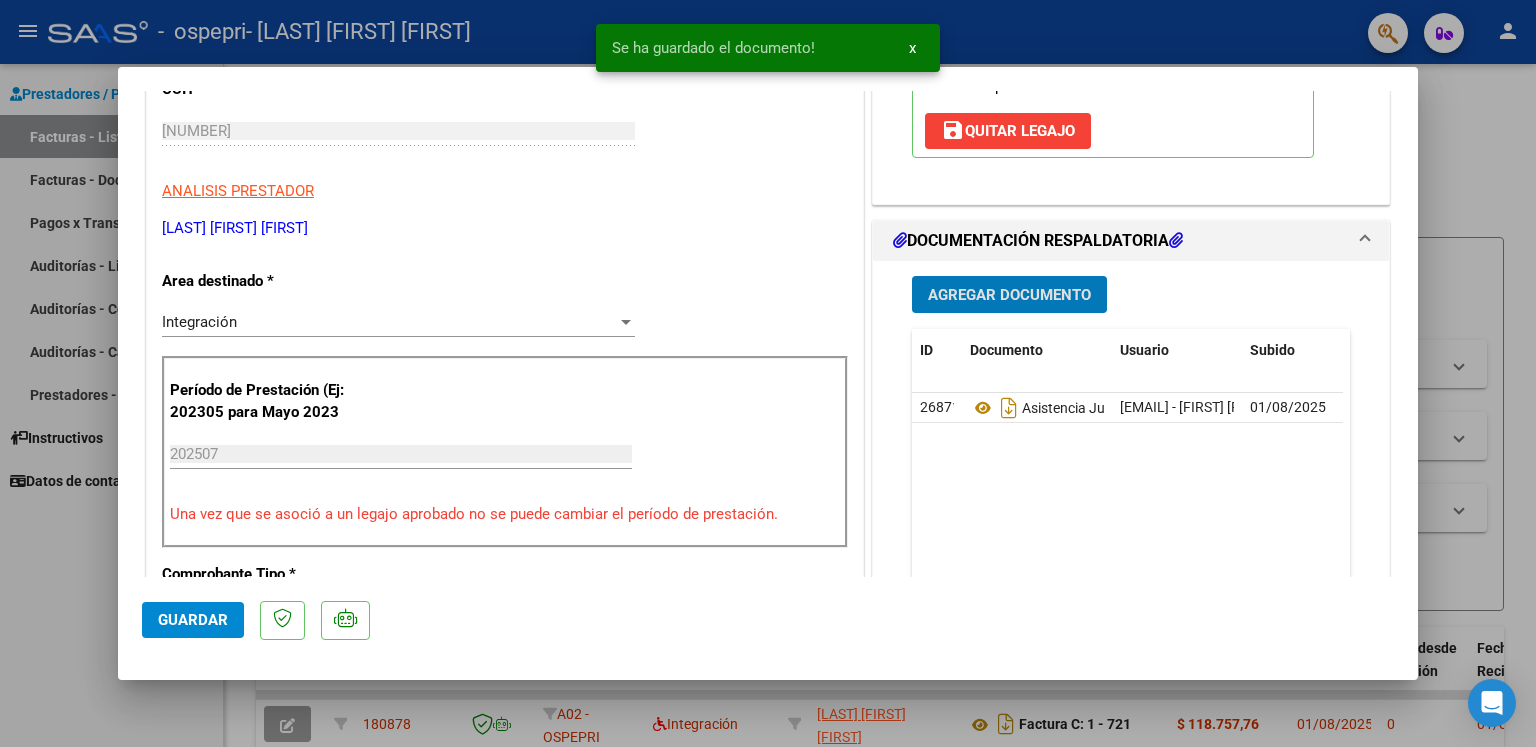 scroll, scrollTop: 400, scrollLeft: 0, axis: vertical 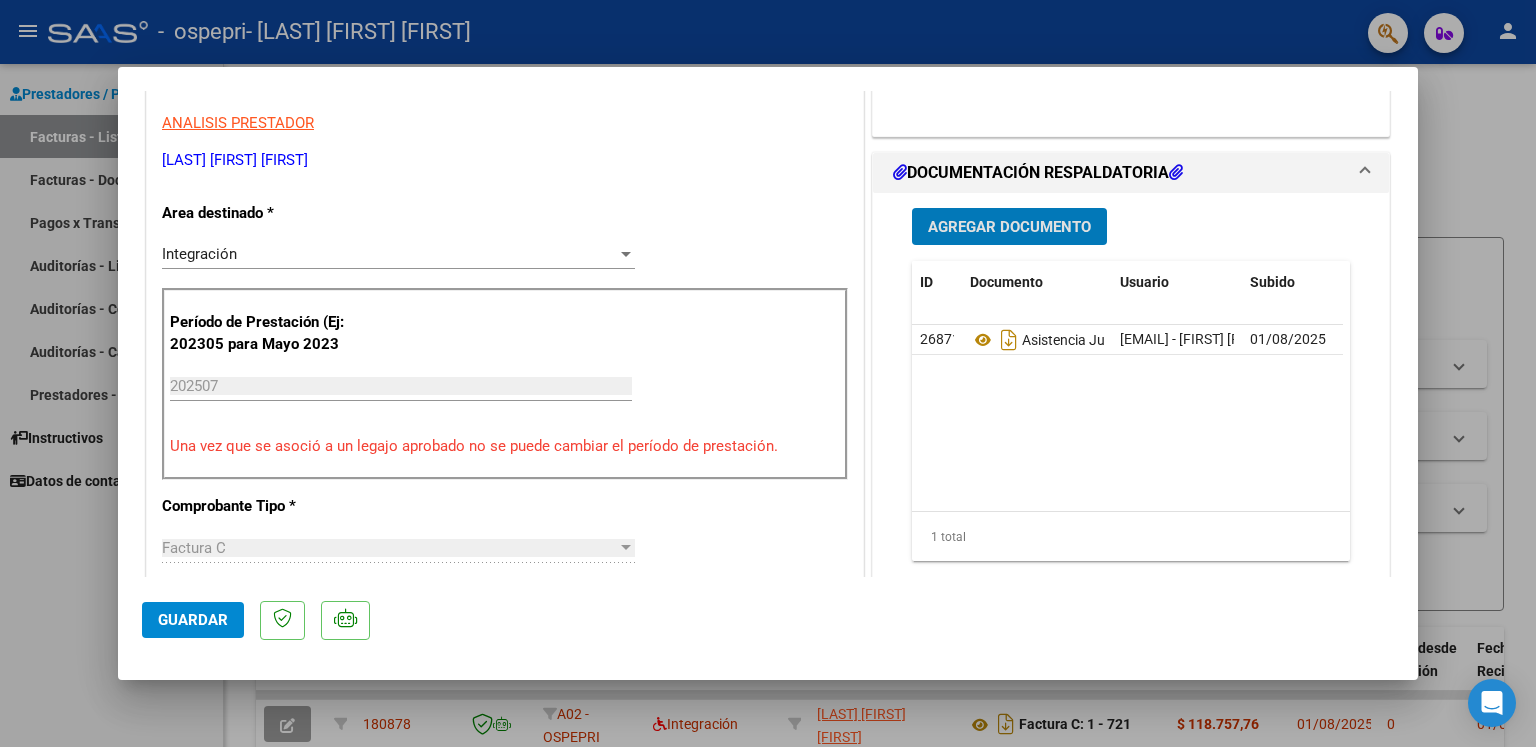 click on "Guardar" 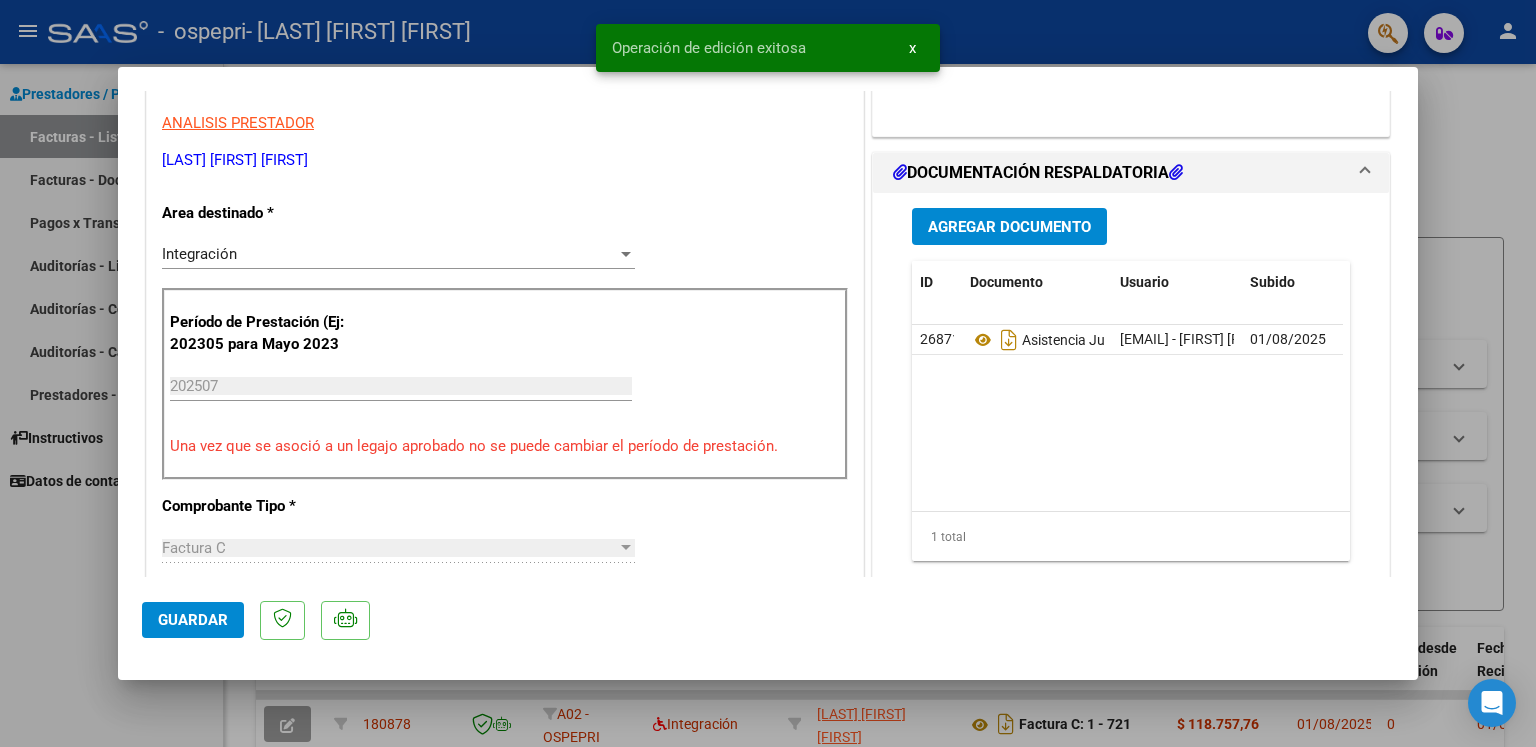 click at bounding box center [768, 373] 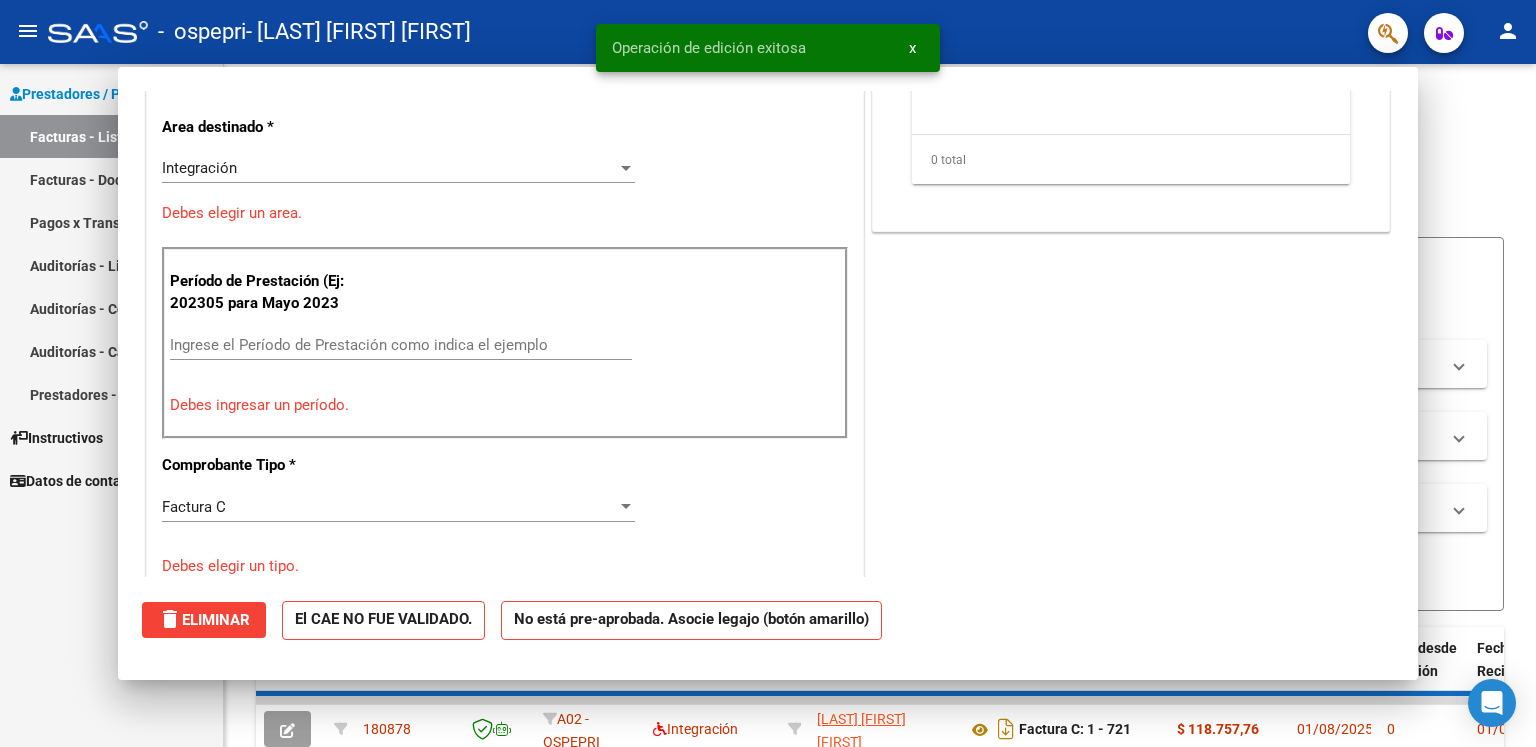 scroll, scrollTop: 0, scrollLeft: 0, axis: both 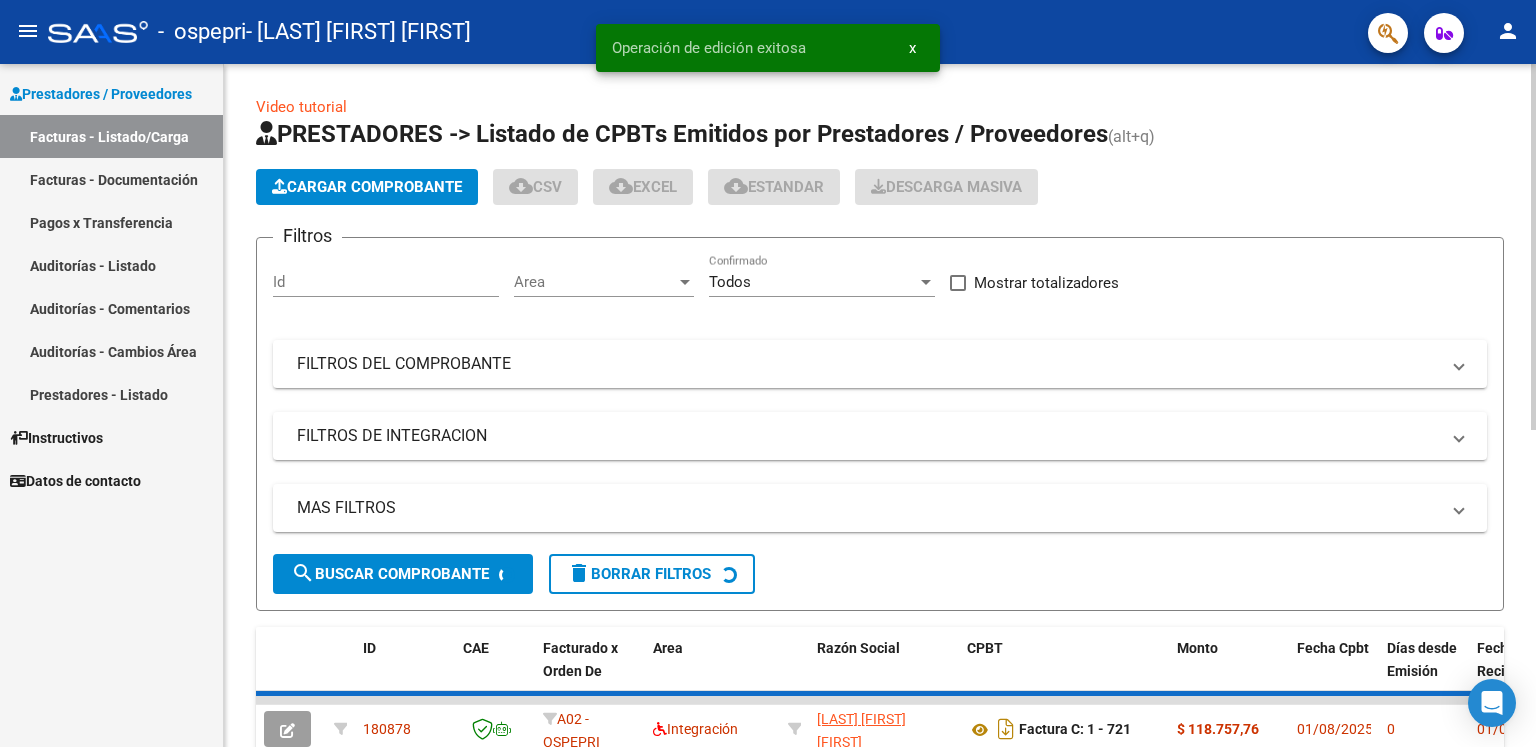 click on "Cargar Comprobante" 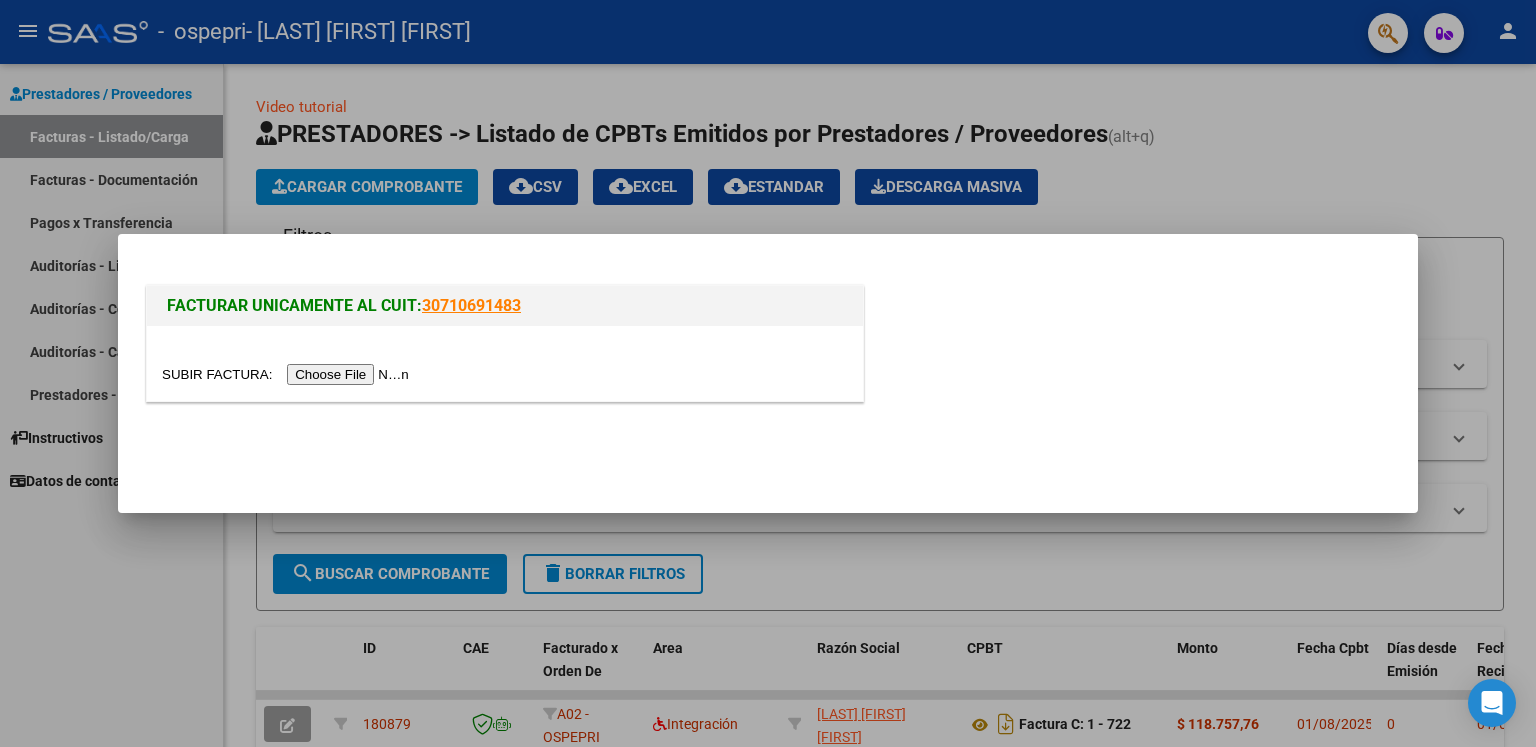 click at bounding box center (288, 374) 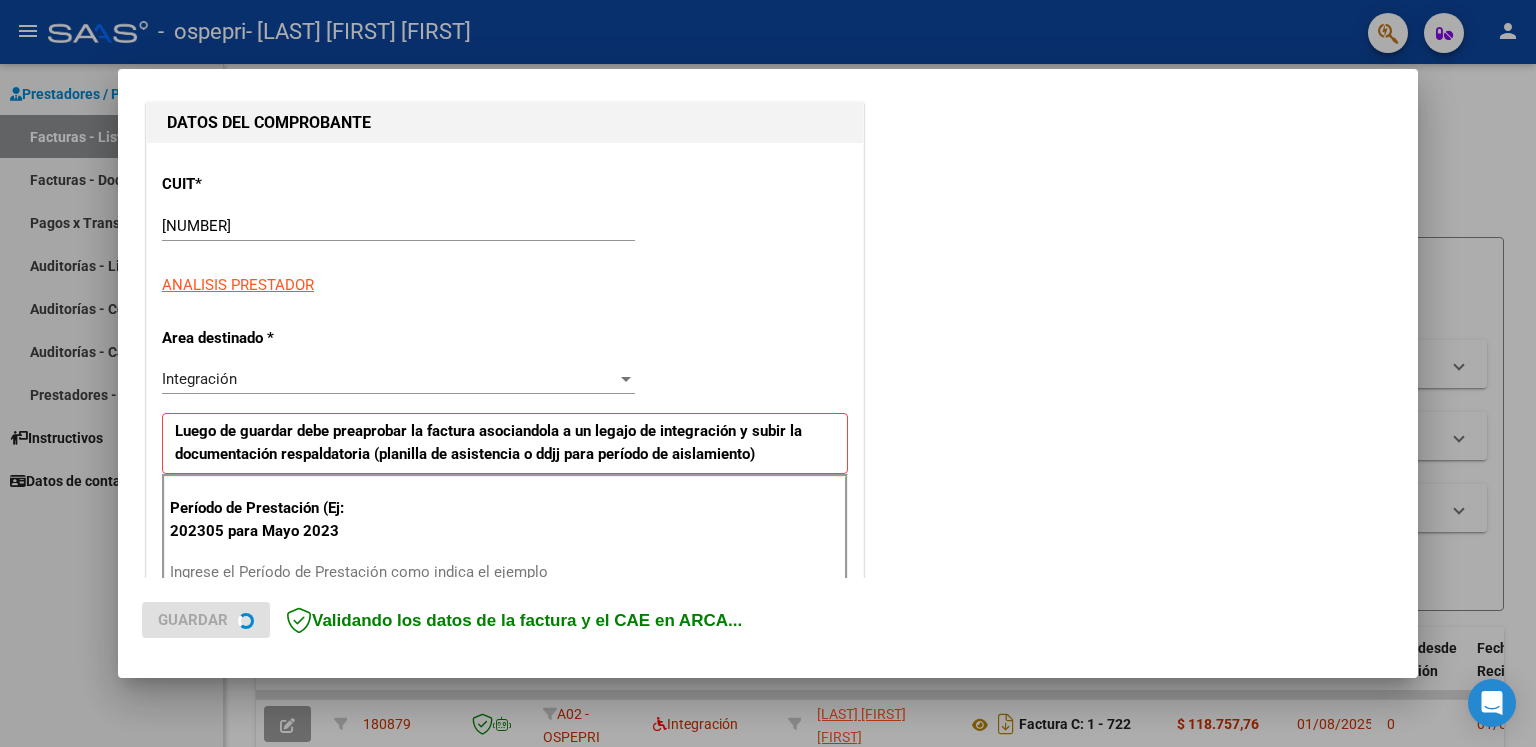 scroll, scrollTop: 400, scrollLeft: 0, axis: vertical 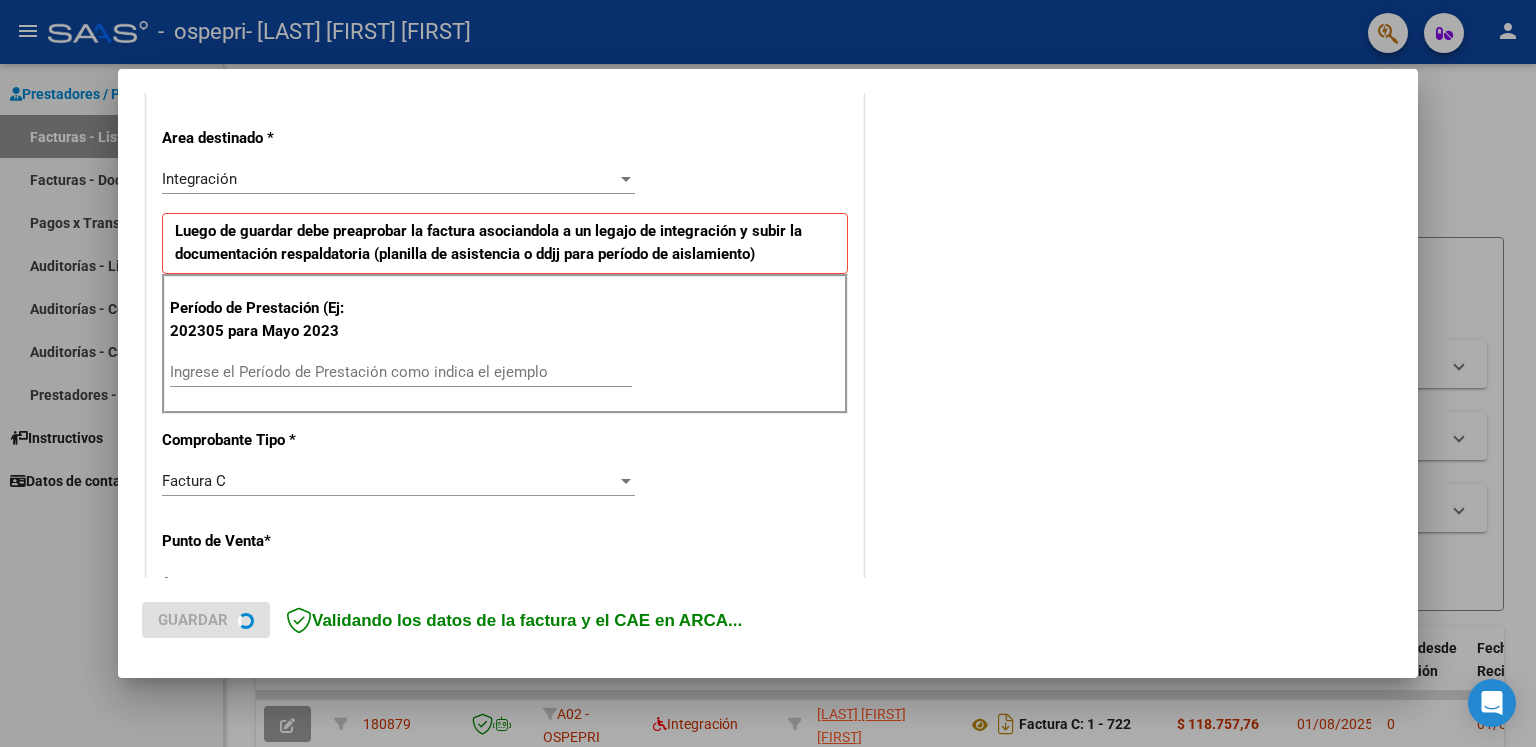 click on "Ingrese el Período de Prestación como indica el ejemplo" at bounding box center [401, 372] 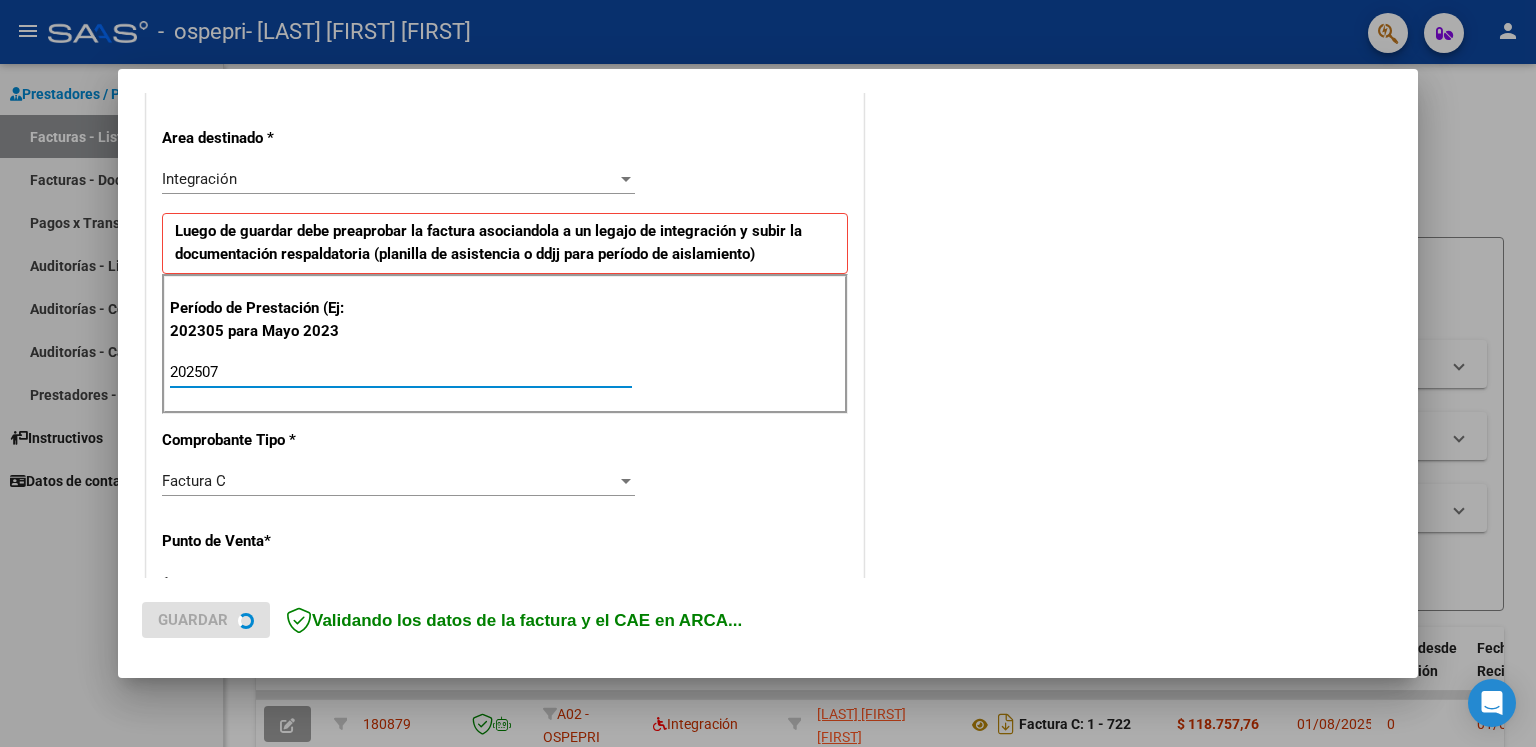 type on "202507" 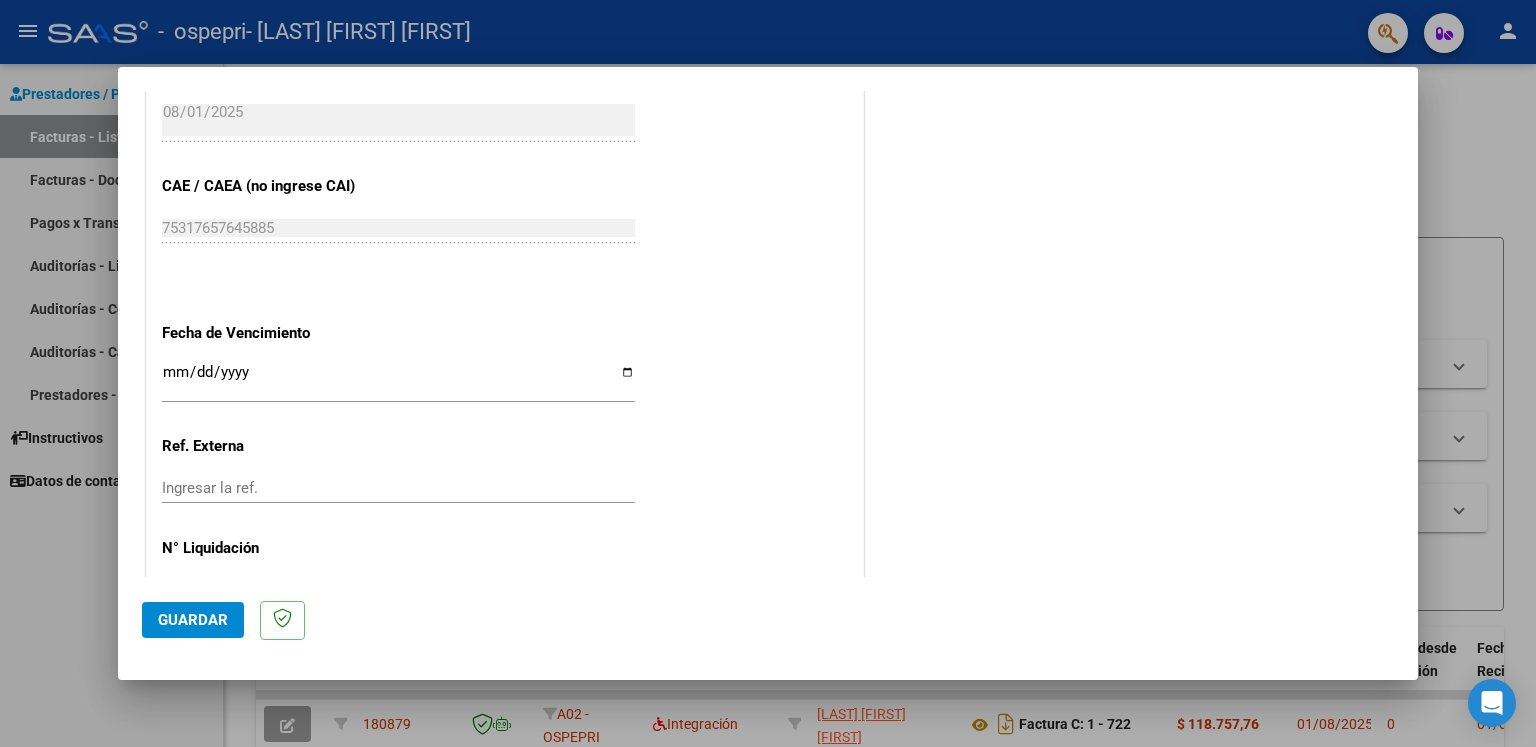 scroll, scrollTop: 1234, scrollLeft: 0, axis: vertical 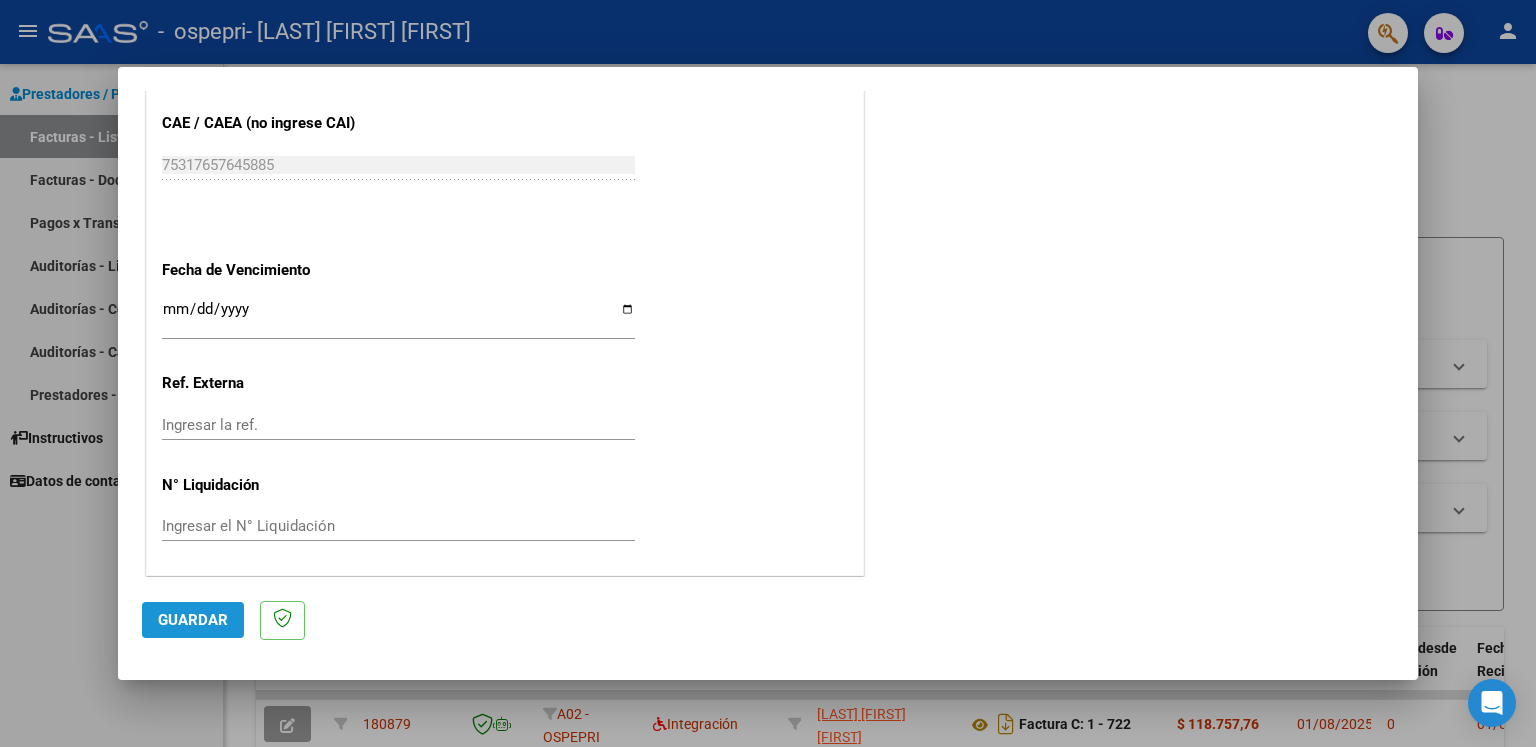 click on "Guardar" 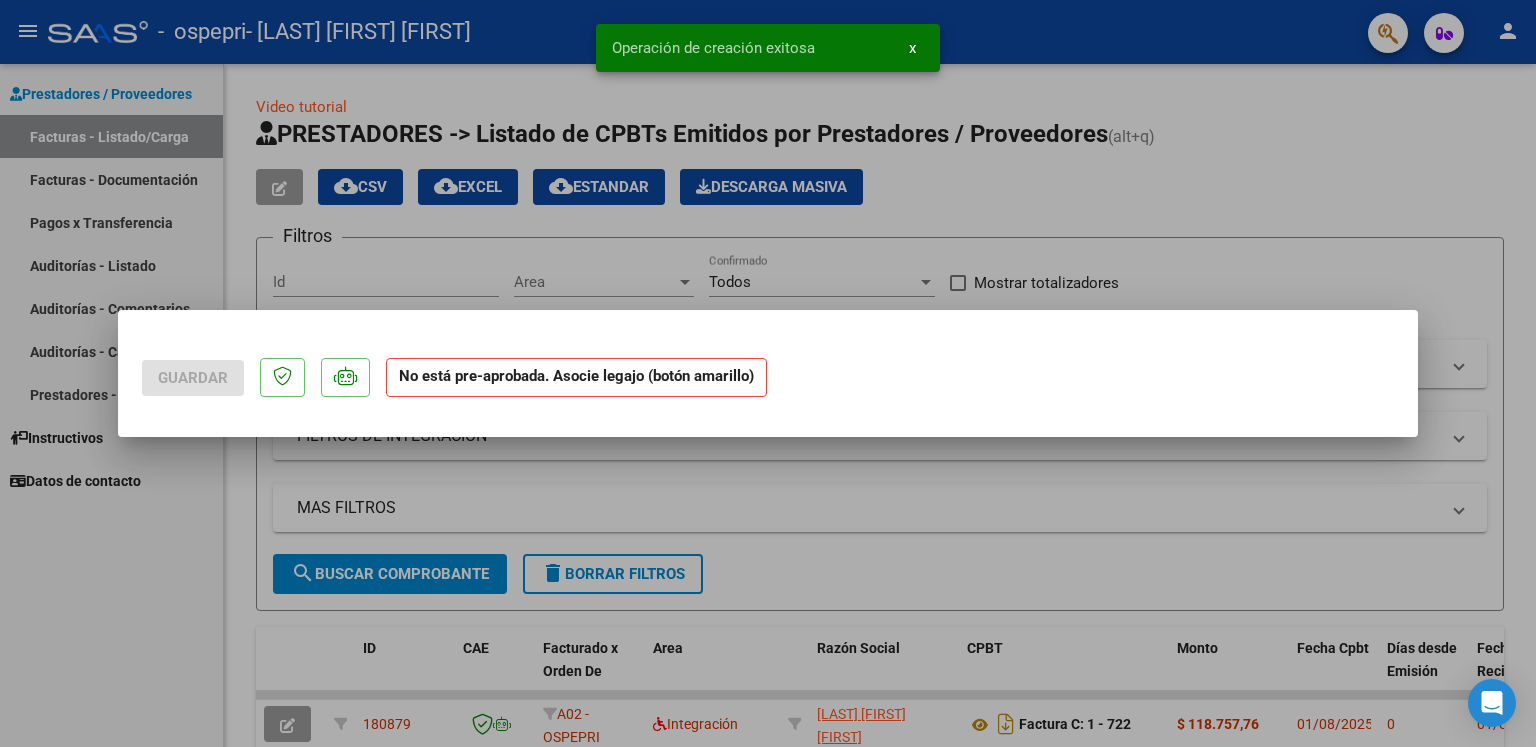 scroll, scrollTop: 0, scrollLeft: 0, axis: both 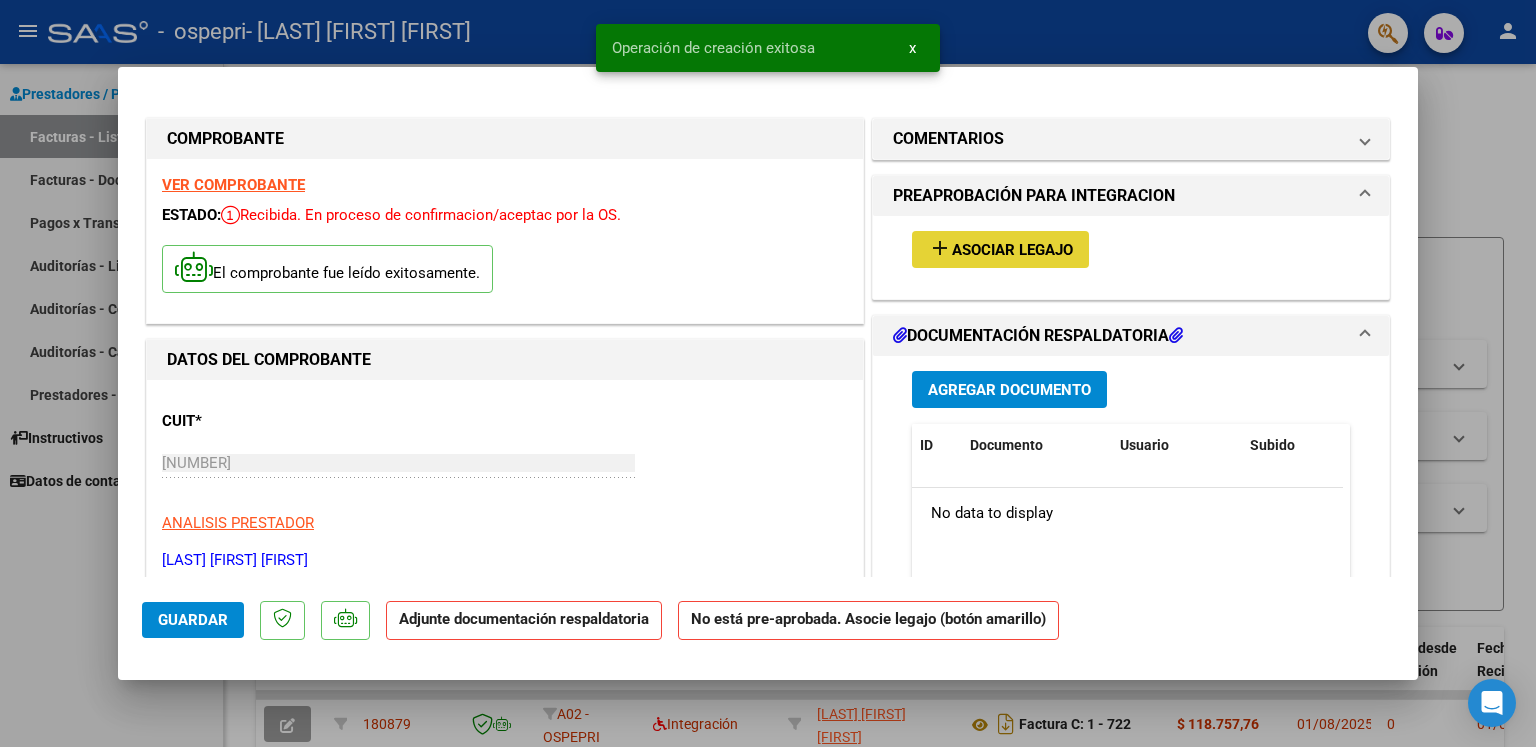 click on "add Asociar Legajo" at bounding box center (1000, 249) 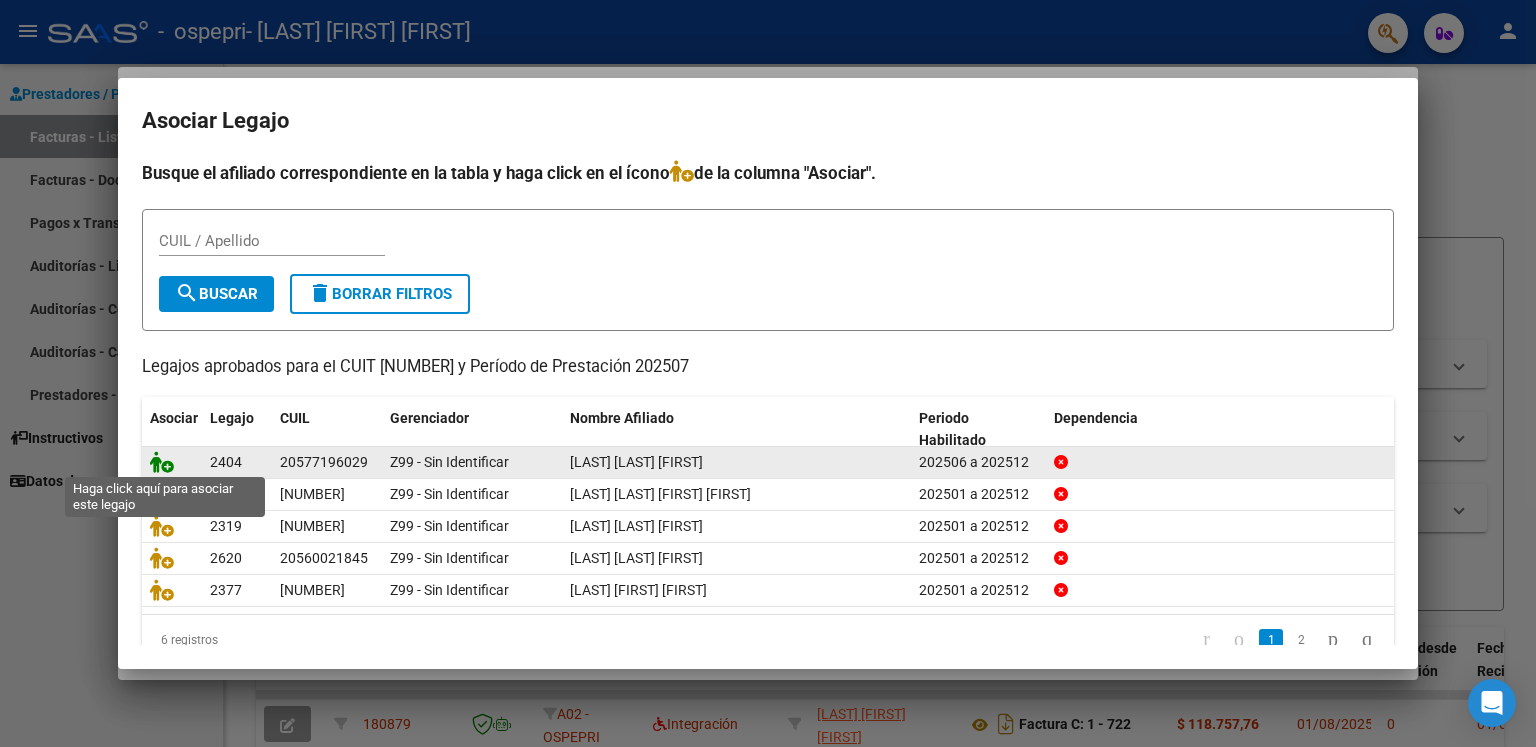 click 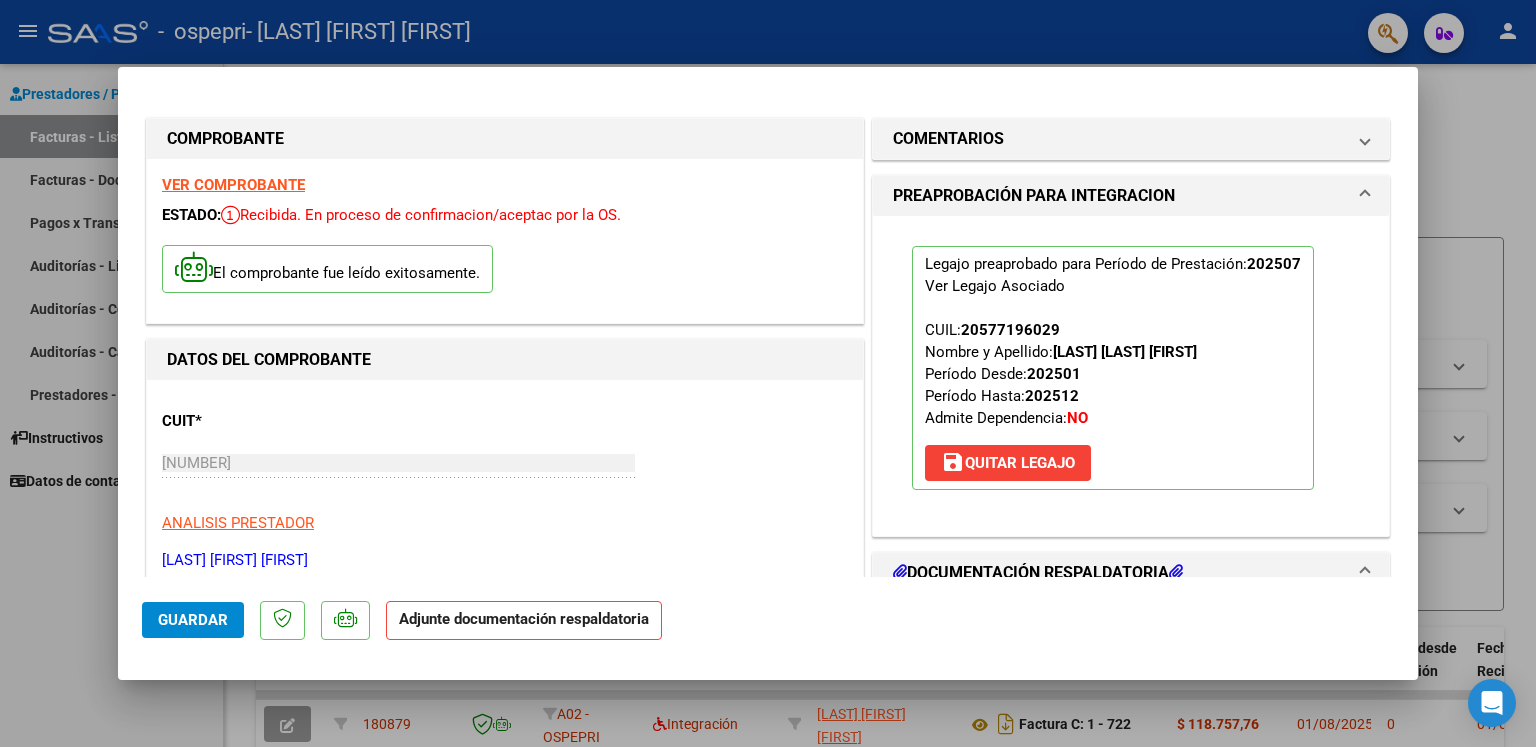 scroll, scrollTop: 200, scrollLeft: 0, axis: vertical 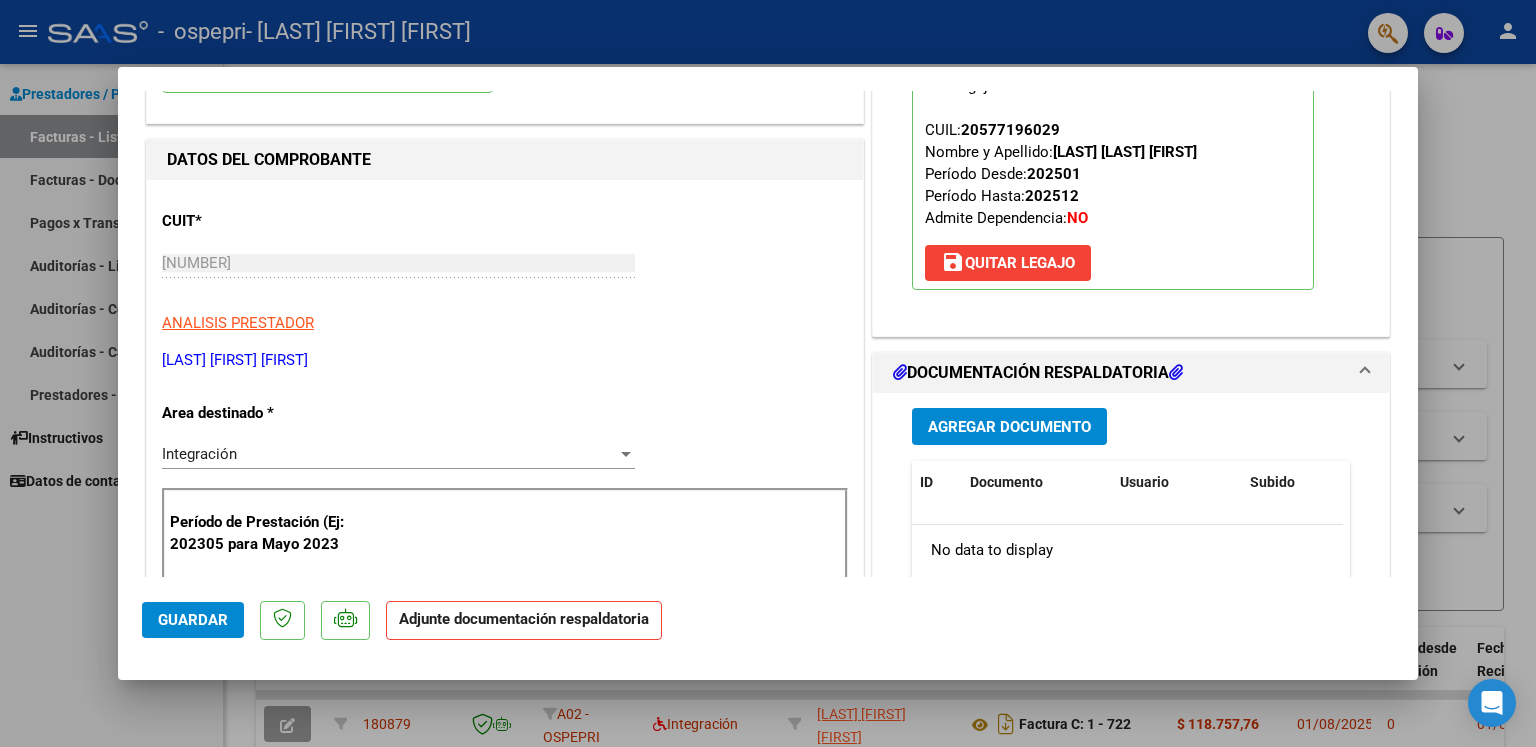 click on "Agregar Documento" at bounding box center [1009, 427] 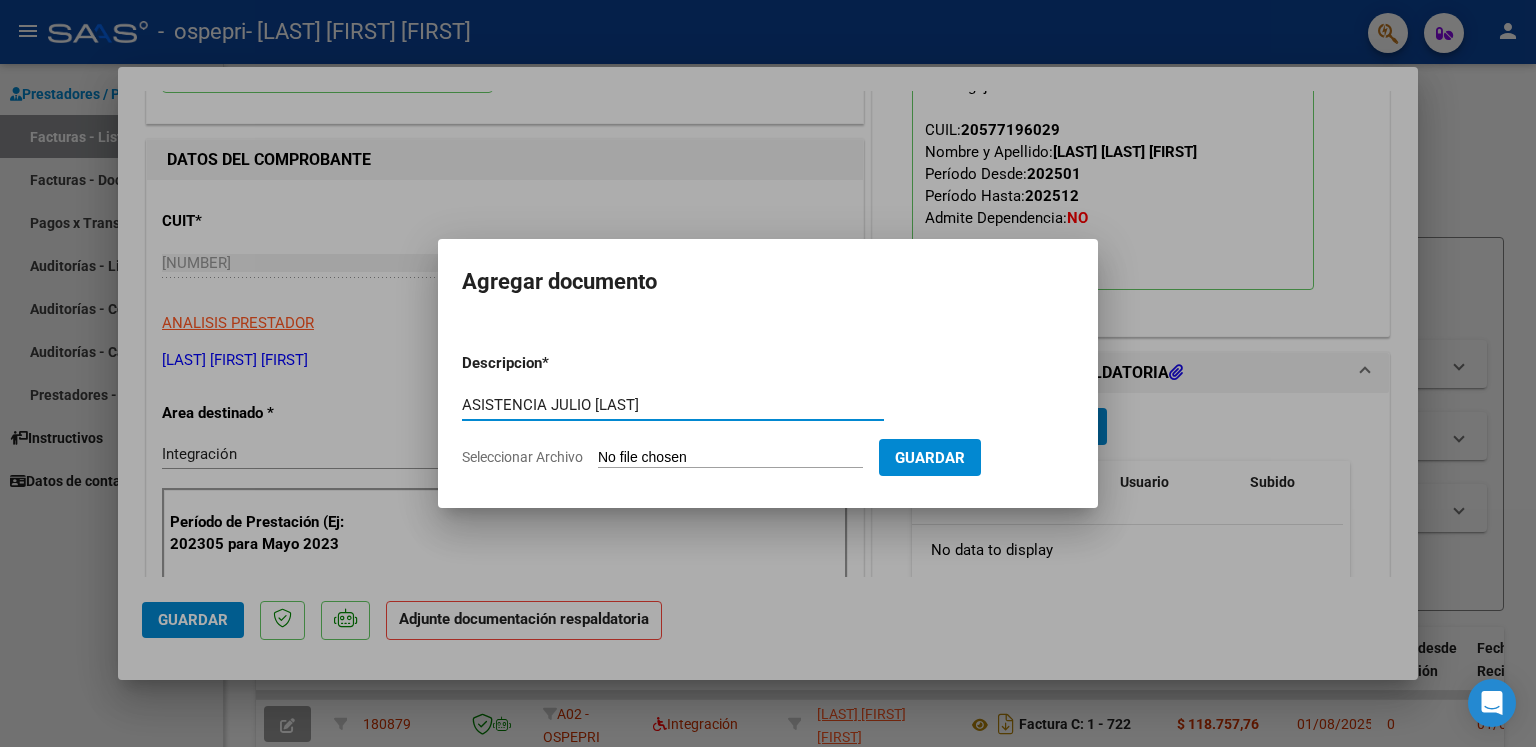 type on "ASISTENCIA JULIO [LAST]" 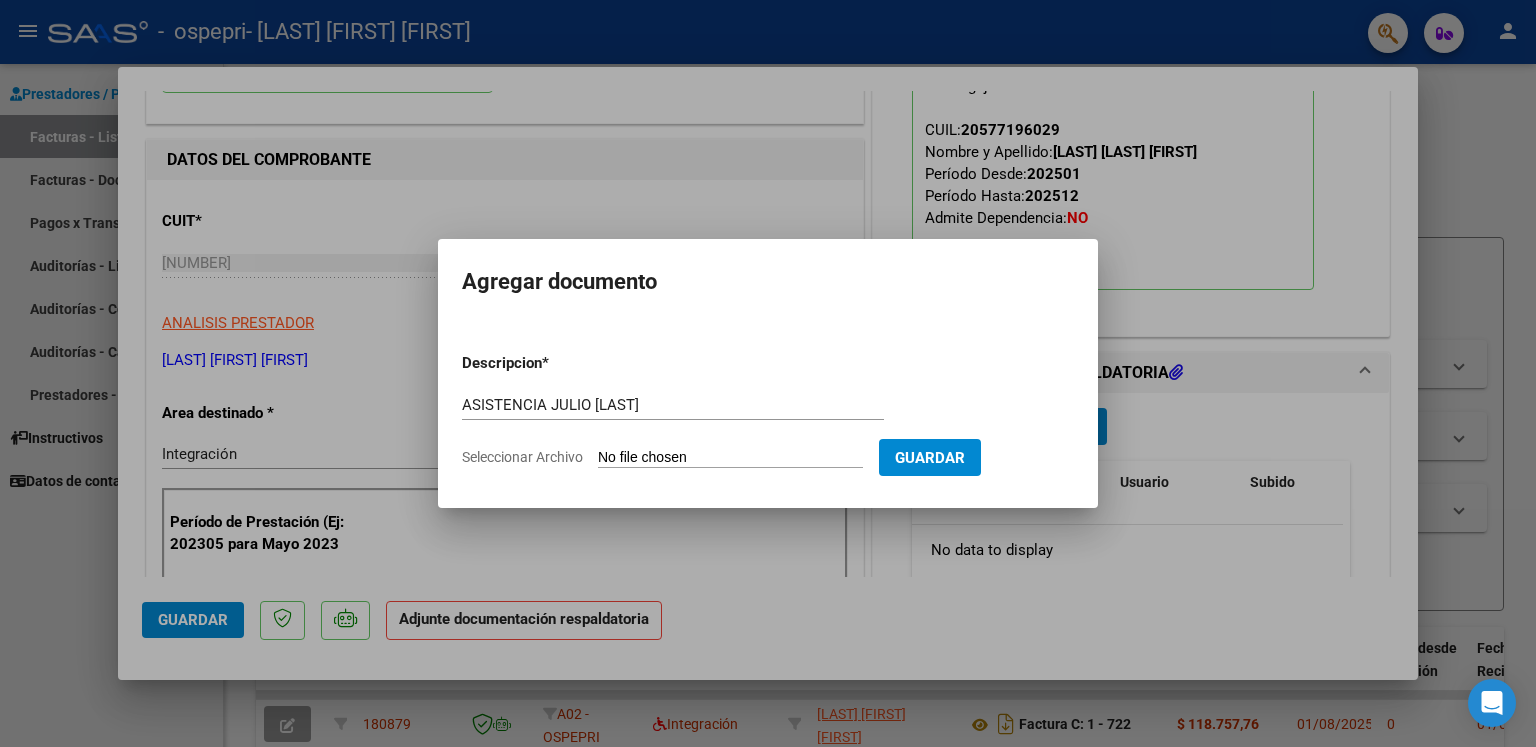 click on "Seleccionar Archivo" at bounding box center [730, 458] 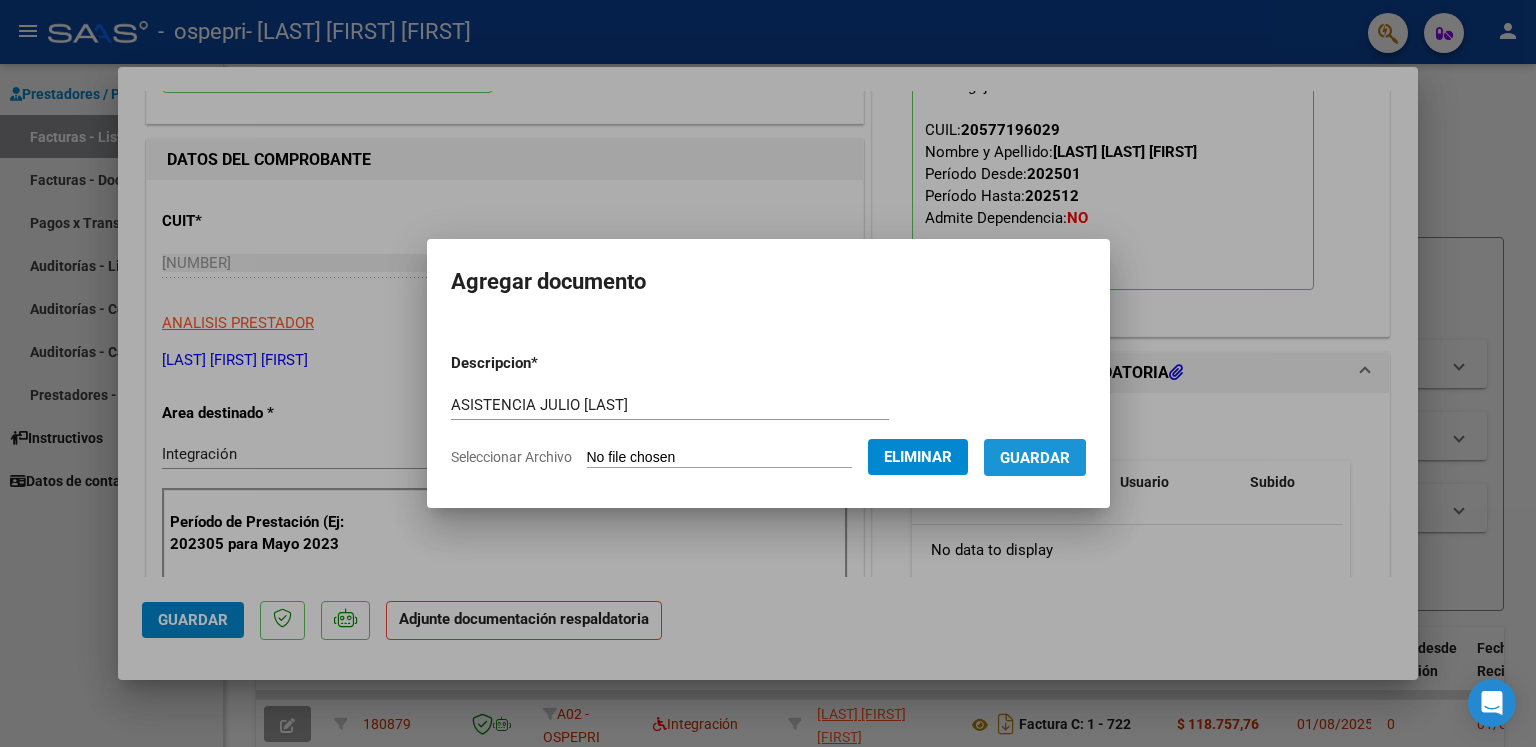 click on "Guardar" at bounding box center (1035, 457) 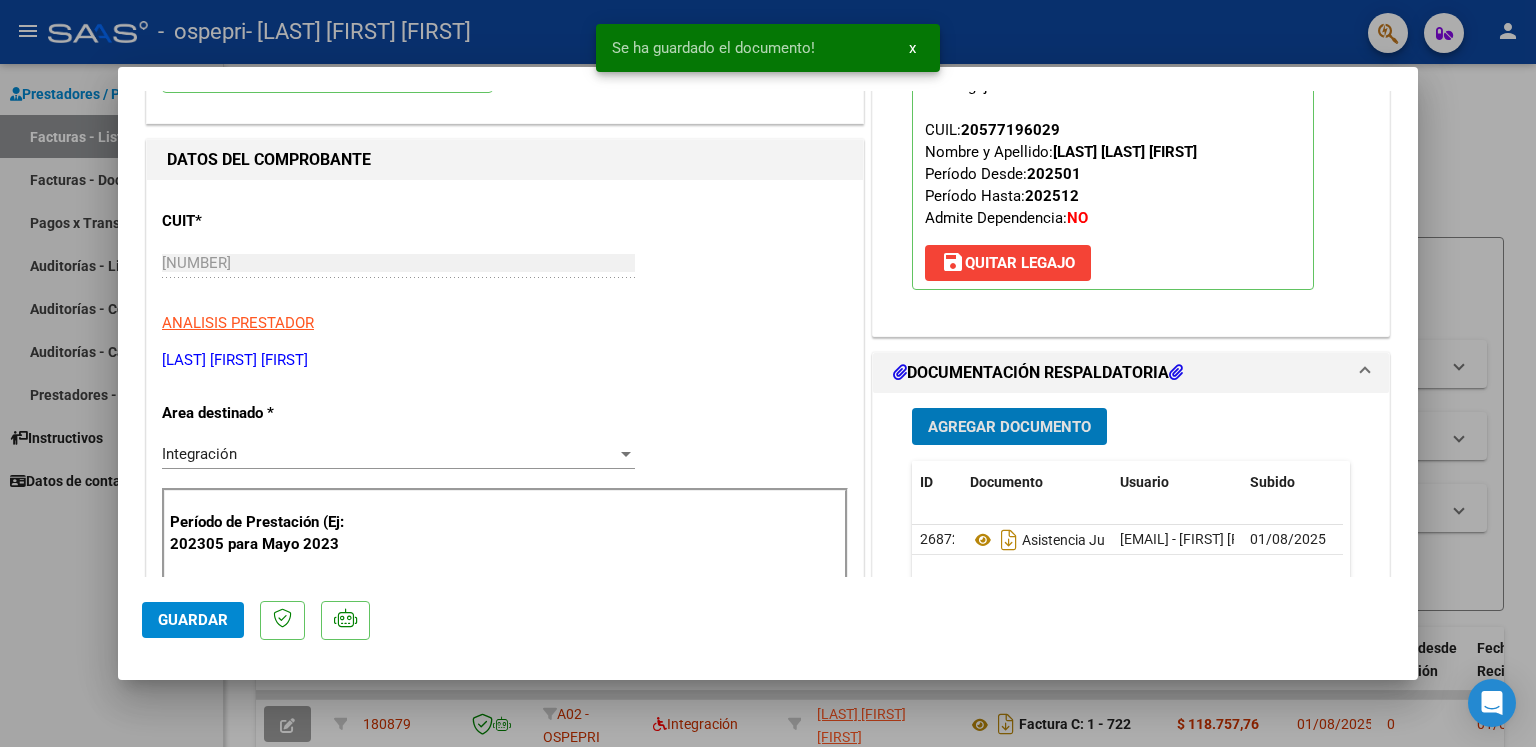 click on "Guardar" 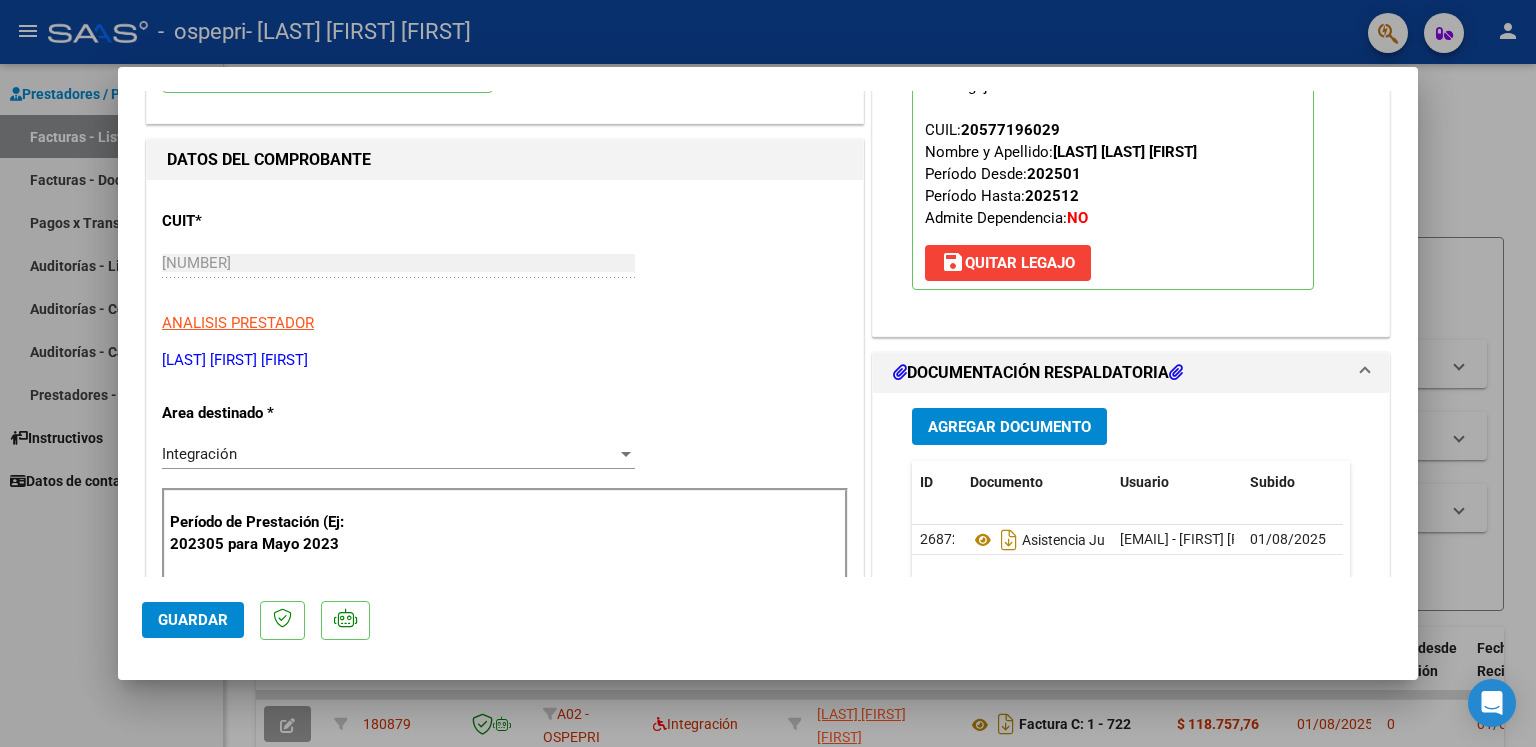 click at bounding box center (768, 373) 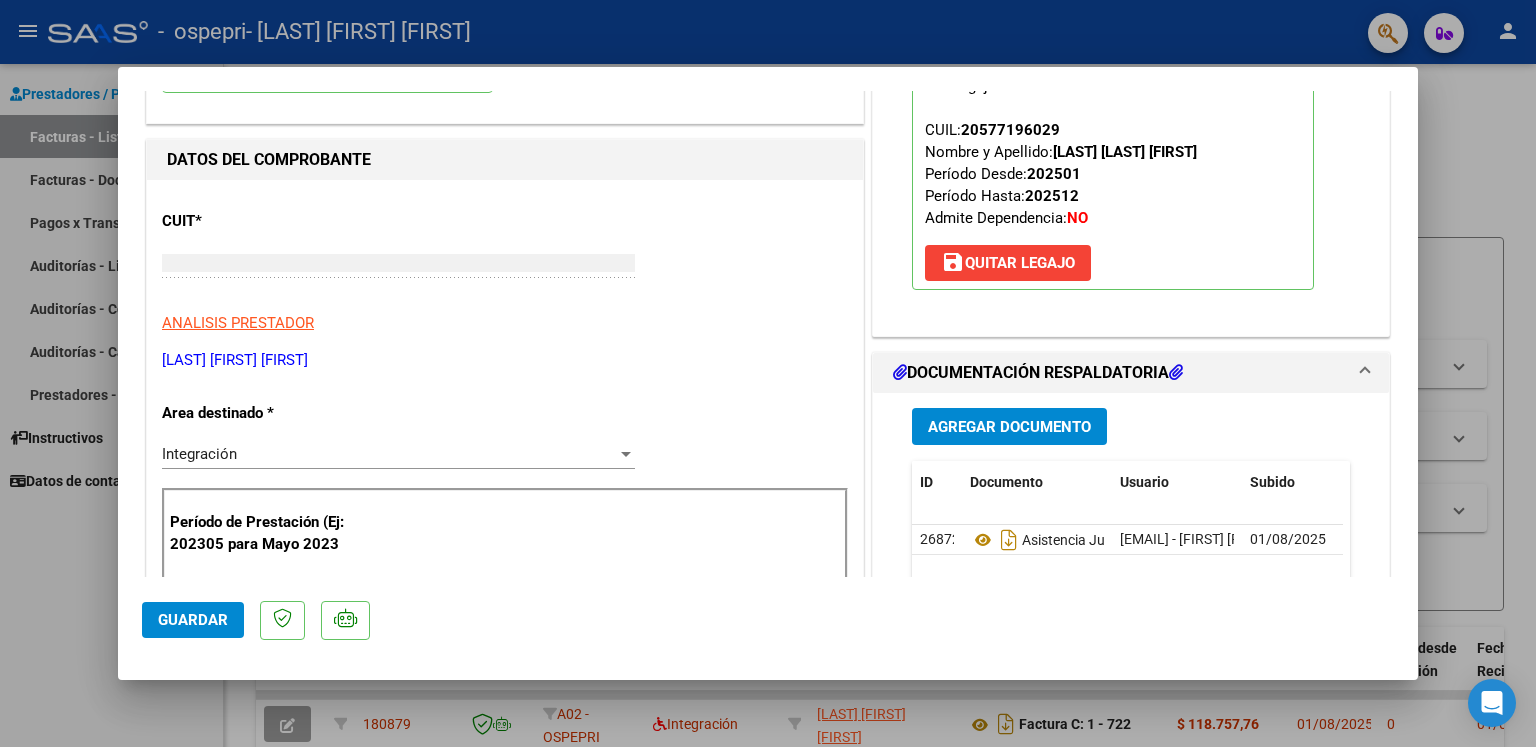 scroll, scrollTop: 0, scrollLeft: 0, axis: both 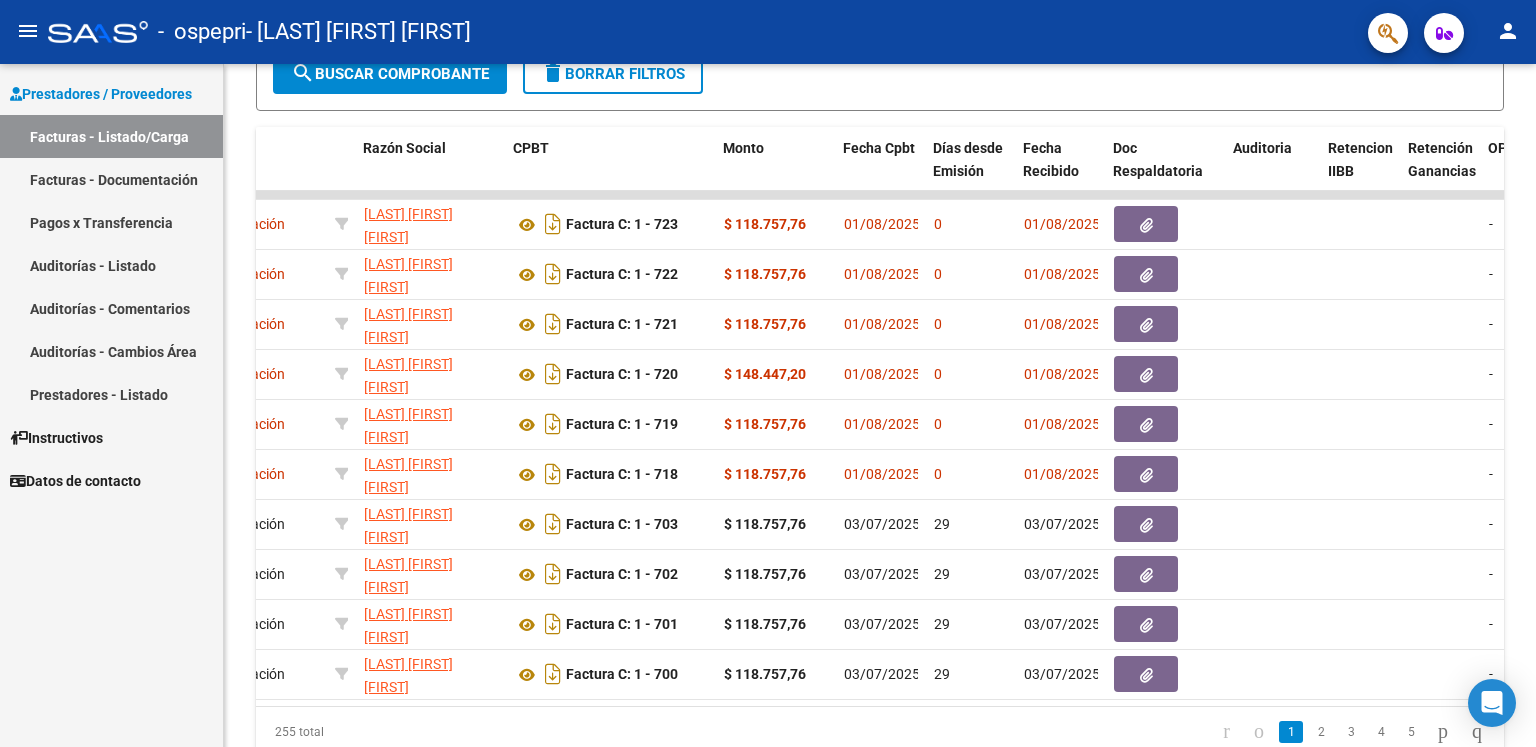 click on "person" 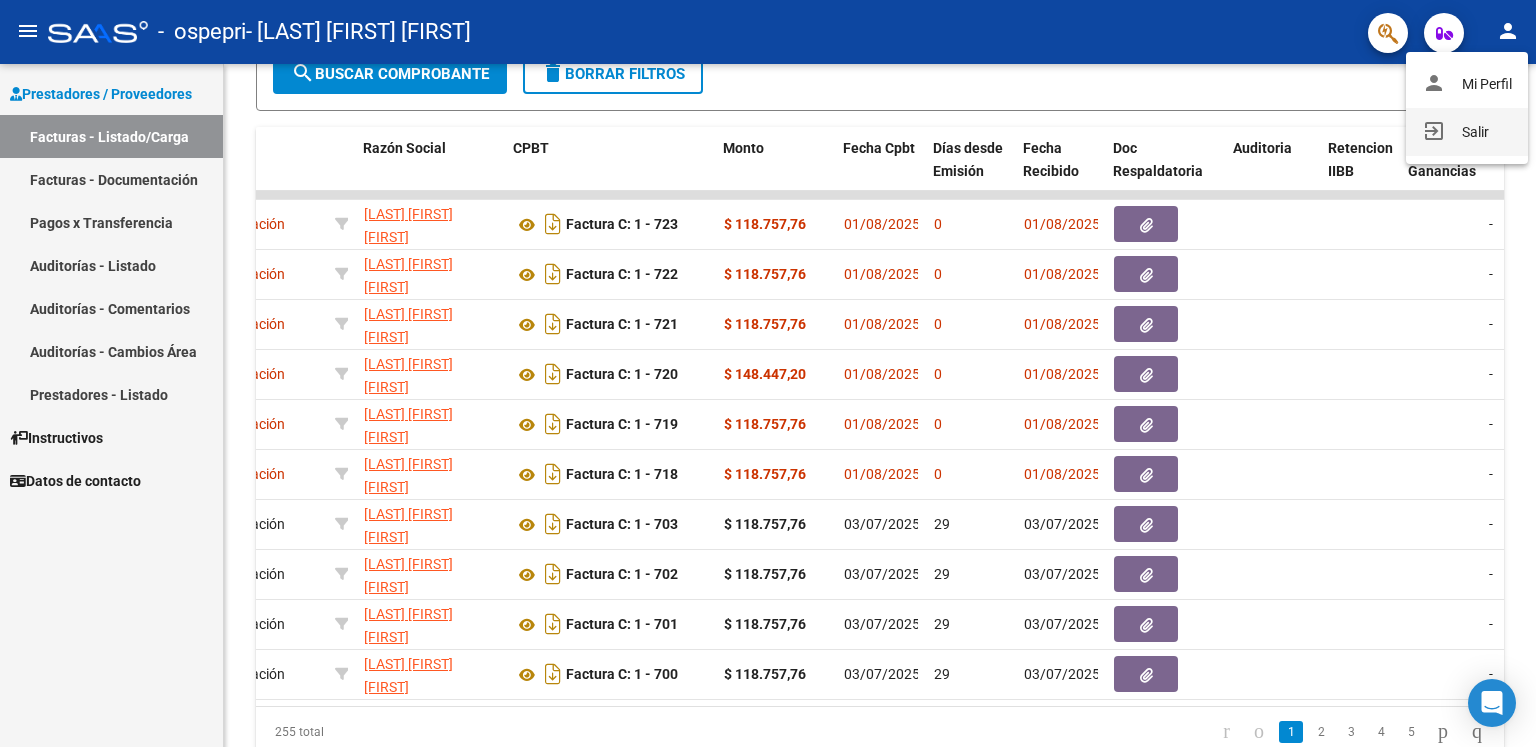click on "exit_to_app  Salir" at bounding box center (1467, 132) 